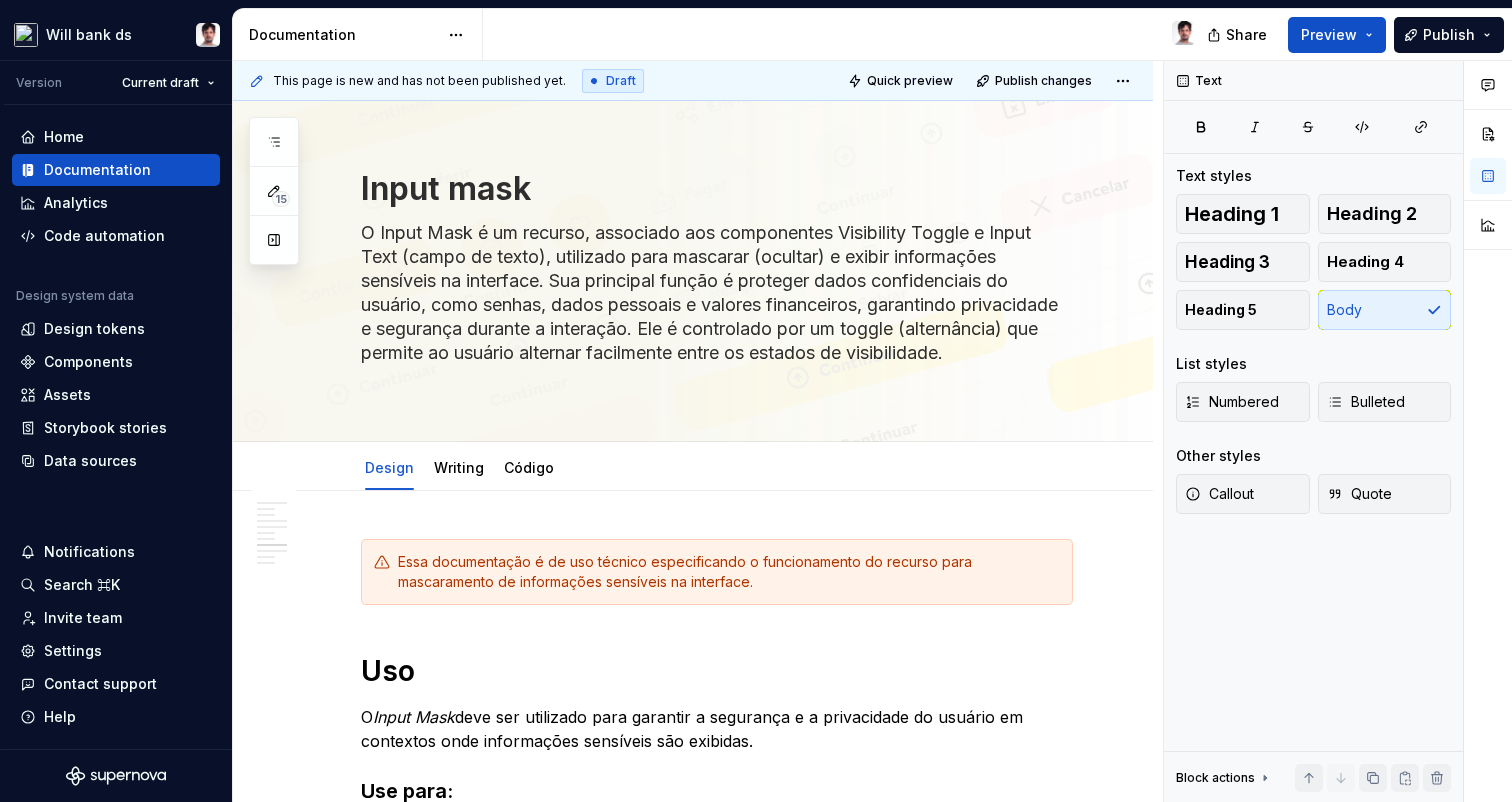 scroll, scrollTop: 0, scrollLeft: 0, axis: both 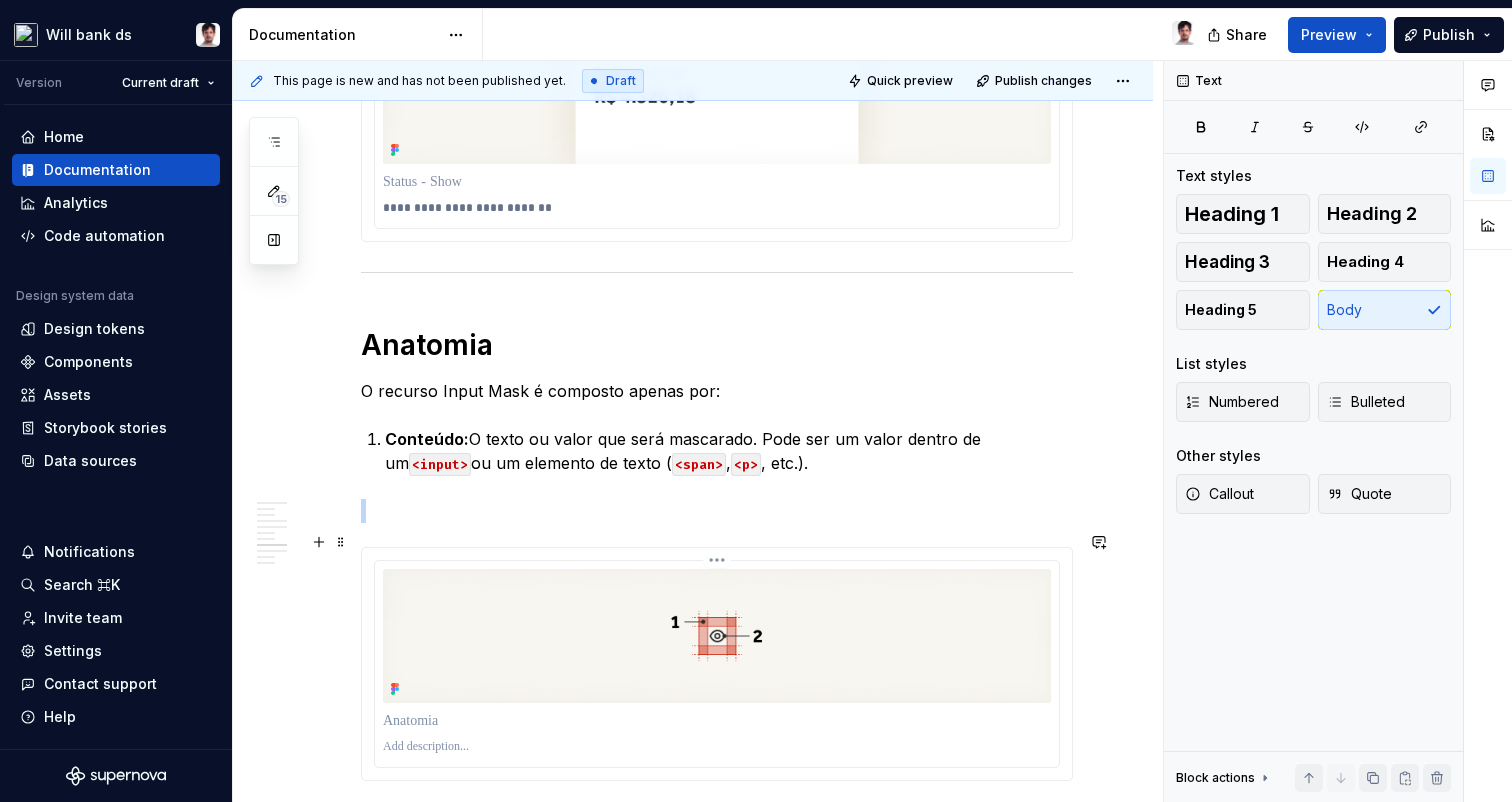 click at bounding box center [717, 636] 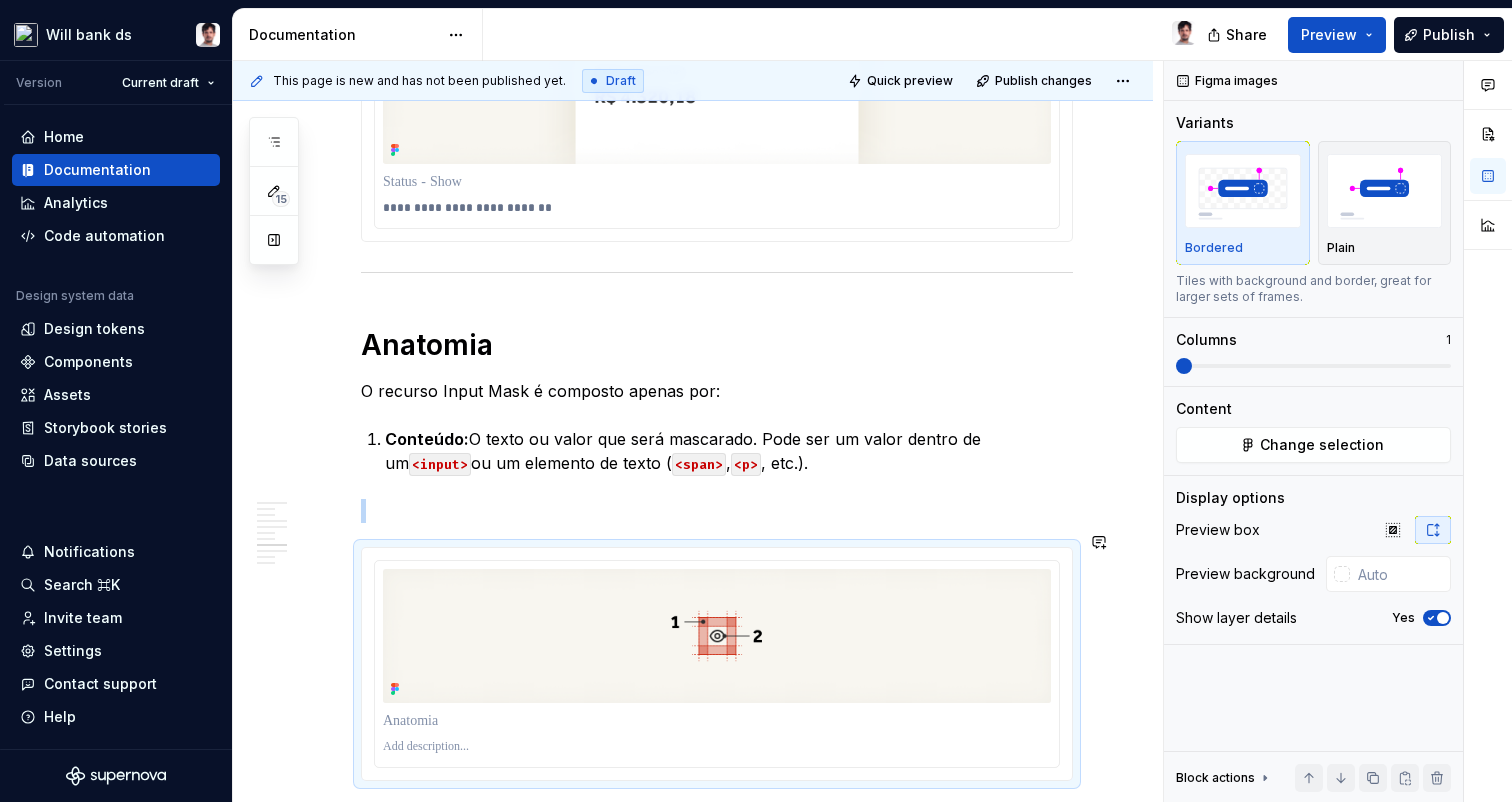 type on "*" 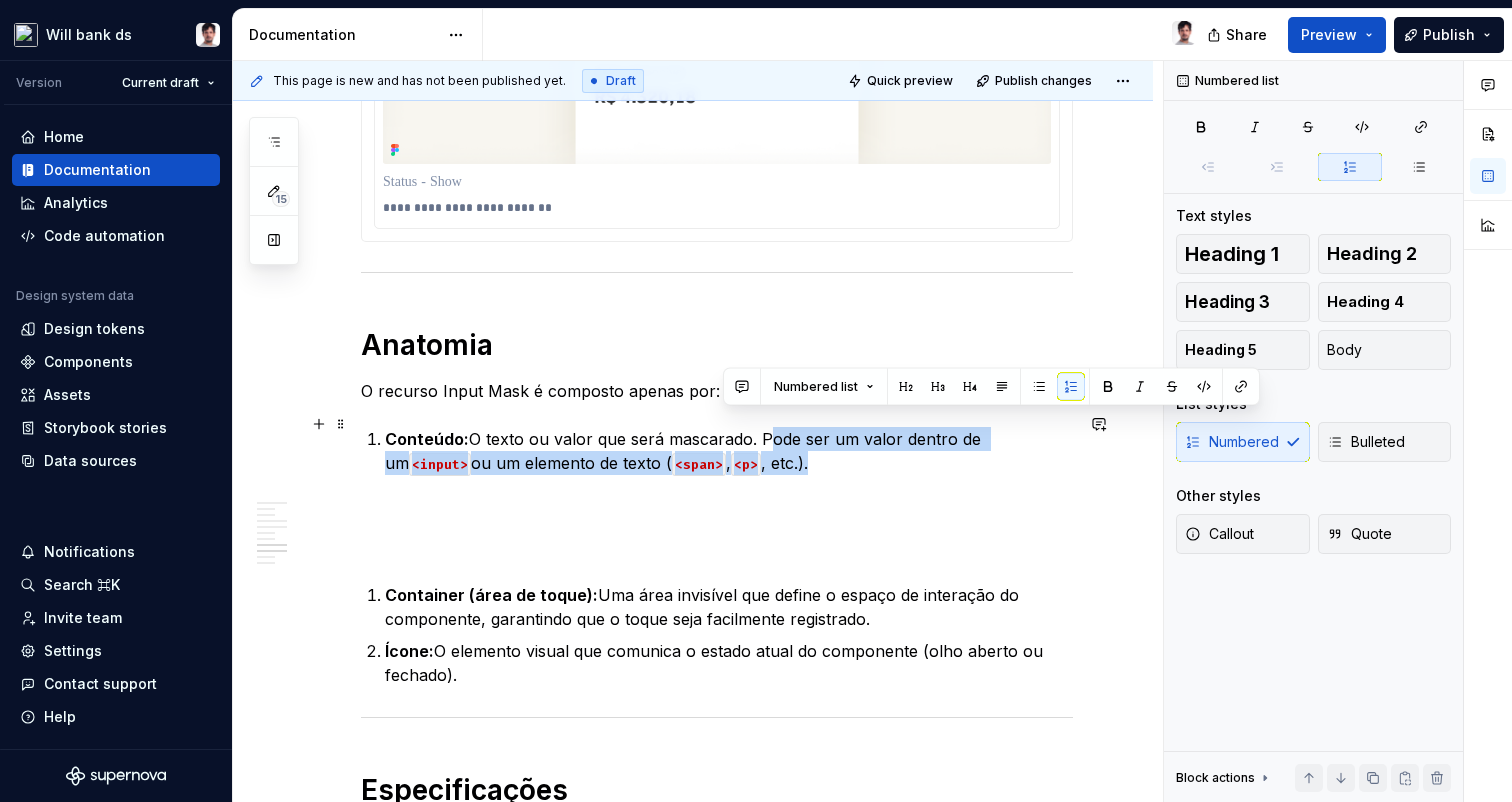 drag, startPoint x: 759, startPoint y: 421, endPoint x: 775, endPoint y: 452, distance: 34.88553 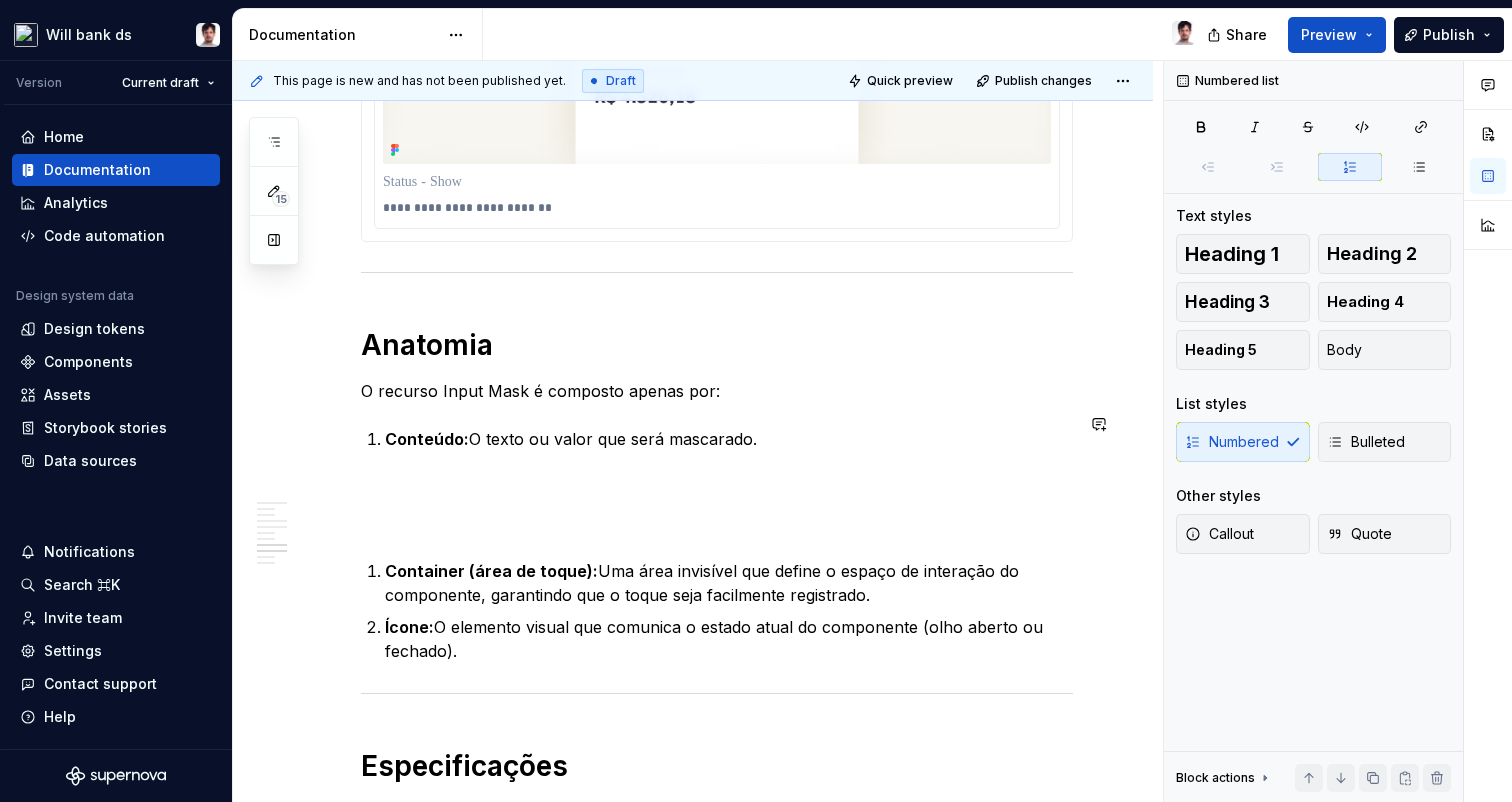 type 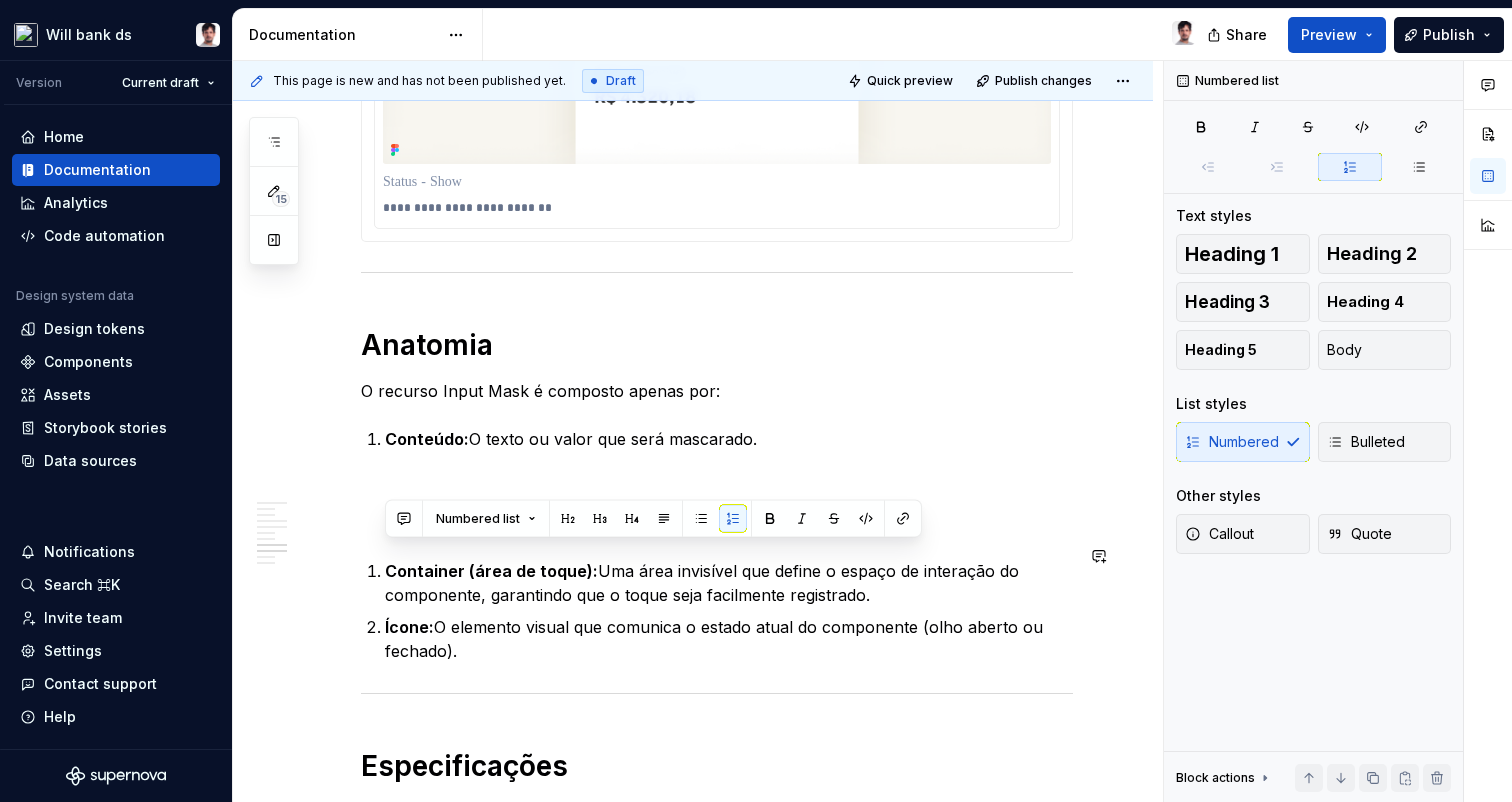 drag, startPoint x: 506, startPoint y: 638, endPoint x: 348, endPoint y: 537, distance: 187.52333 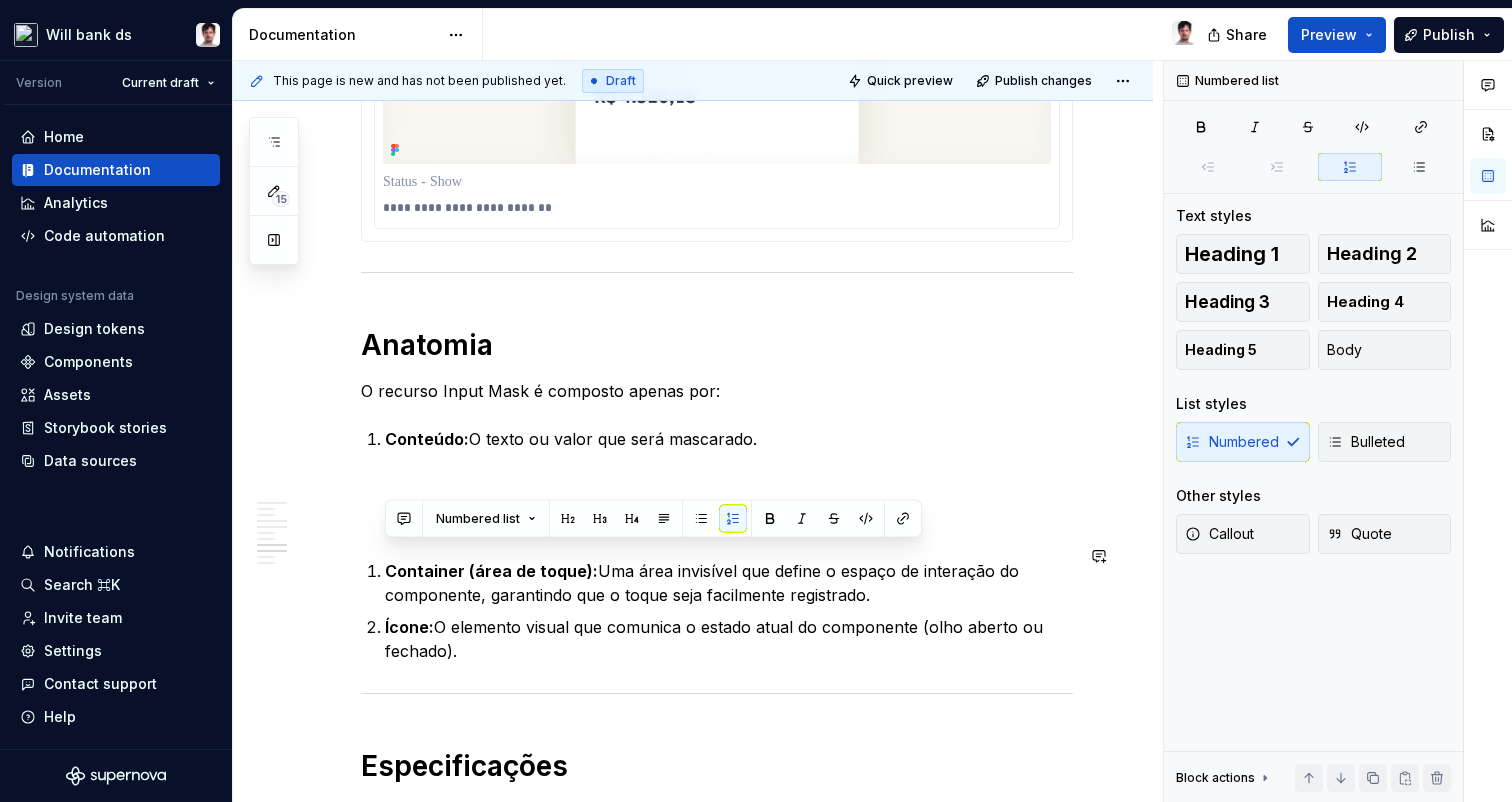 drag, startPoint x: 467, startPoint y: 625, endPoint x: 379, endPoint y: 541, distance: 121.65525 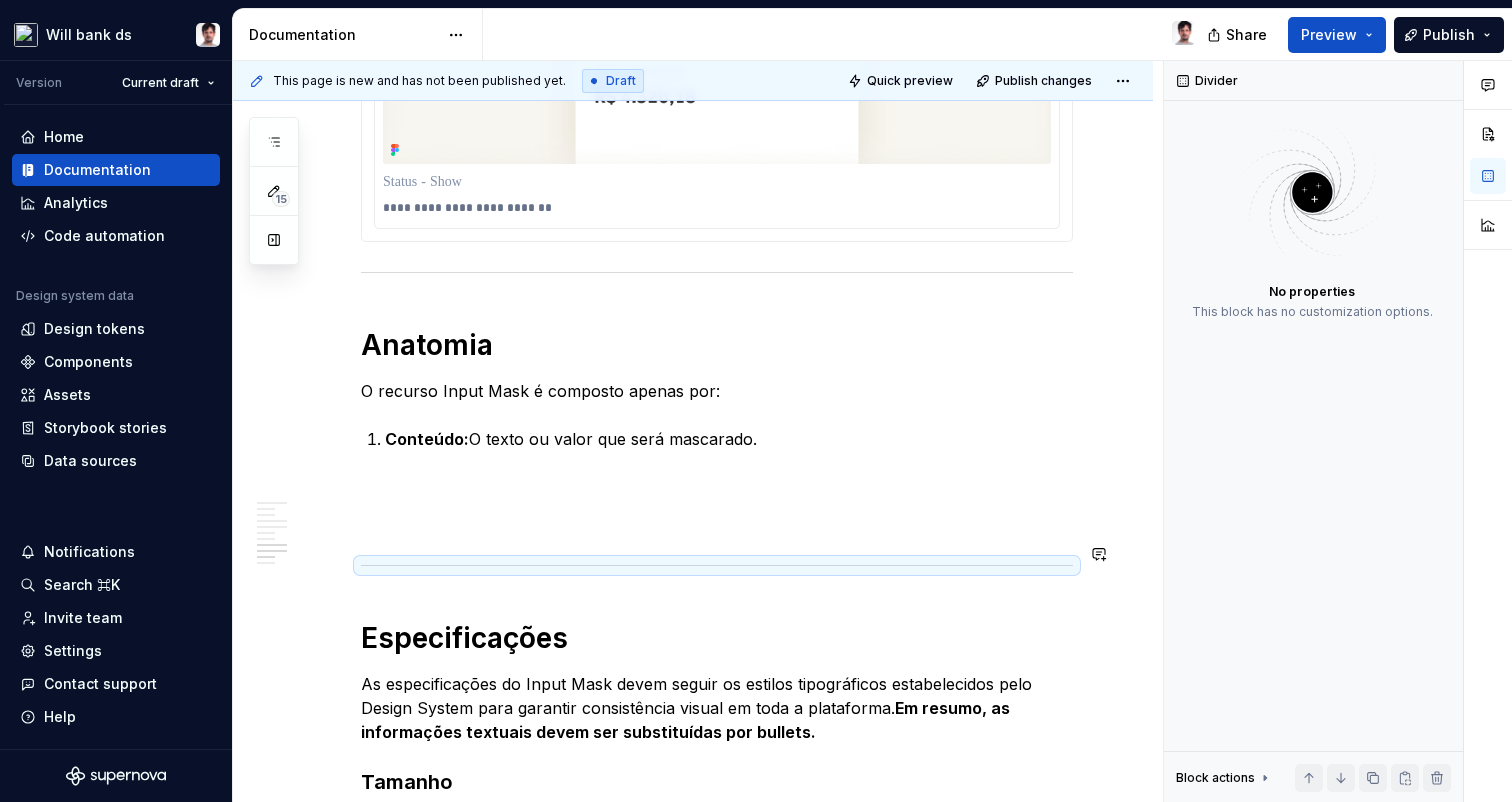 click on "Essa documentação é de uso técnico especificando o funcionamento do recurso para mascaramento de informações sensíveis na interface. Uso O  Input Mask  deve ser utilizado para garantir a segurança e a privacidade do usuário em contextos onde informações sensíveis são exibidas. Use para: Valores financeiros:  Saldos, transações, limites de crédito e faturas. Senhas e credenciais:  Campos de senha em formulários de login ou de criação de conta. Dados pessoais:  CPF, RG, número de telefone, endereço ou outros dados de identificação. Onde aplicar: Inputs:  Em campos de formulário onde o usuário insere dados sensíveis. Cards:  Para ocultar saldos ou limites em cartões de resumo financeiro. Textos:  Em qualquer elemento de texto que exiba uma informação que deva ser protegida. Princípios Segurança:  O estado padrão deve sempre ser o de ocultar a informação. A segurança não deve ser uma opção, mas o ponto de partida. Controle do usuário: Clareza e feedback: Tipos ). Estado:" at bounding box center (717, -584) 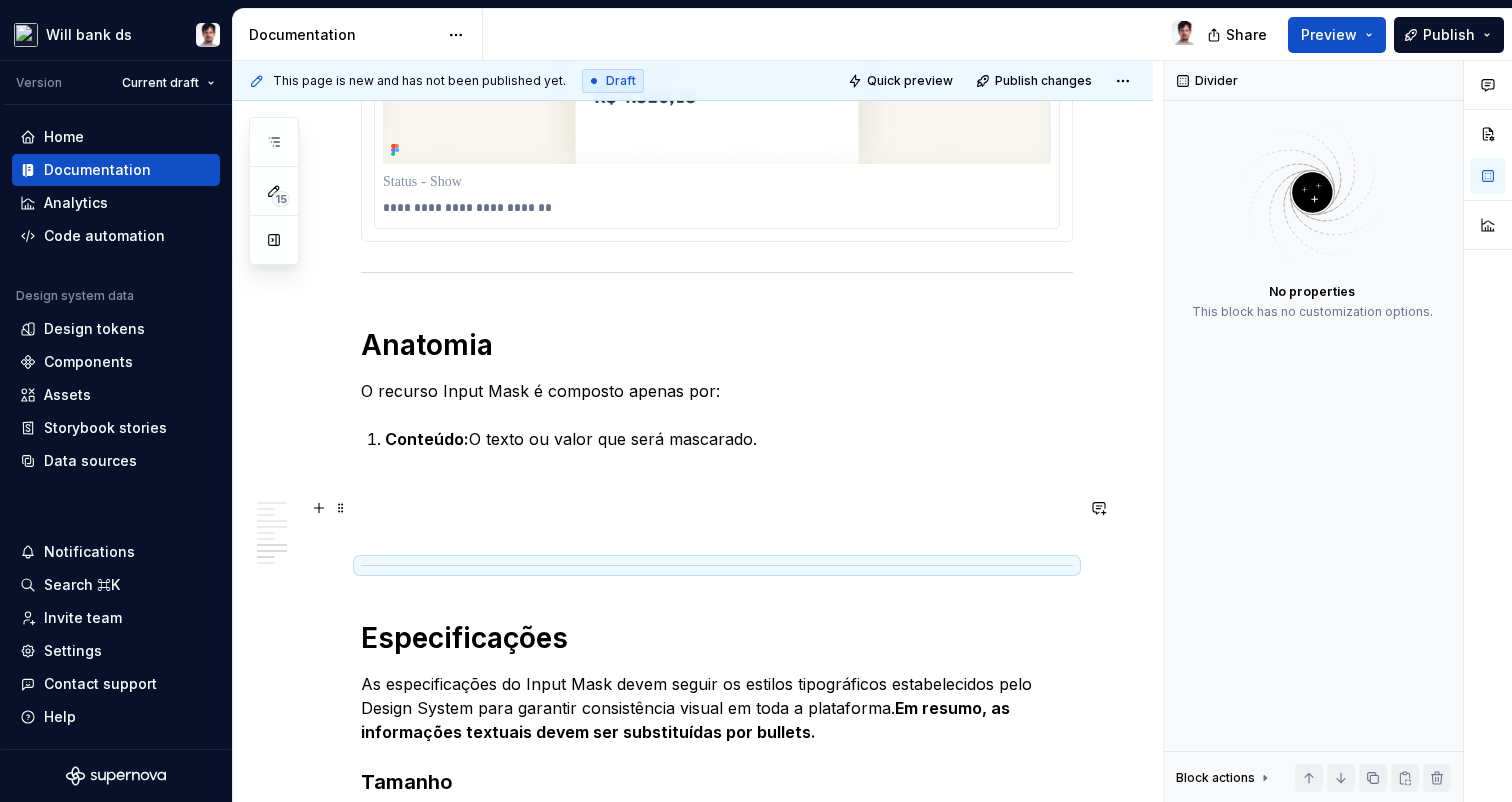 click at bounding box center [717, 523] 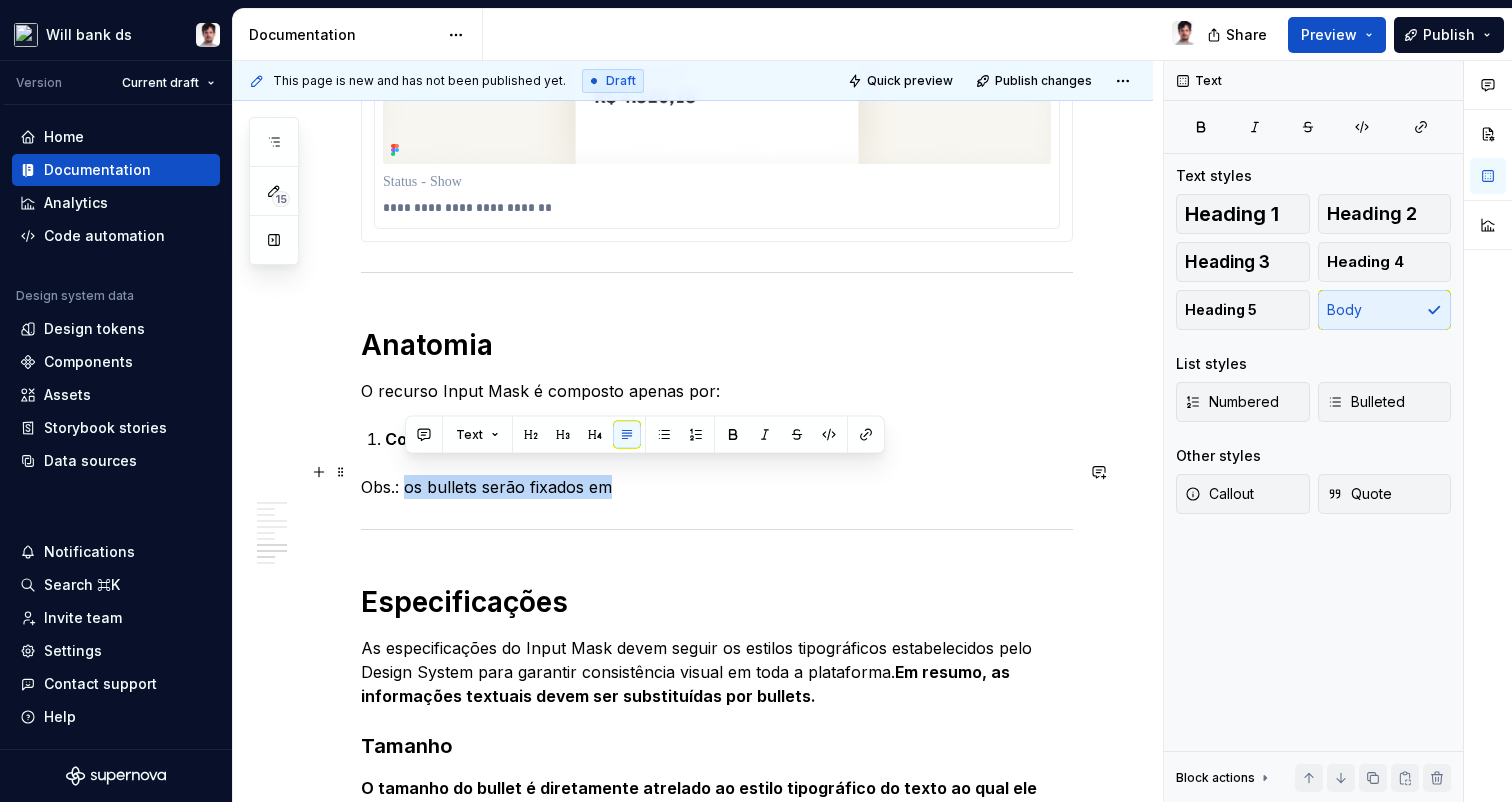 drag, startPoint x: 405, startPoint y: 474, endPoint x: 627, endPoint y: 480, distance: 222.08107 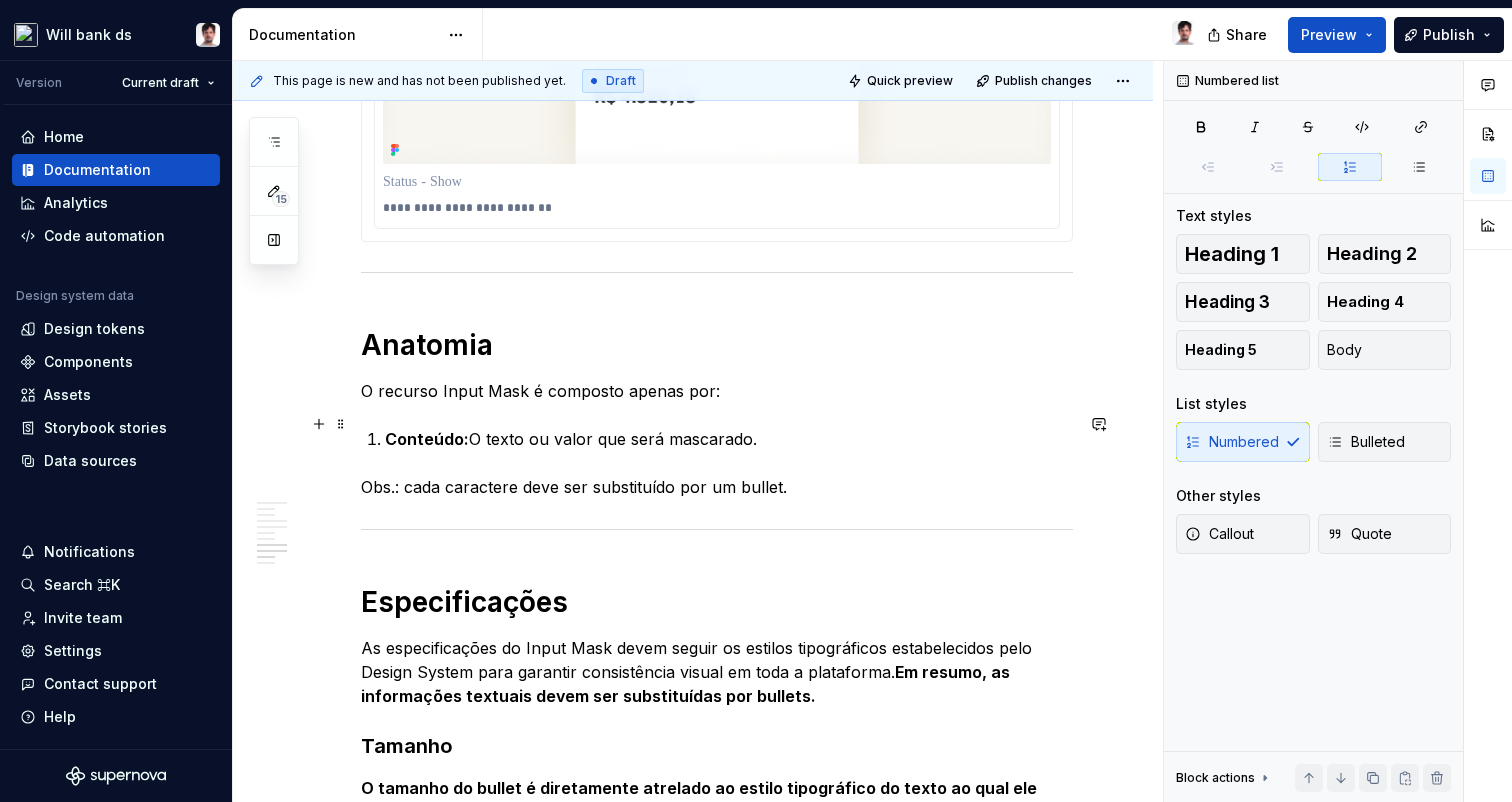 click on "Conteúdo:  O texto ou valor que será mascarado." at bounding box center [729, 439] 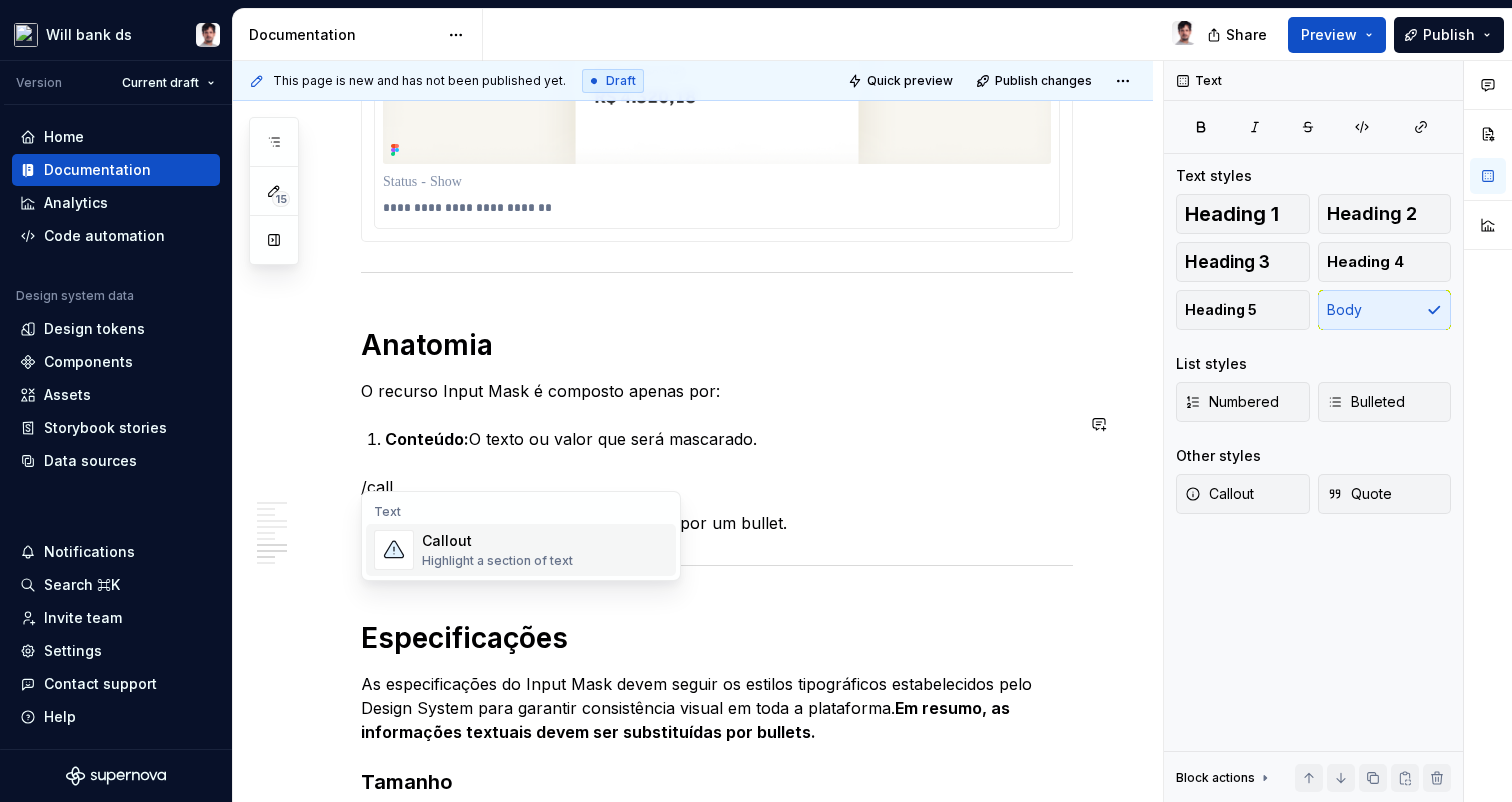 click on "Callout" at bounding box center (497, 541) 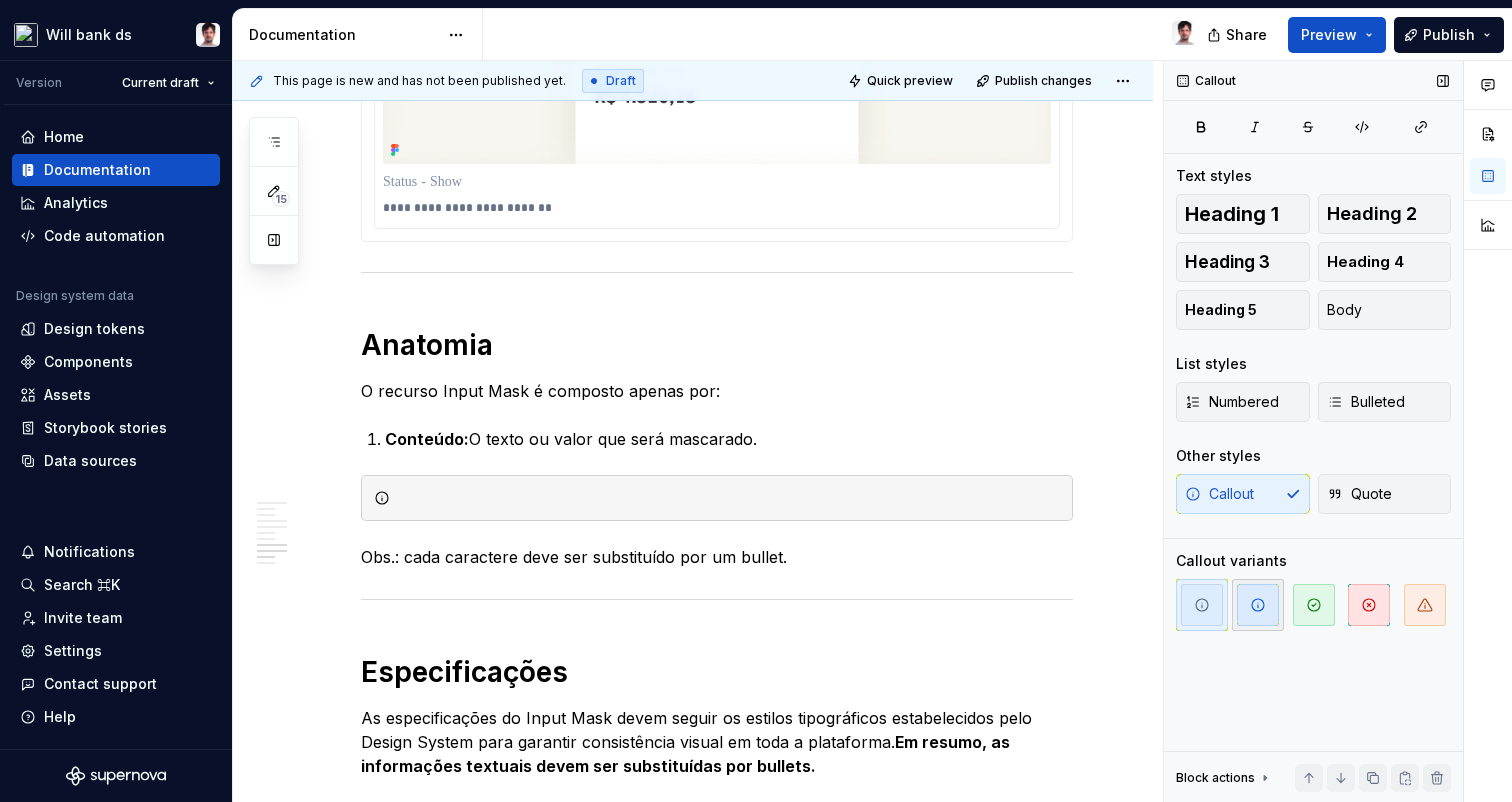 click 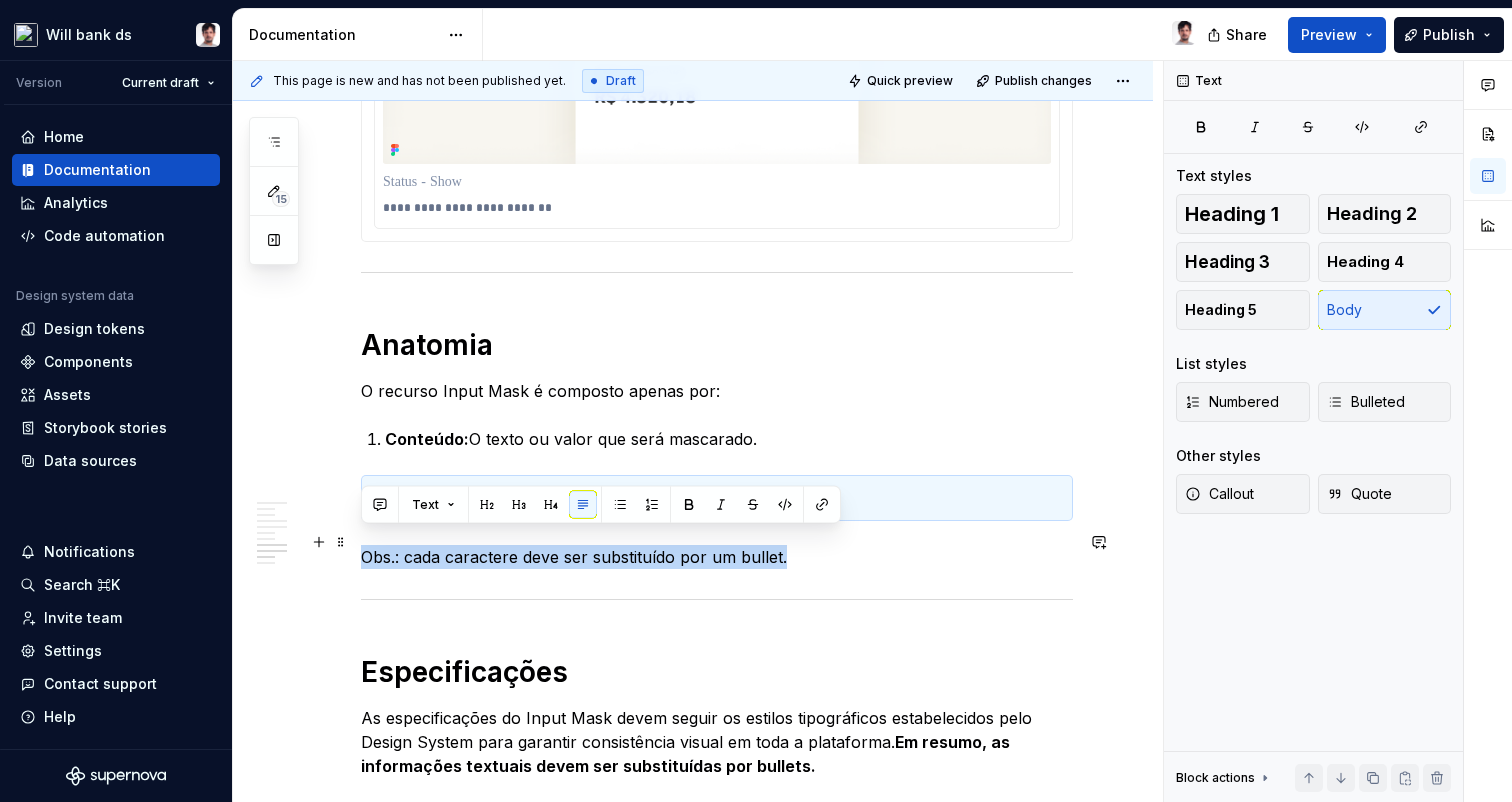 drag, startPoint x: 797, startPoint y: 542, endPoint x: 365, endPoint y: 547, distance: 432.02893 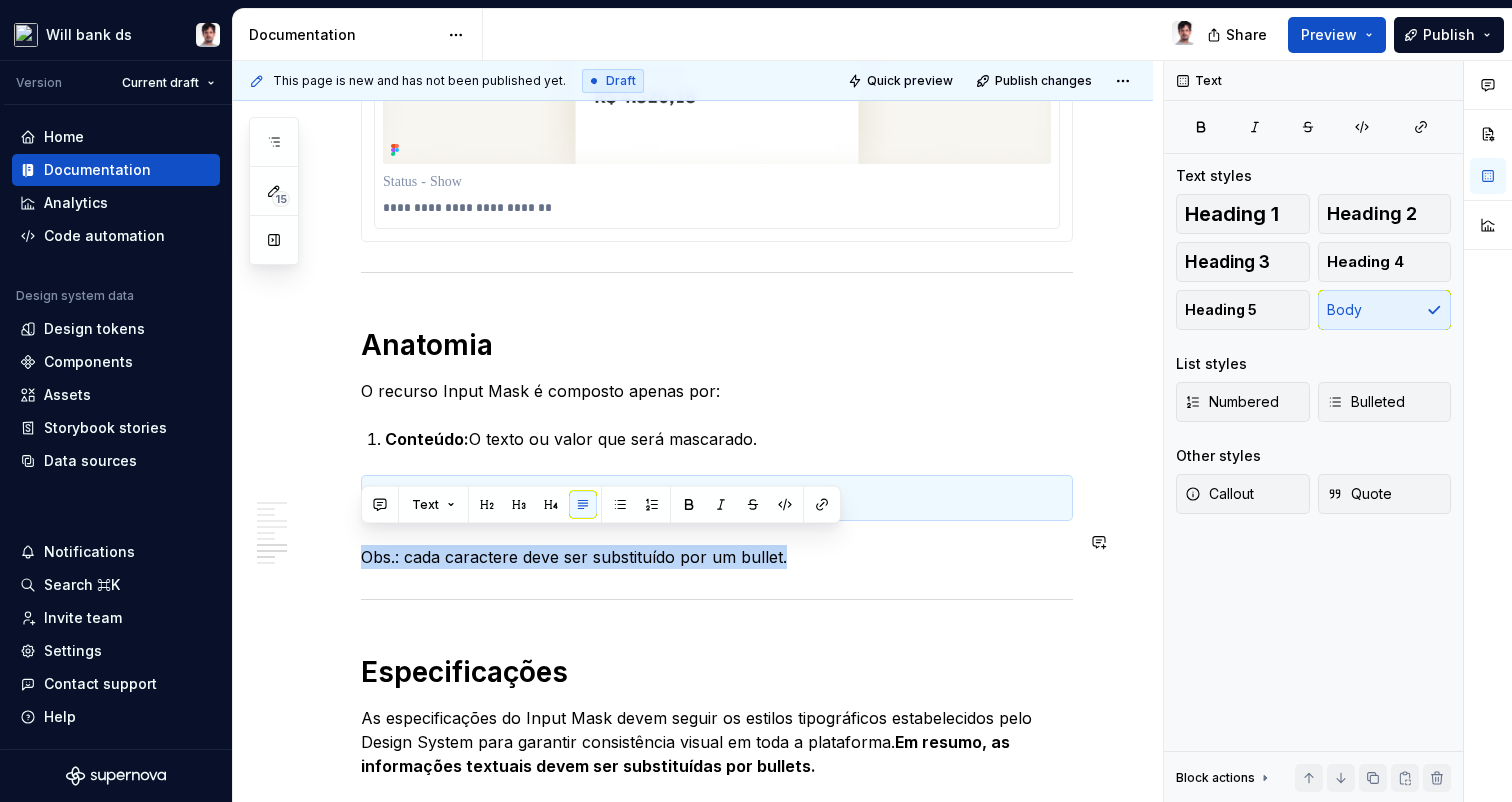 copy on "Obs.: cada caractere deve ser substituído por um bullet." 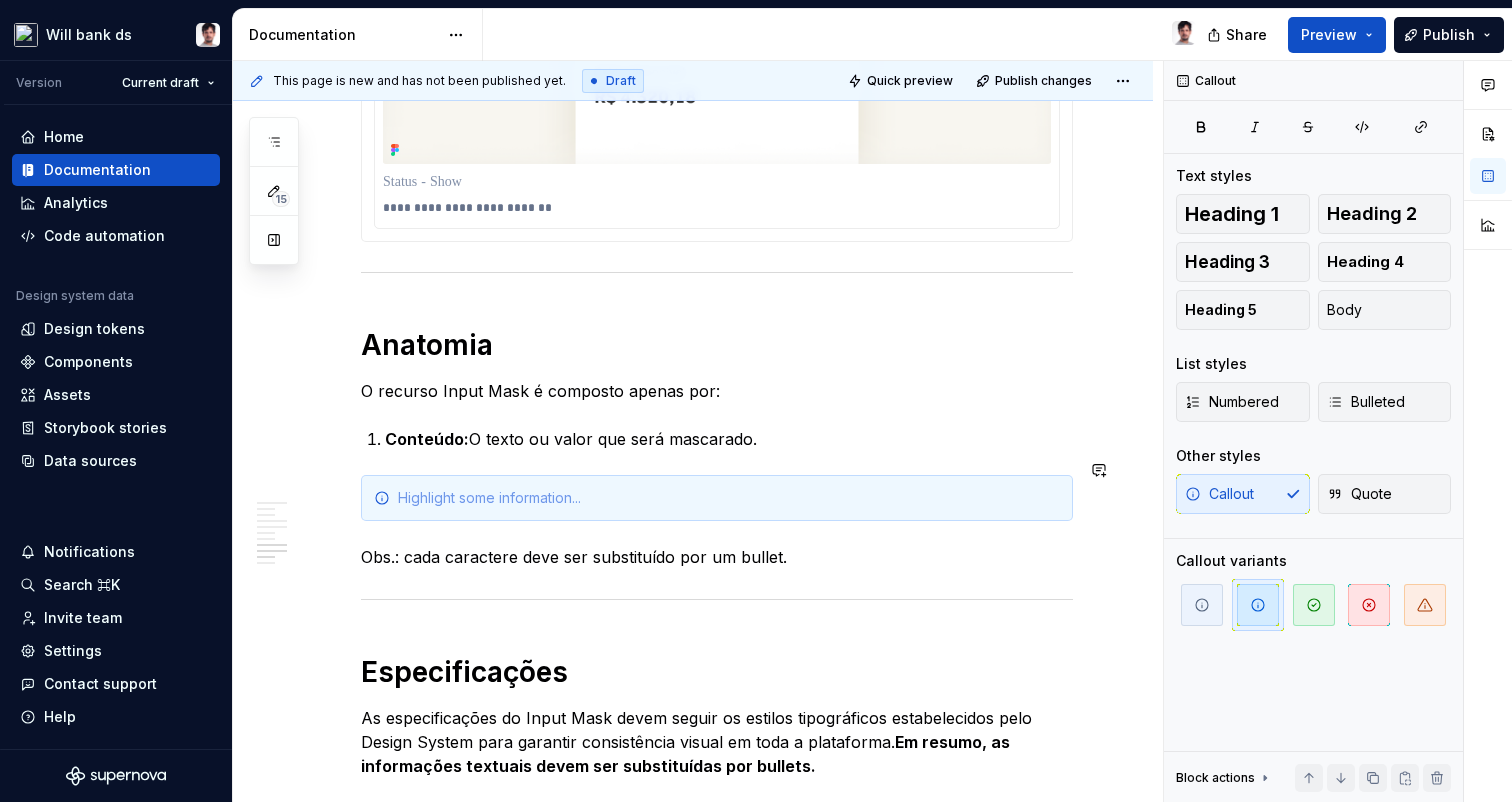 click on "Essa documentação é de uso técnico especificando o funcionamento do recurso para mascaramento de informações sensíveis na interface. Uso O  Input Mask  deve ser utilizado para garantir a segurança e a privacidade do usuário em contextos onde informações sensíveis são exibidas. Use para: Valores financeiros:  Saldos, transações, limites de crédito e faturas. Senhas e credenciais:  Campos de senha em formulários de login ou de criação de conta. Dados pessoais:  CPF, RG, número de telefone, endereço ou outros dados de identificação. Onde aplicar: Inputs:  Em campos de formulário onde o usuário insere dados sensíveis. Cards:  Para ocultar saldos ou limites em cartões de resumo financeiro. Textos:  Em qualquer elemento de texto que exiba uma informação que deva ser protegida. Princípios Segurança:  O estado padrão deve sempre ser o de ocultar a informação. A segurança não deve ser uma opção, mas o ponto de partida. Controle do usuário: Clareza e feedback: Tipos ). Estado:" at bounding box center (717, -567) 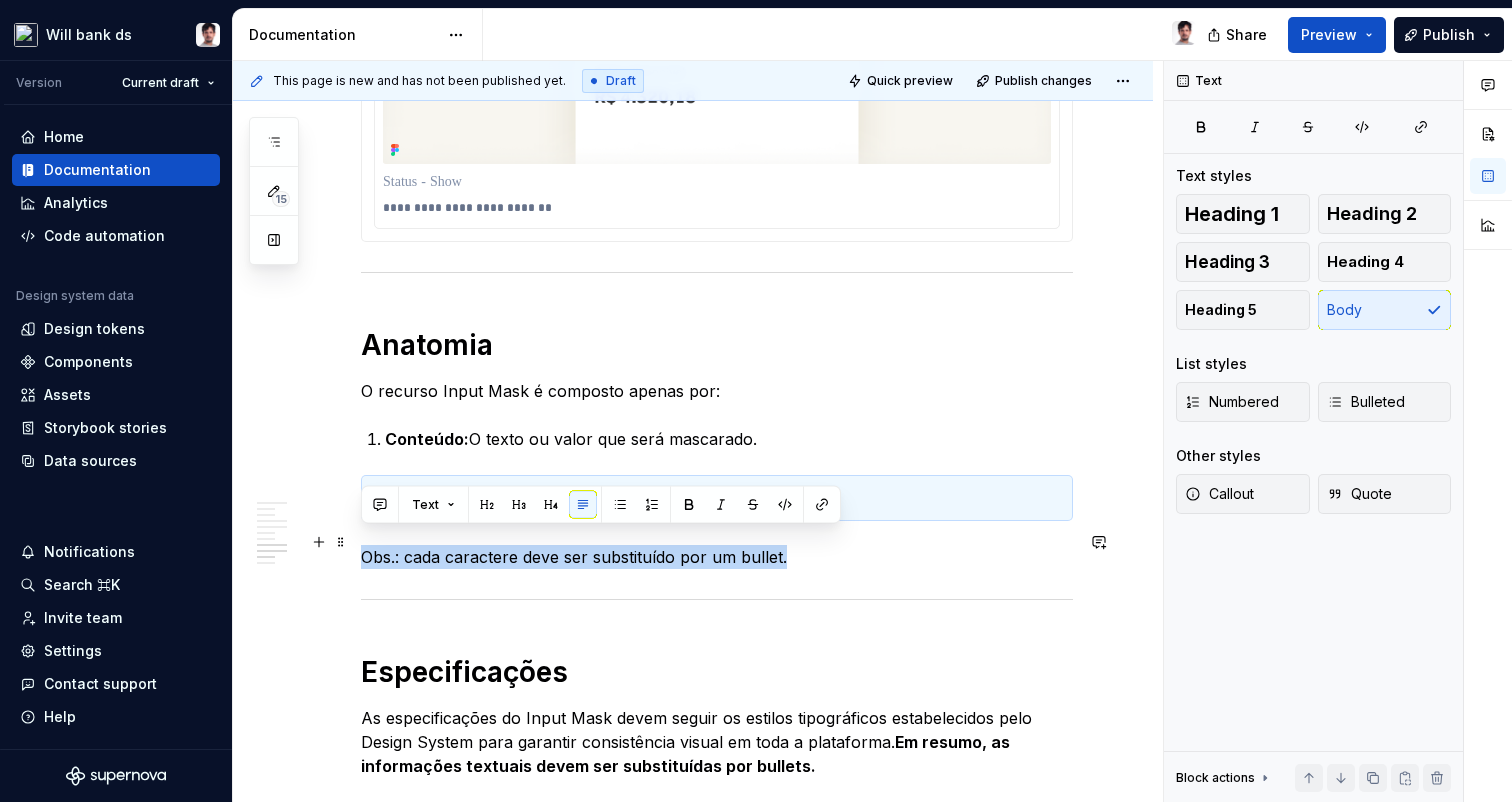 drag, startPoint x: 830, startPoint y: 537, endPoint x: 362, endPoint y: 546, distance: 468.08652 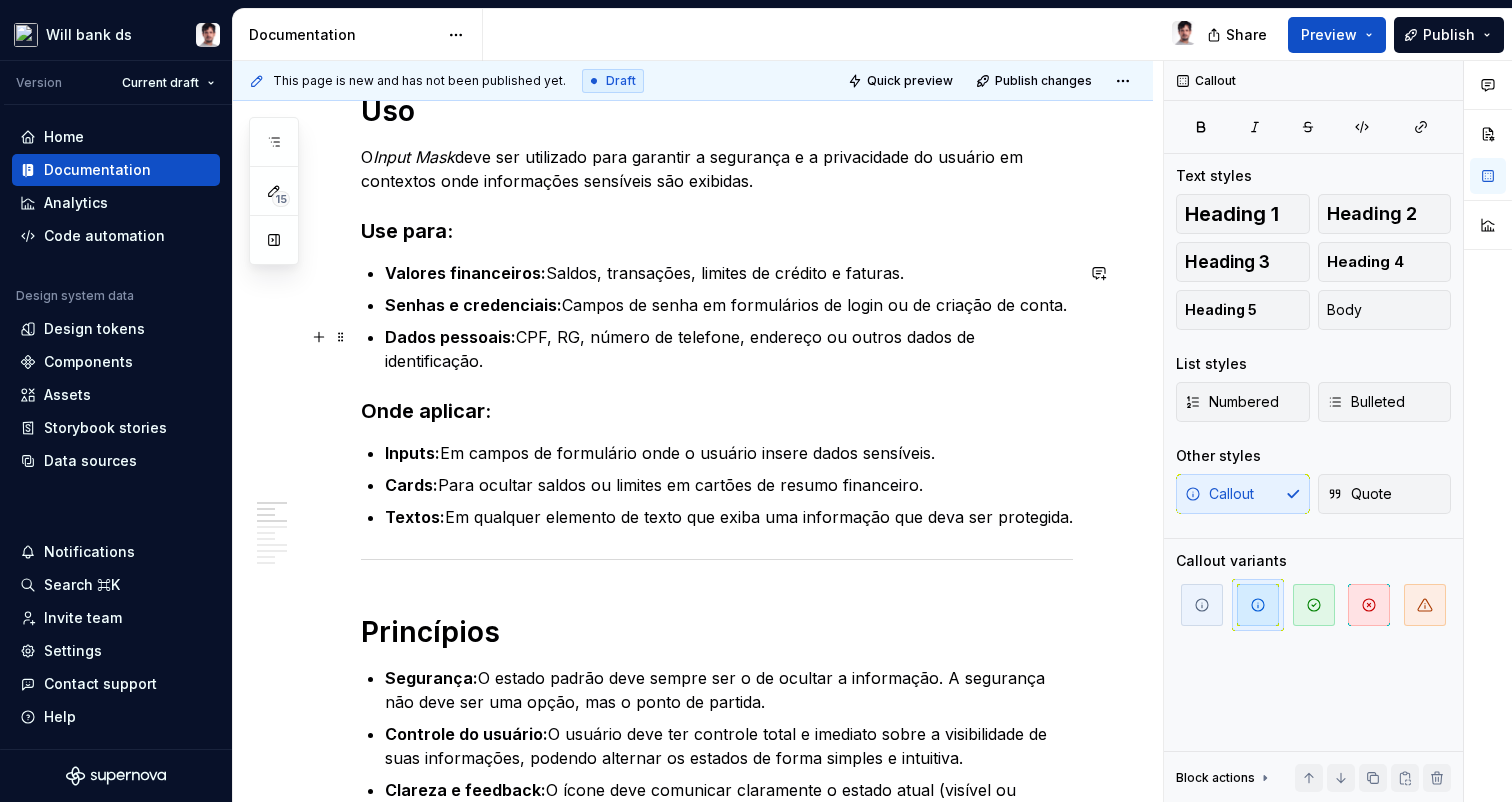 scroll, scrollTop: 564, scrollLeft: 0, axis: vertical 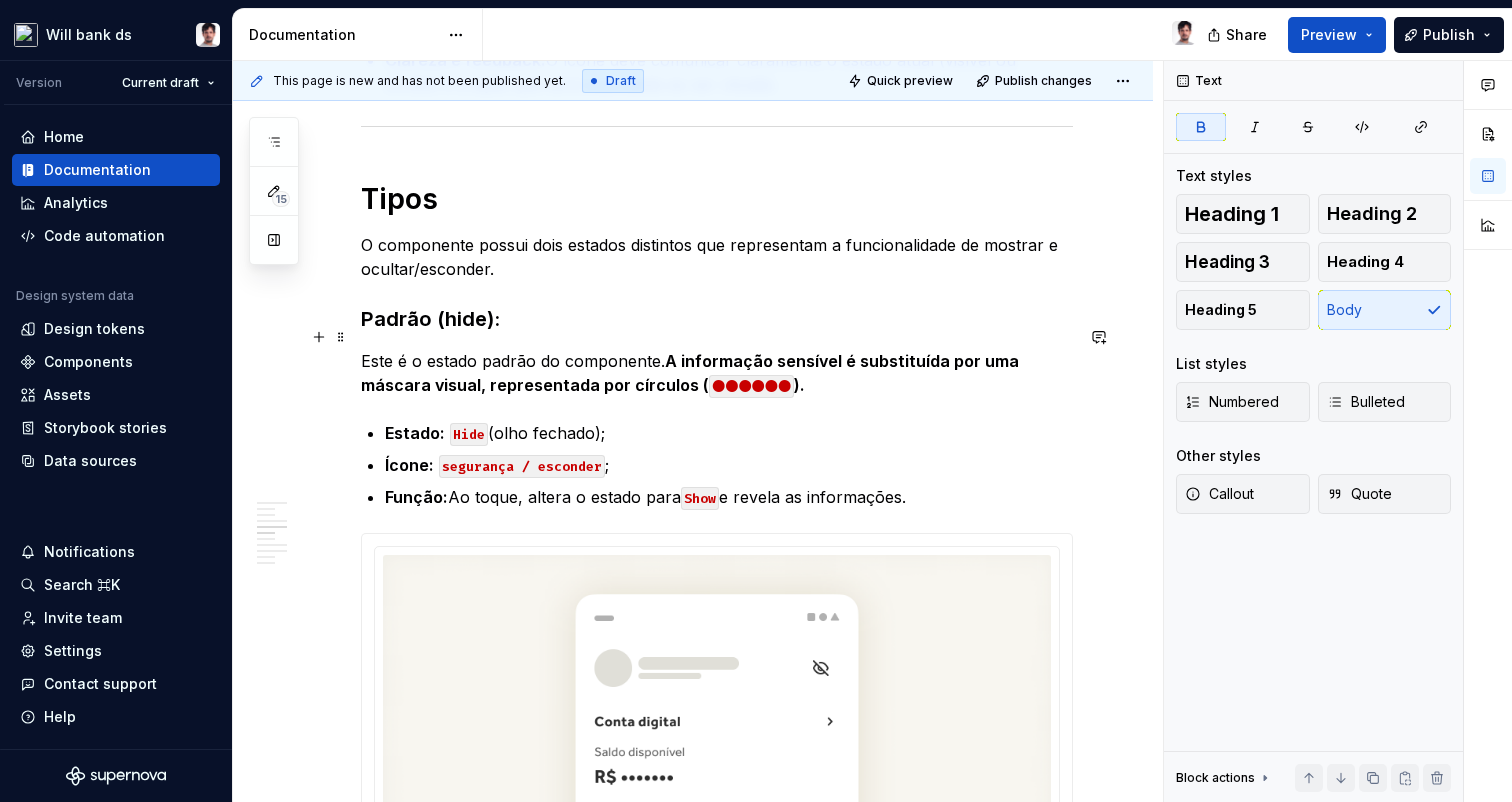 click on "A informação sensível é substituída por uma máscara visual, representada por círculos (" at bounding box center (692, 373) 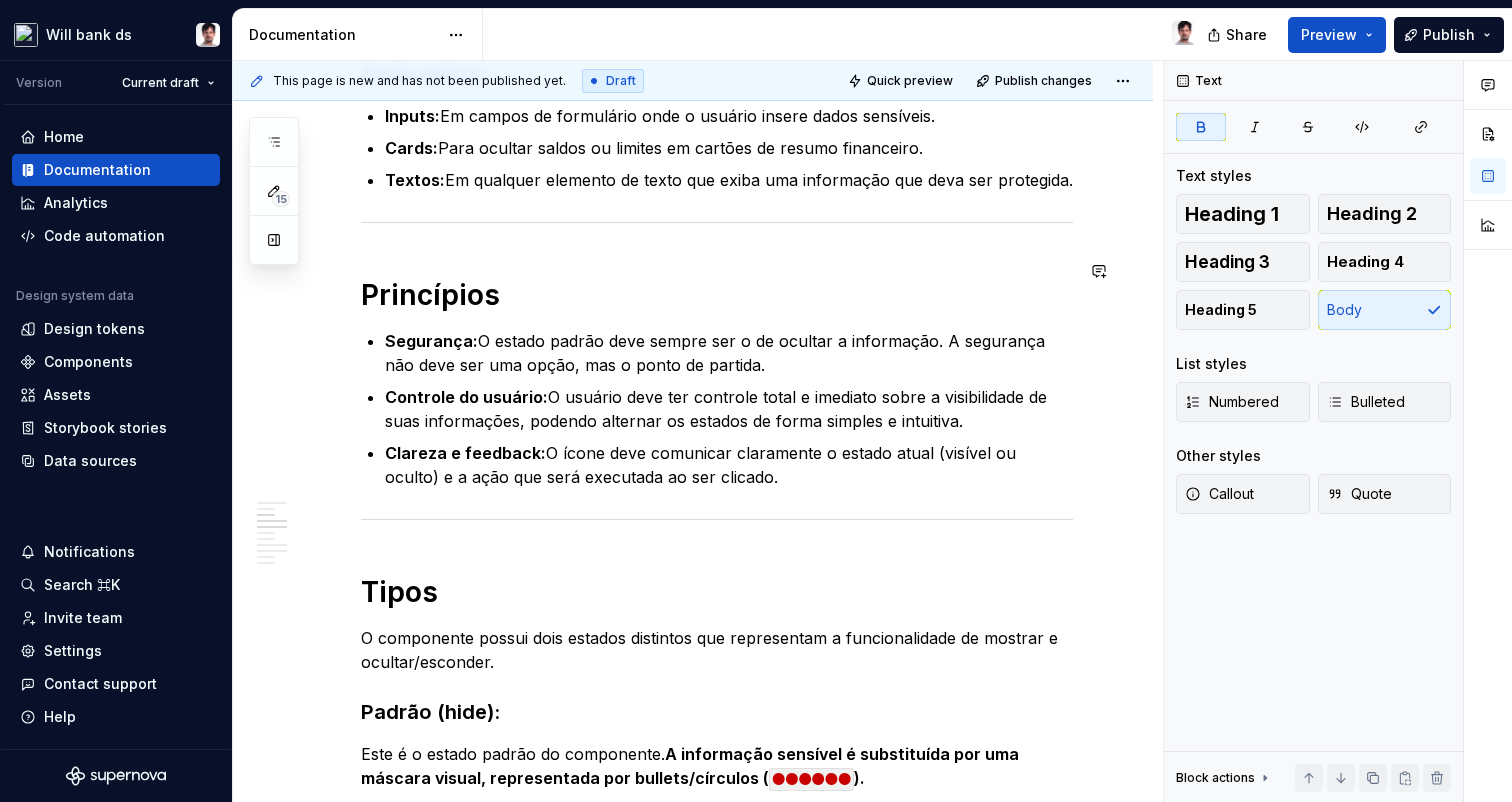 scroll, scrollTop: 0, scrollLeft: 0, axis: both 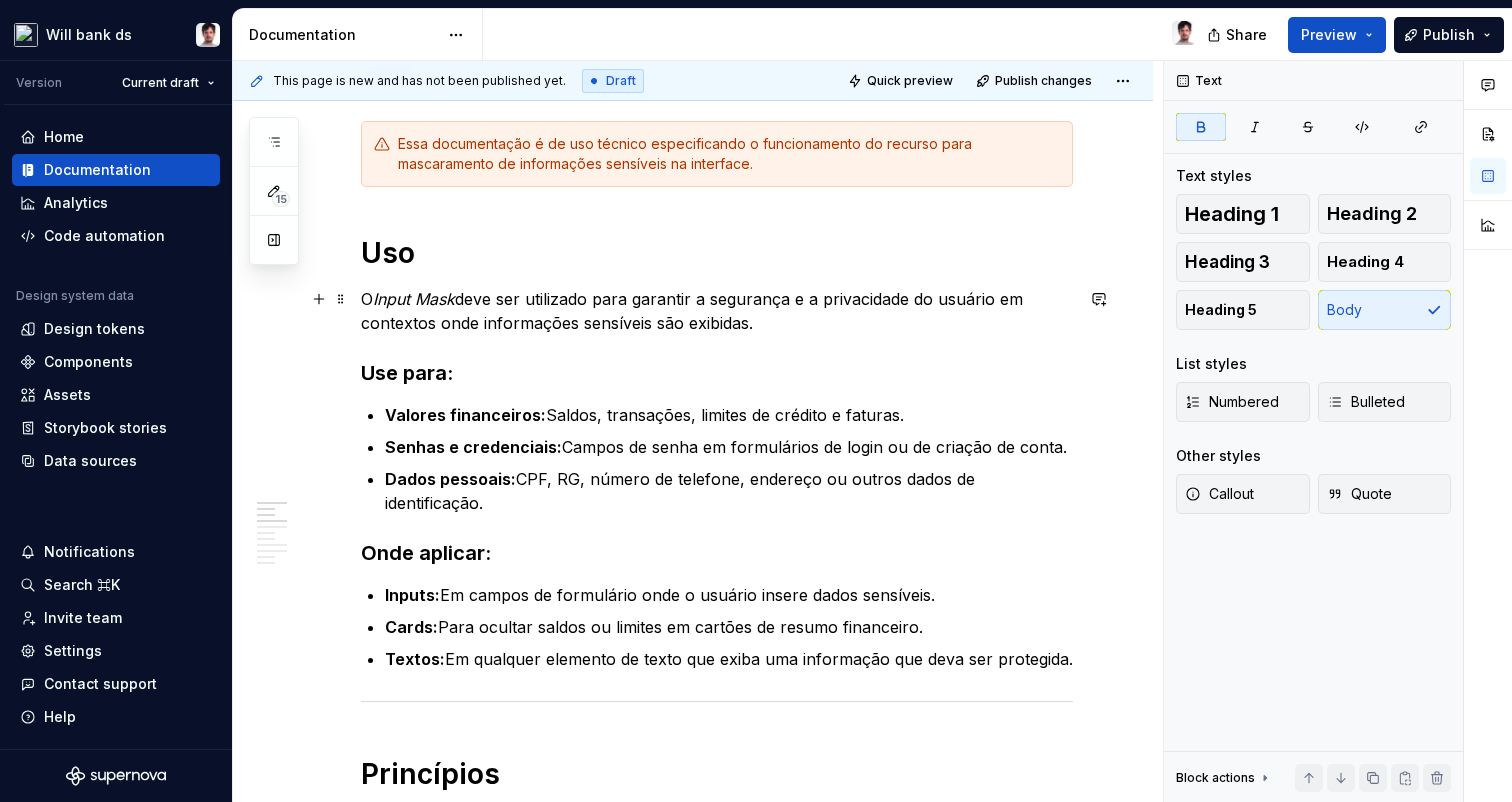 click on "O  Input Mask  deve ser utilizado para garantir a segurança e a privacidade do usuário em contextos onde informações sensíveis são exibidas." at bounding box center [717, 311] 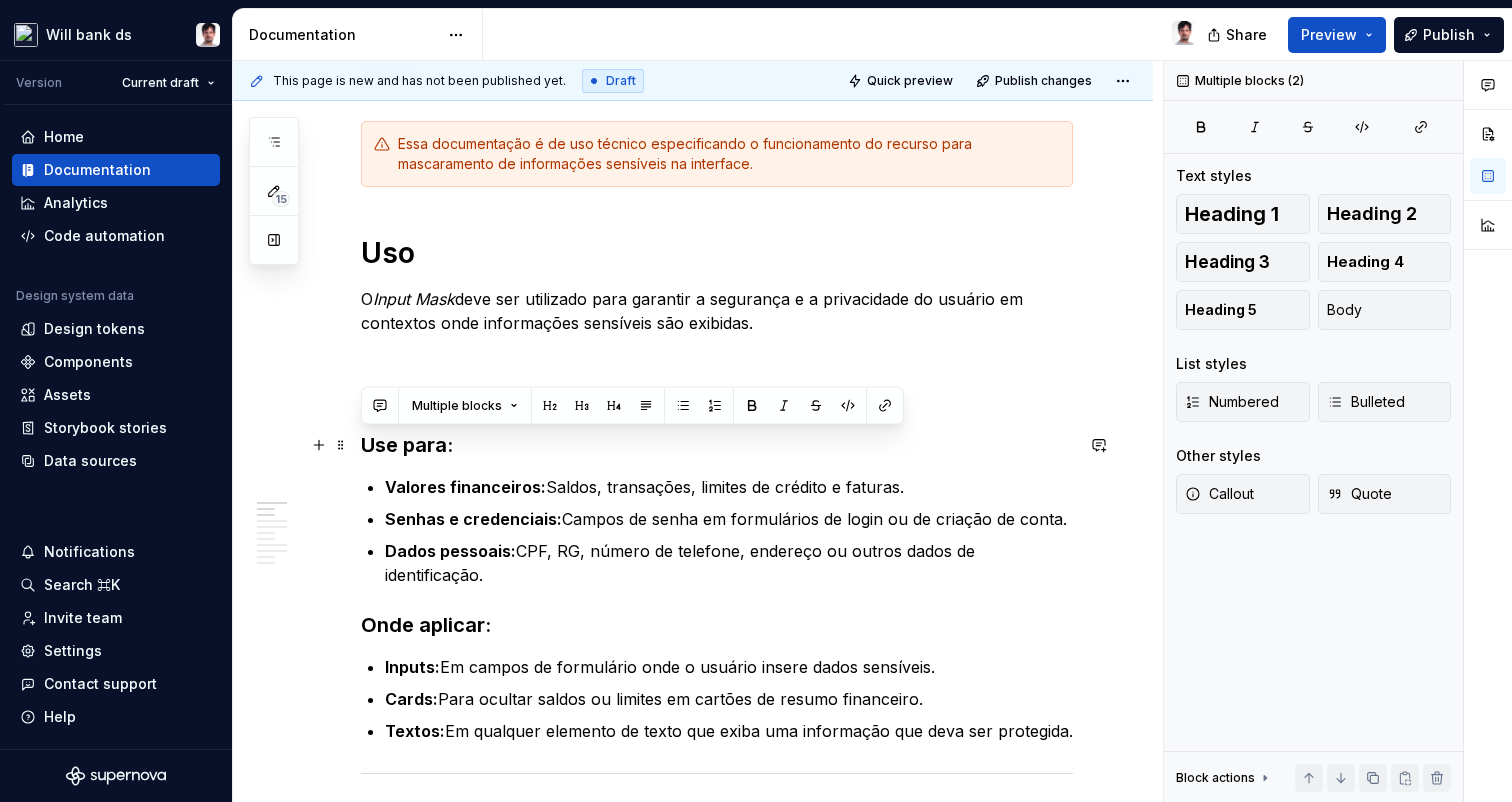 drag, startPoint x: 923, startPoint y: 482, endPoint x: 355, endPoint y: 440, distance: 569.5507 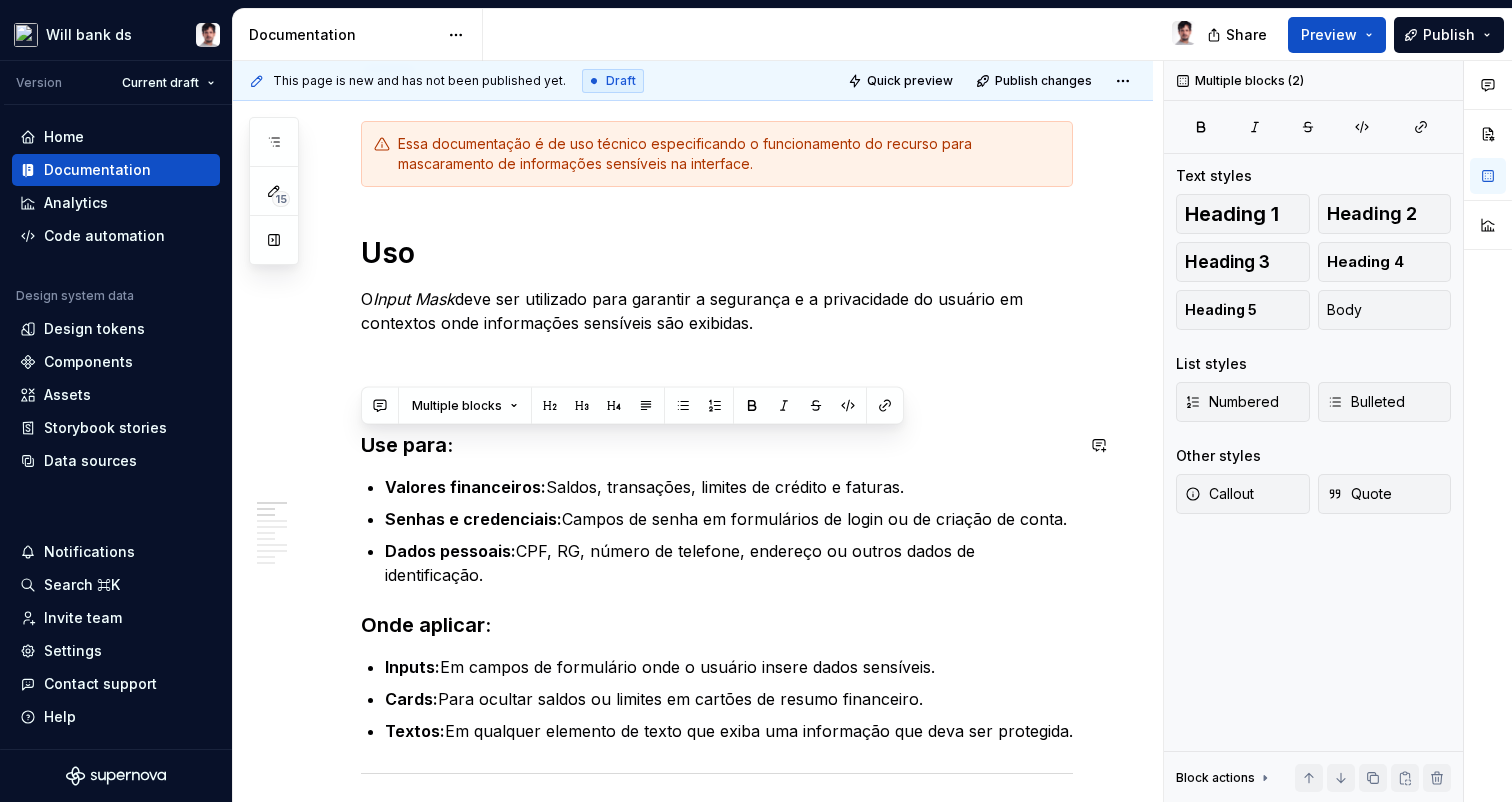 copy on "Use para: Valores financeiros:  Saldos, transações, limites de crédito e faturas." 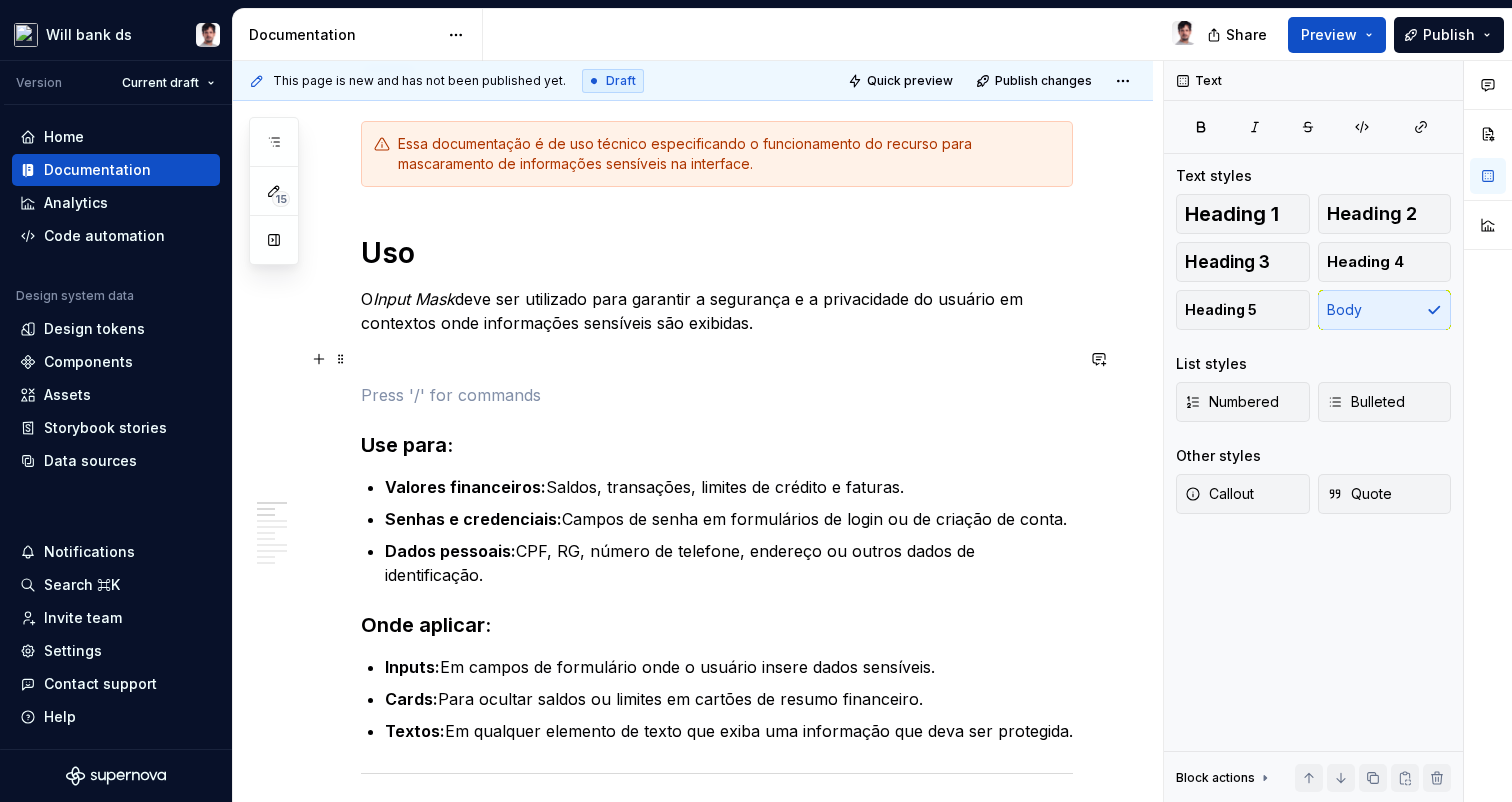 click at bounding box center [717, 359] 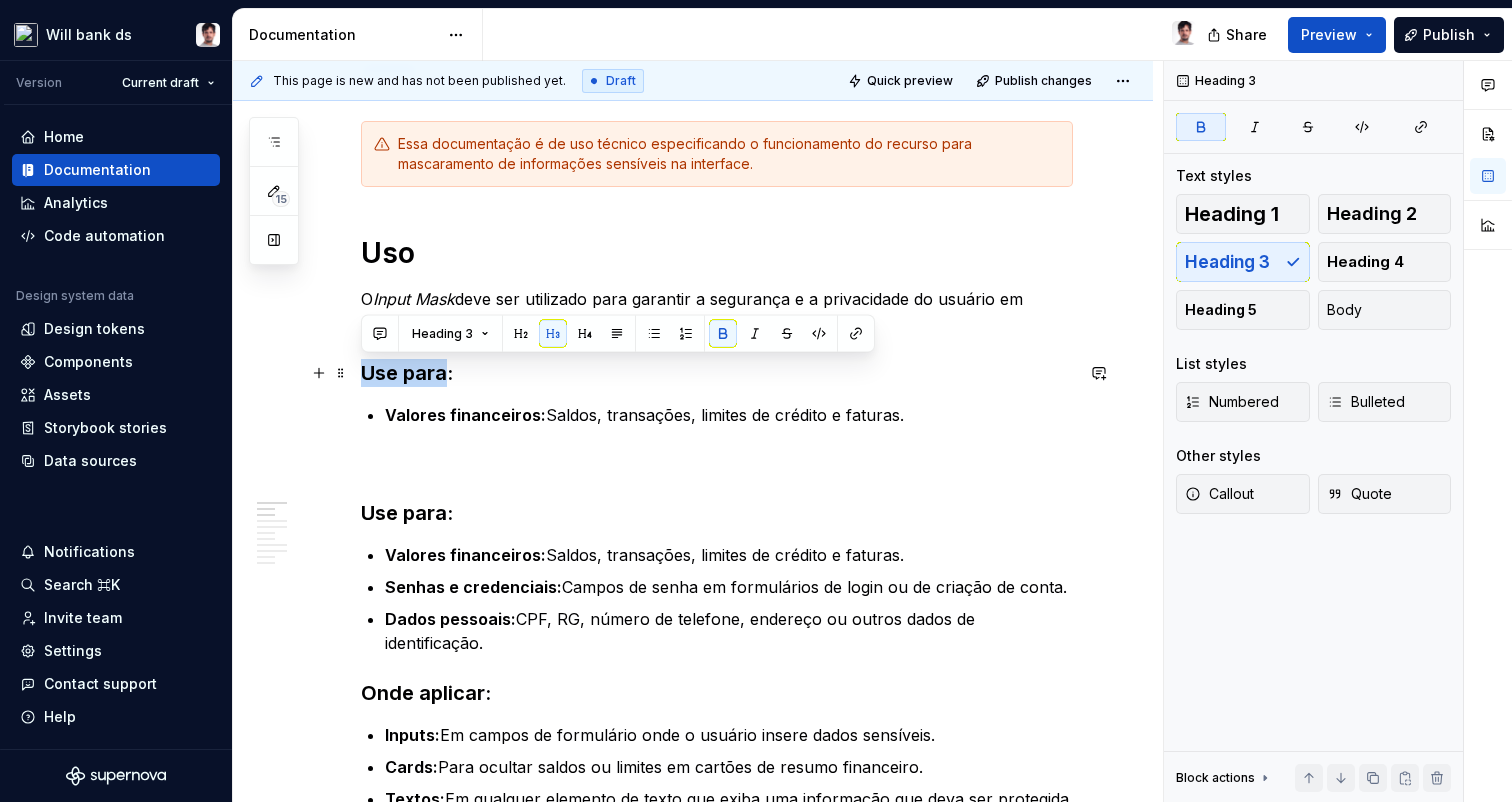 drag, startPoint x: 447, startPoint y: 375, endPoint x: 367, endPoint y: 375, distance: 80 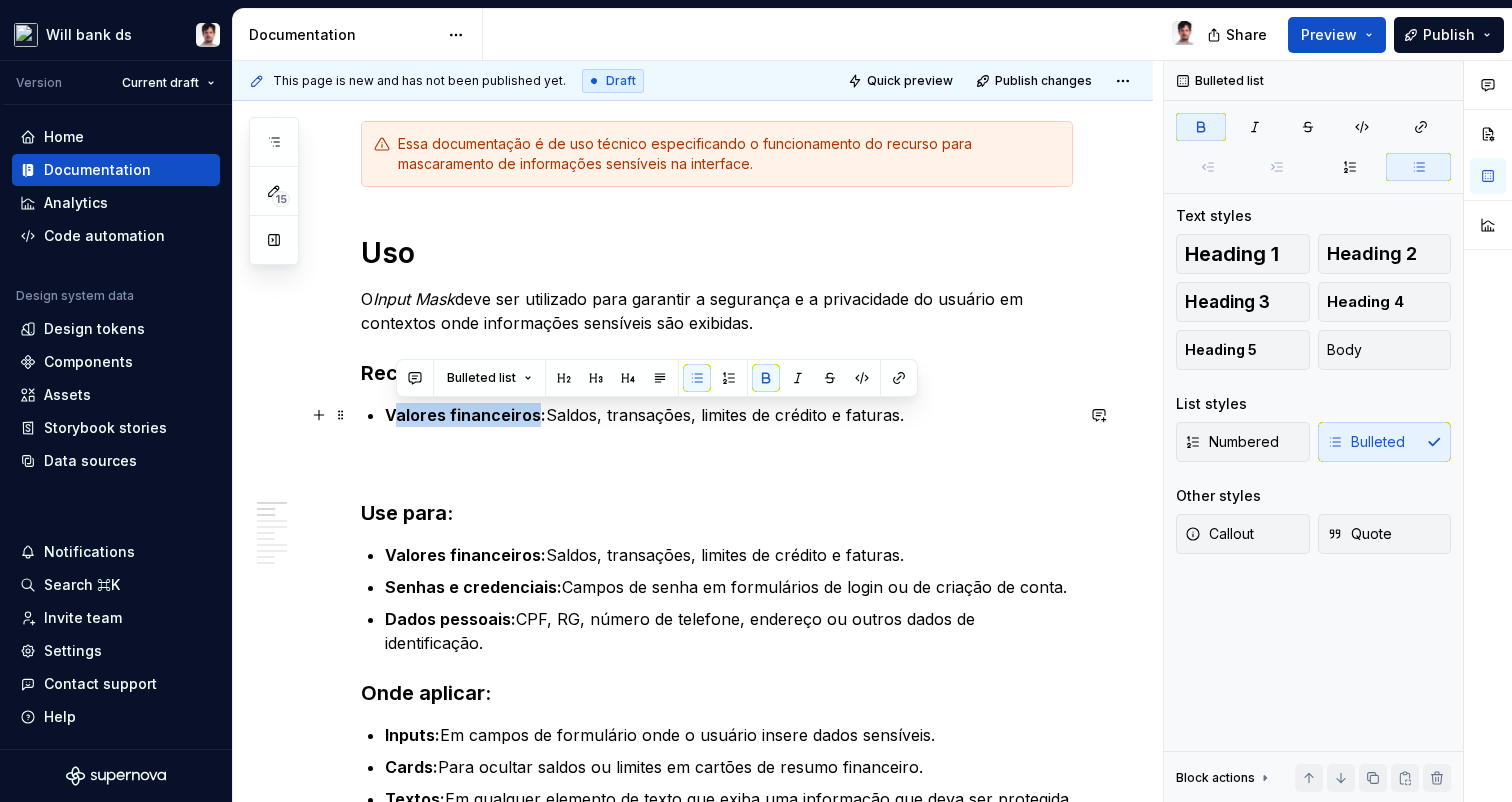 drag, startPoint x: 393, startPoint y: 420, endPoint x: 532, endPoint y: 417, distance: 139.03236 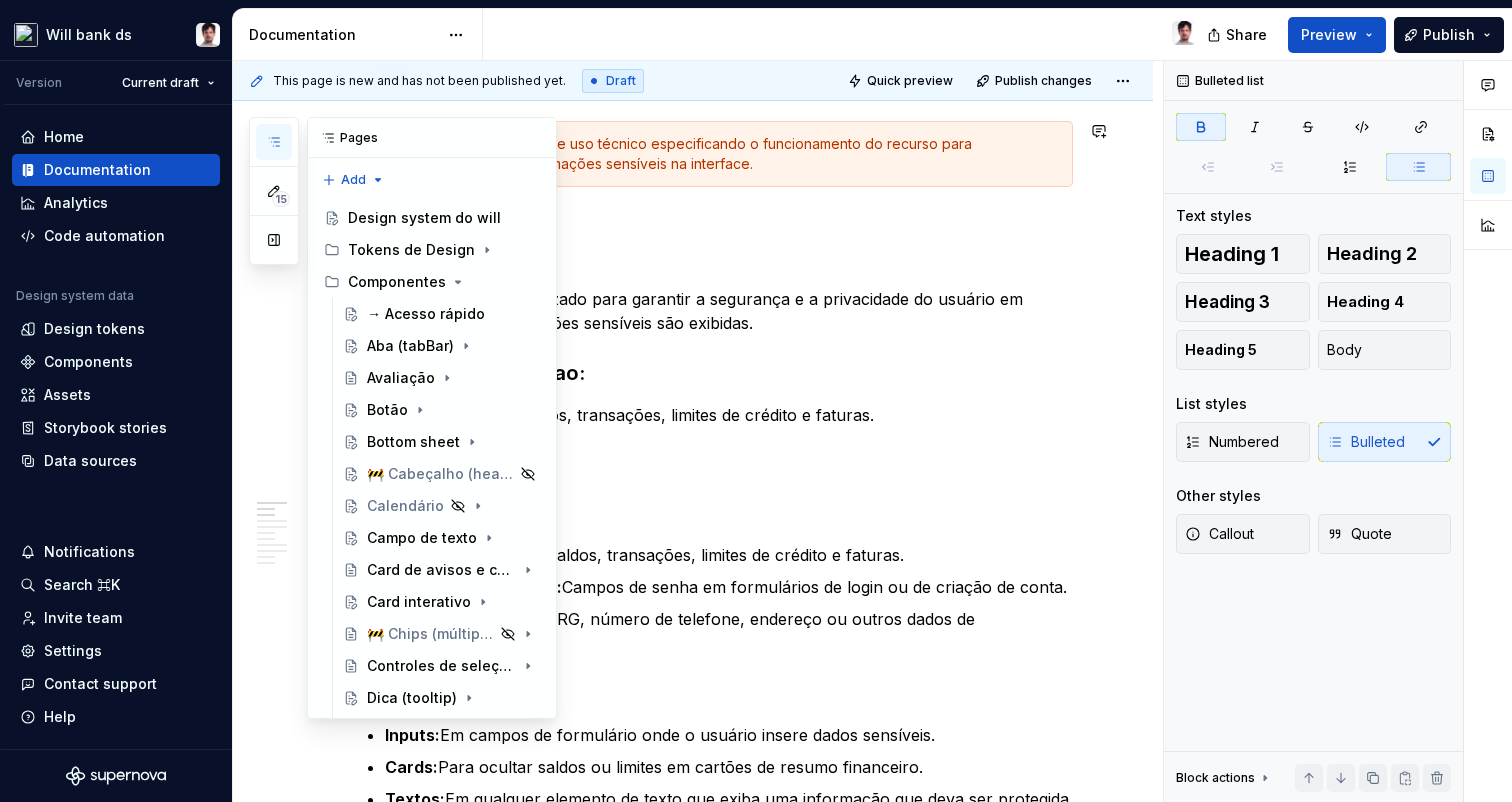 click 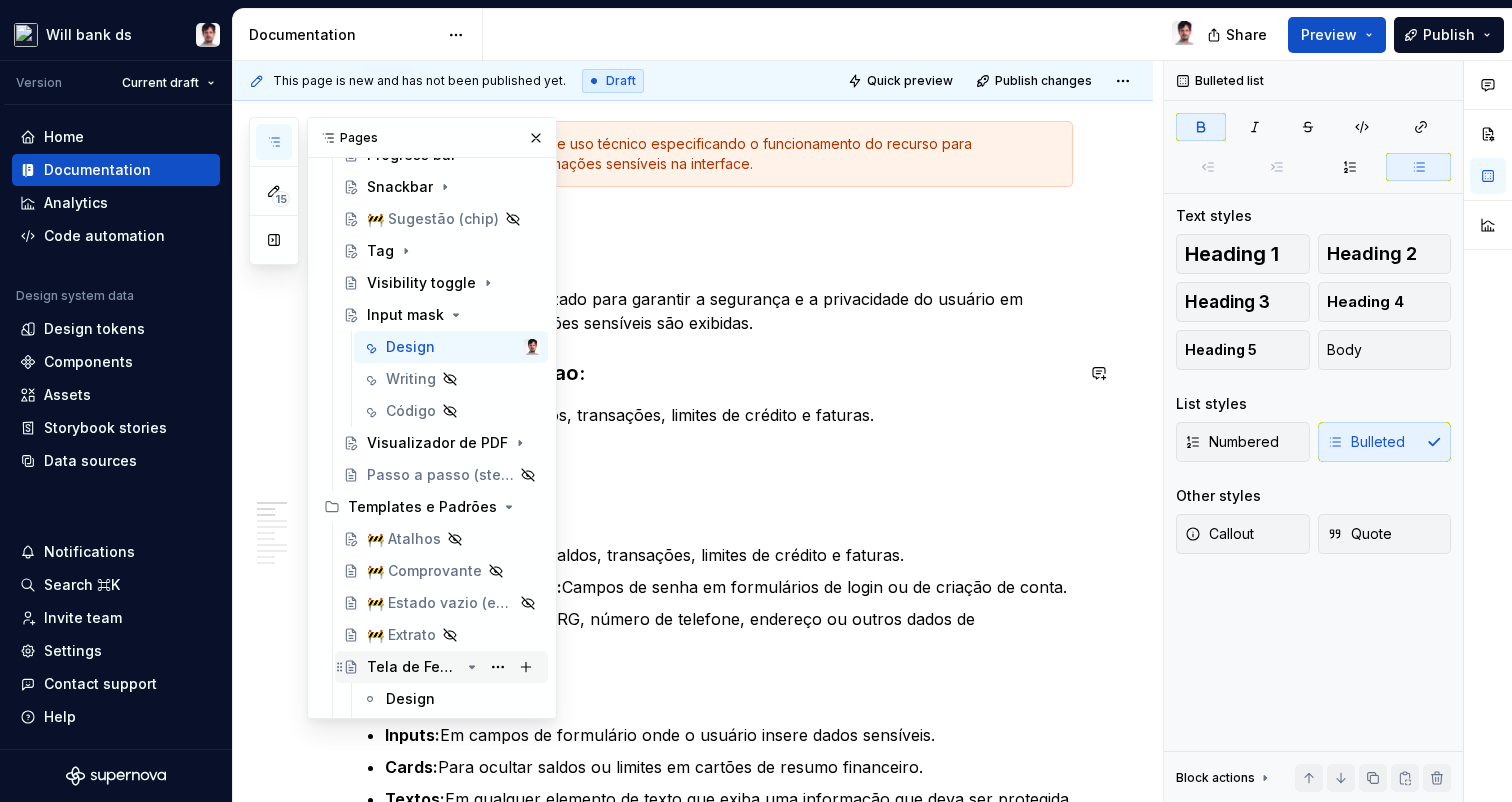 scroll, scrollTop: 702, scrollLeft: 0, axis: vertical 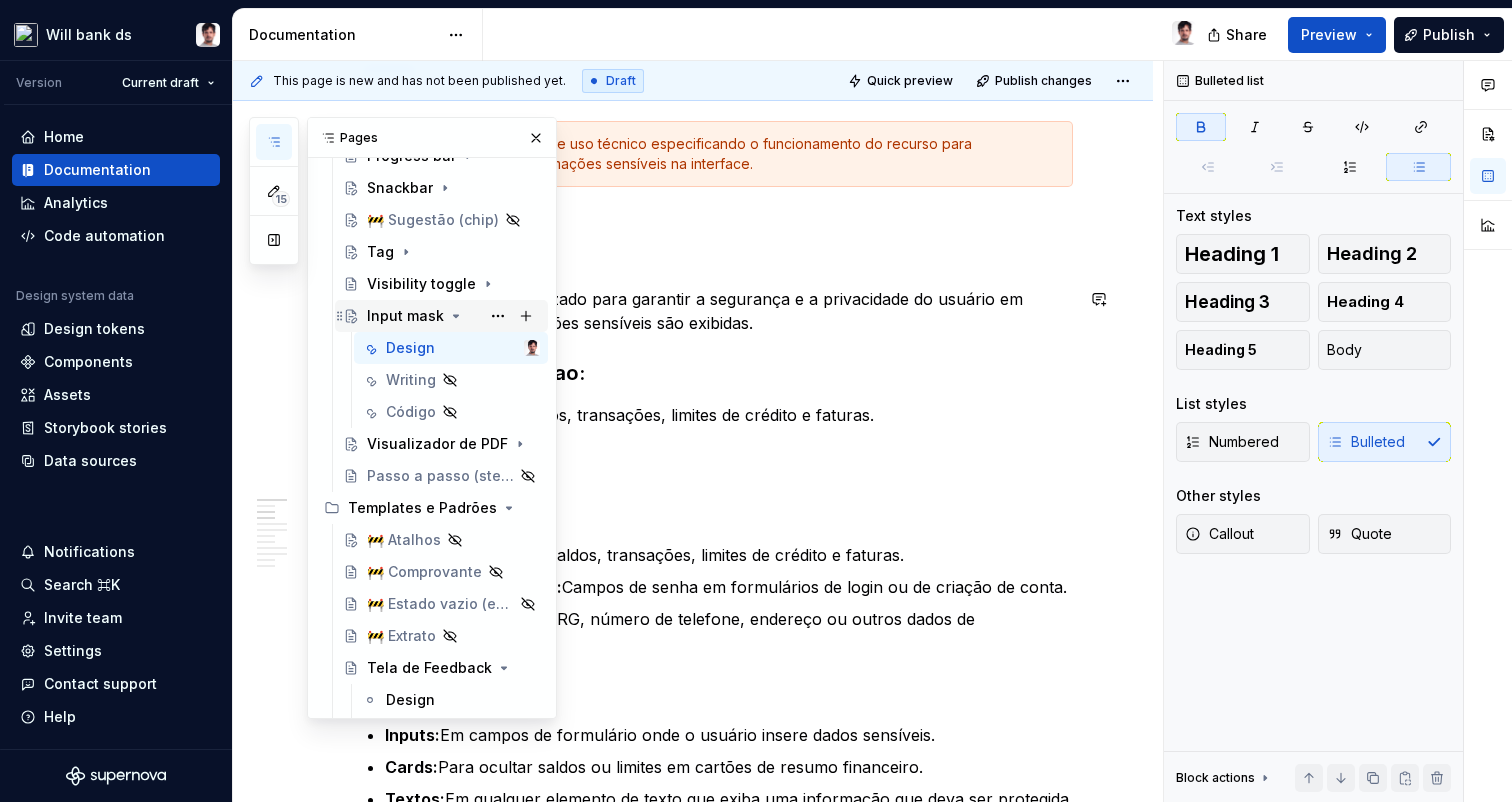 click 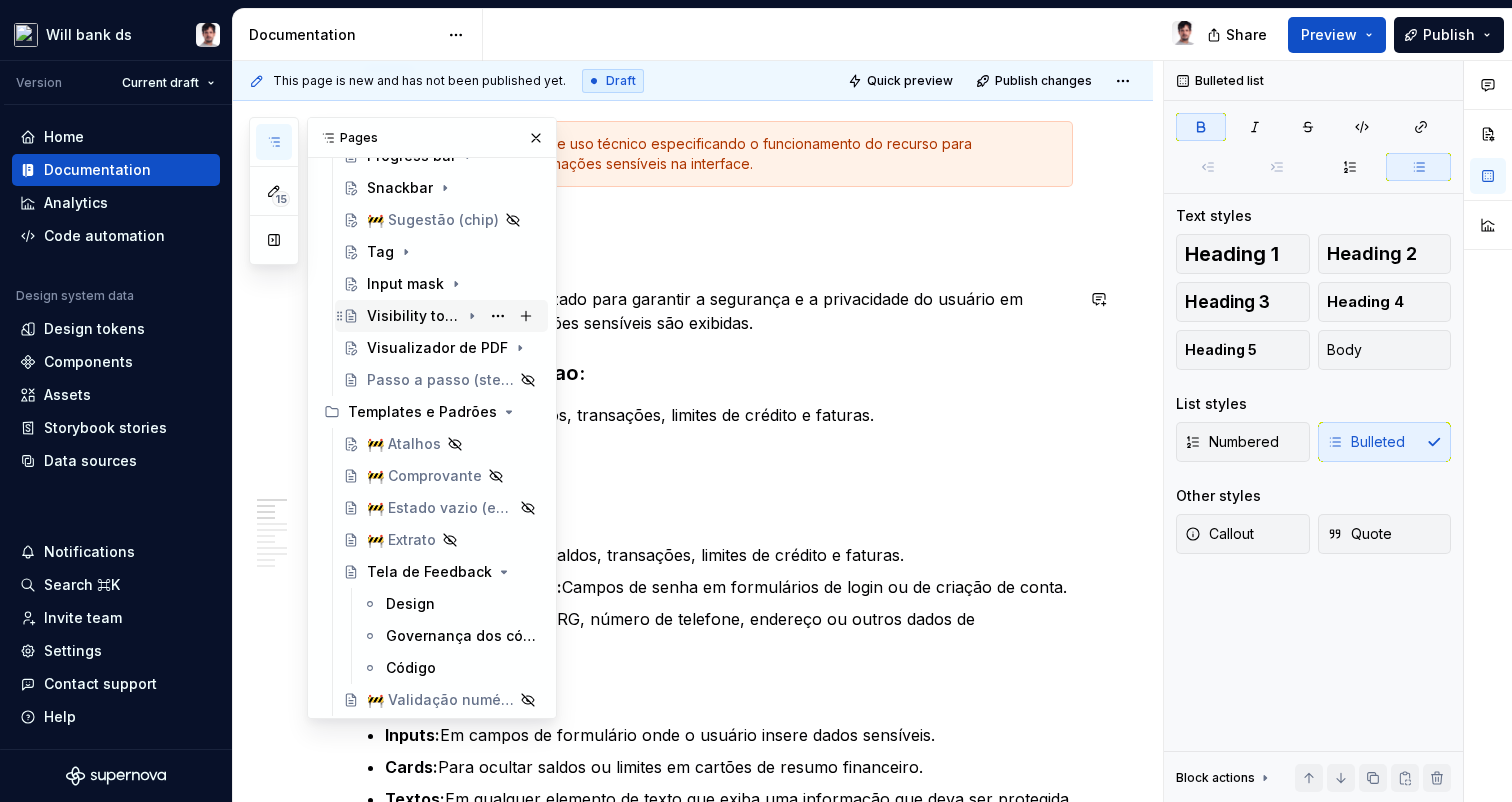 click on "Will bank ds Version Current draft Home Documentation Analytics Code automation Design system data Design tokens Components Assets Storybook stories Data sources Notifications Search ⌘K Invite team Settings Contact support Help Documentation Share Preview Publish 15 Pages Add
Accessibility guide for tree Page tree.
Navigate the tree with the arrow keys. Common tree hotkeys apply. Further keybindings are available:
enter to execute primary action on focused item
f2 to start renaming the focused item
escape to abort renaming an item
control+d to start dragging selected items
Design system do will  Tokens de Design Componentes → Acesso rápido Aba (tabBar) Avaliação  Botão Bottom sheet 🚧 Cabeçalho (header, app bar) Calendário Campo de texto Card de avisos e card mini Card interativo 🚧 Chips (múltipla seleção rápida) Controles de seleção - check box, radio button e toggle (ou switch) Dica (tooltip) Lista Modal (diálogo)" at bounding box center (756, 401) 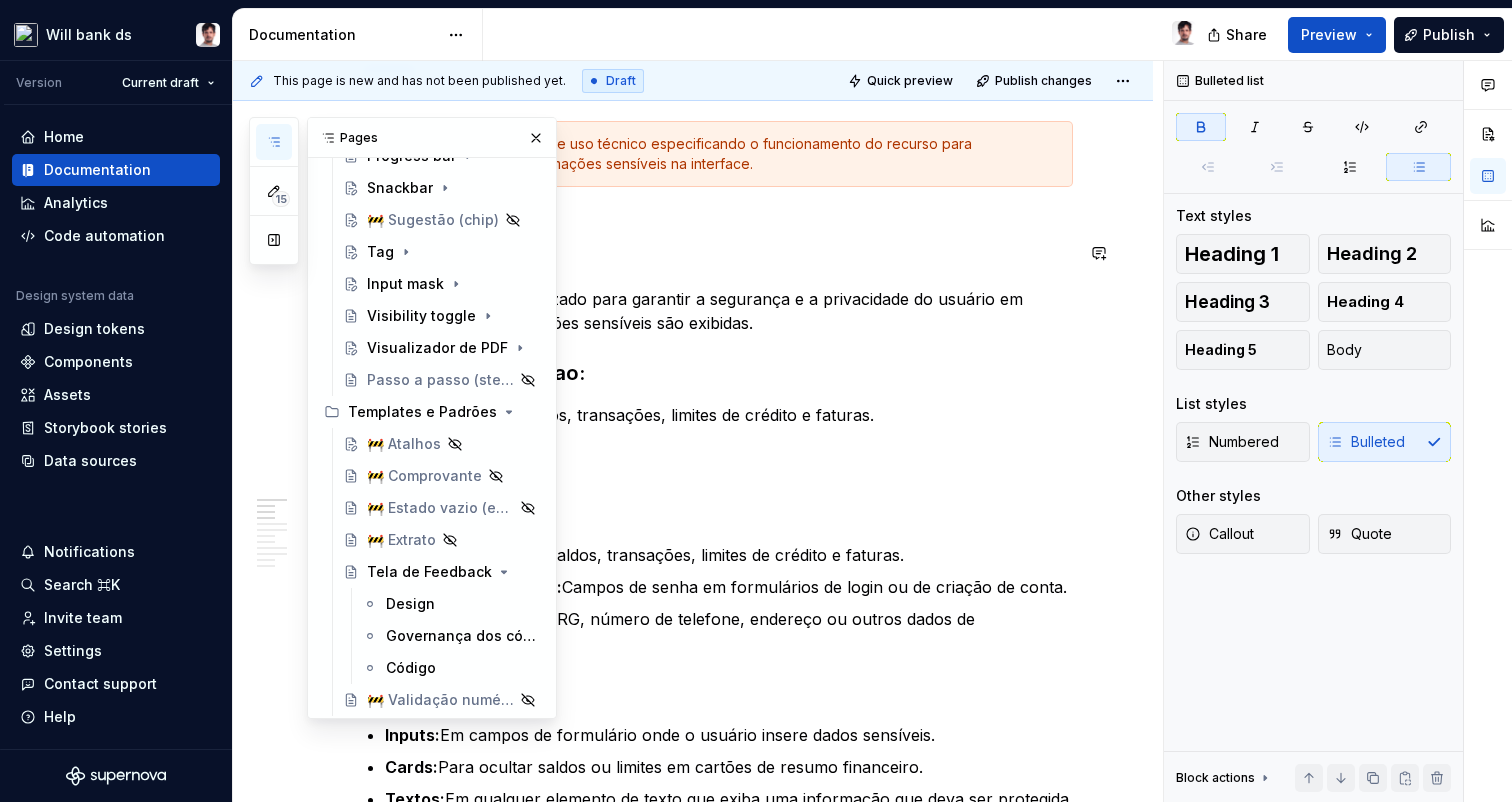 click on "Essa documentação é de uso técnico especificando o funcionamento do recurso para mascaramento de informações sensíveis na interface. Uso O  Input Mask  deve ser utilizado para garantir a segurança e a privacidade do usuário em contextos onde informações sensíveis são exibidas. Recurso associado ao: Visibility Toggle:  Saldos, transações, limites de crédito e faturas. Use para: Valores financeiros:  Saldos, transações, limites de crédito e faturas. Senhas e credenciais:  Campos de senha em formulários de login ou de criação de conta. Dados pessoais:  [CPF], [RG], [PHONE], [ADDRESS] ou outros dados de identificação. Onde aplicar: Inputs:  Em campos de formulário onde o usuário insere dados sensíveis. Cards:  Para ocultar saldos ou limites em cartões de resumo financeiro. Textos:  Em qualquer elemento de texto que exiba uma informação que deva ser protegida. Princípios Segurança: Controle do usuário: Clareza e feedback: Tipos Padrão (hide): ●●●●●● ). Estado:" at bounding box center [717, 1720] 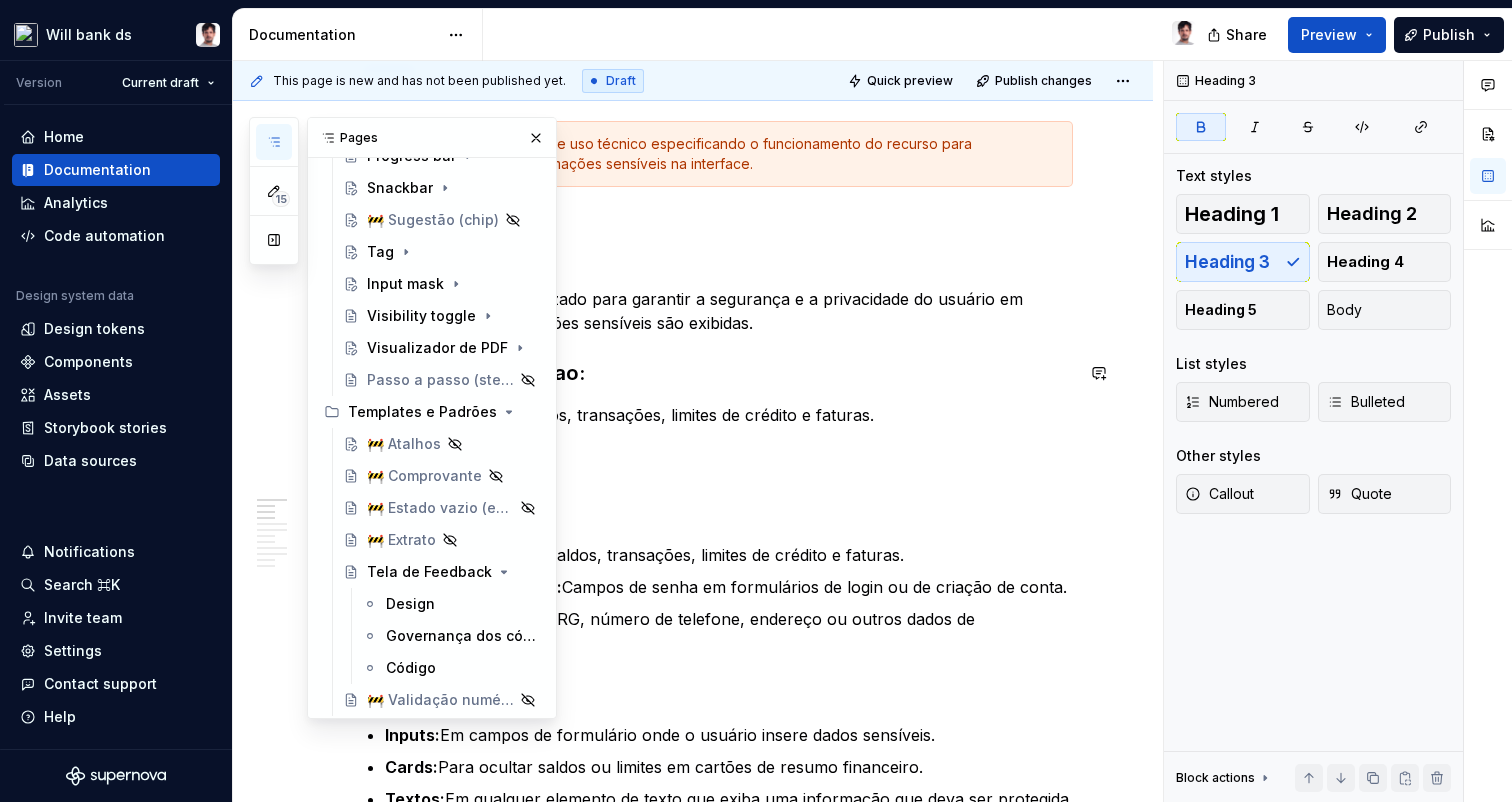 click on "Recurso associado ao:" at bounding box center [717, 373] 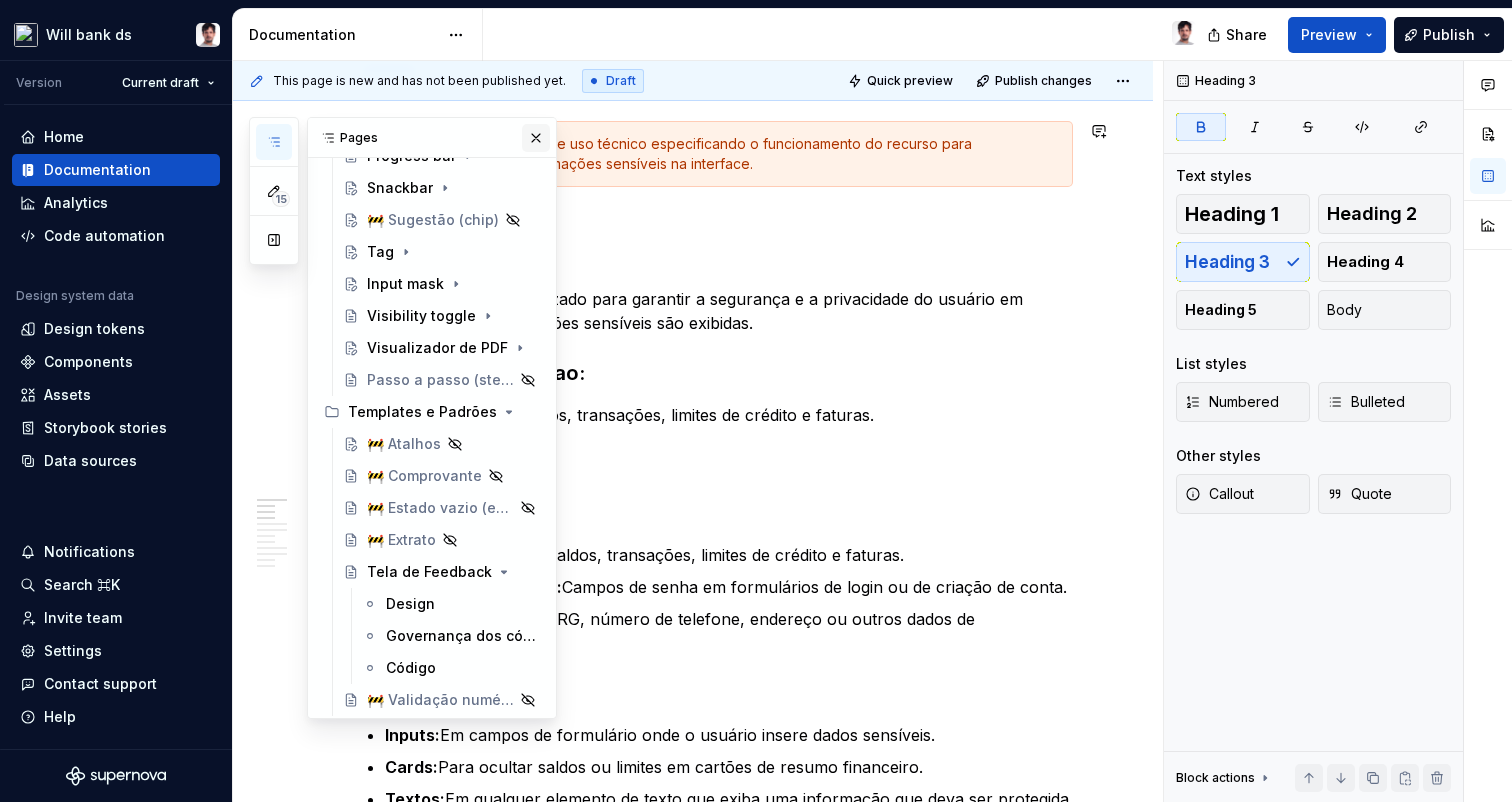 click at bounding box center [536, 138] 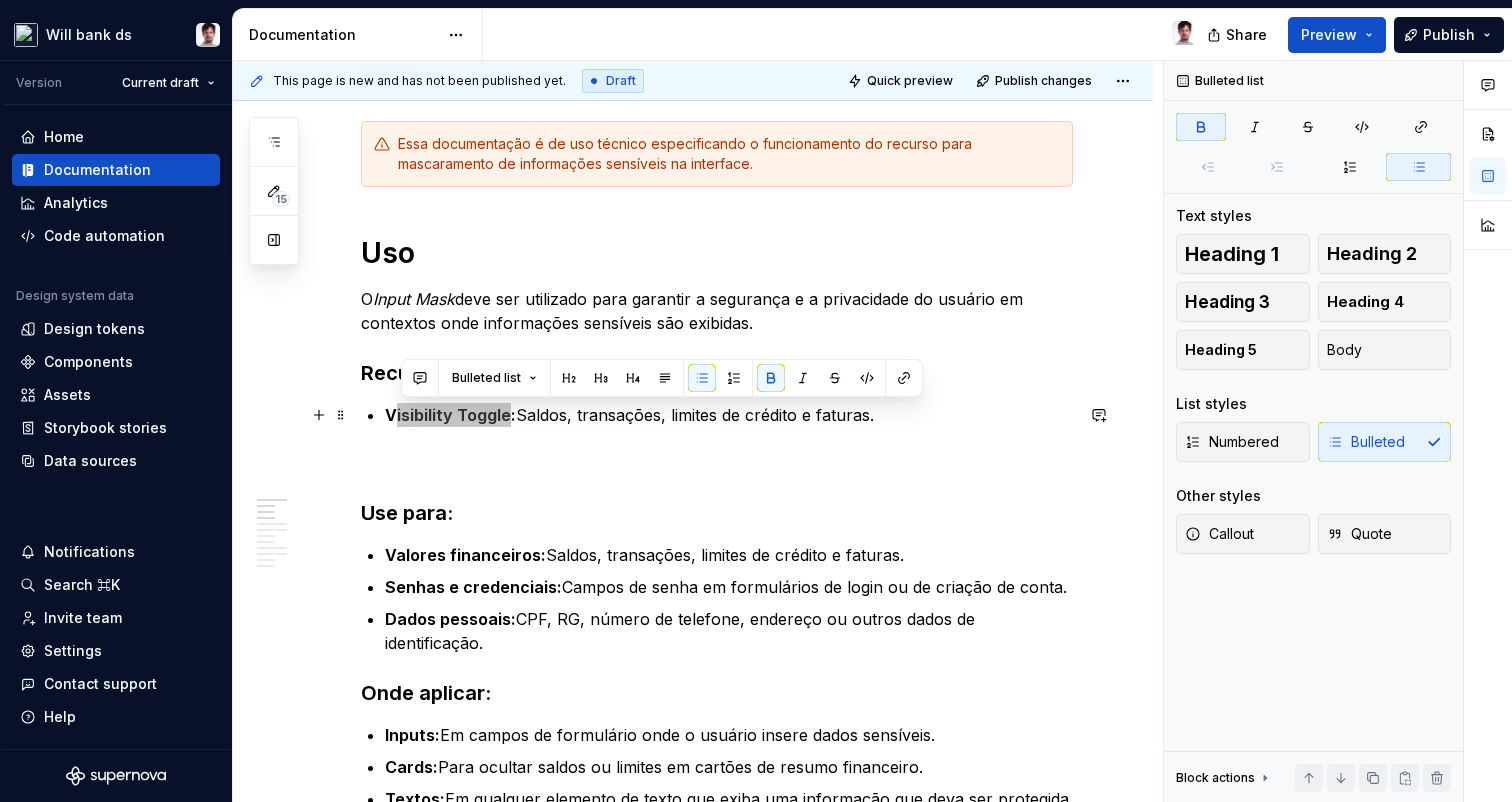drag, startPoint x: 511, startPoint y: 413, endPoint x: 399, endPoint y: 406, distance: 112.21854 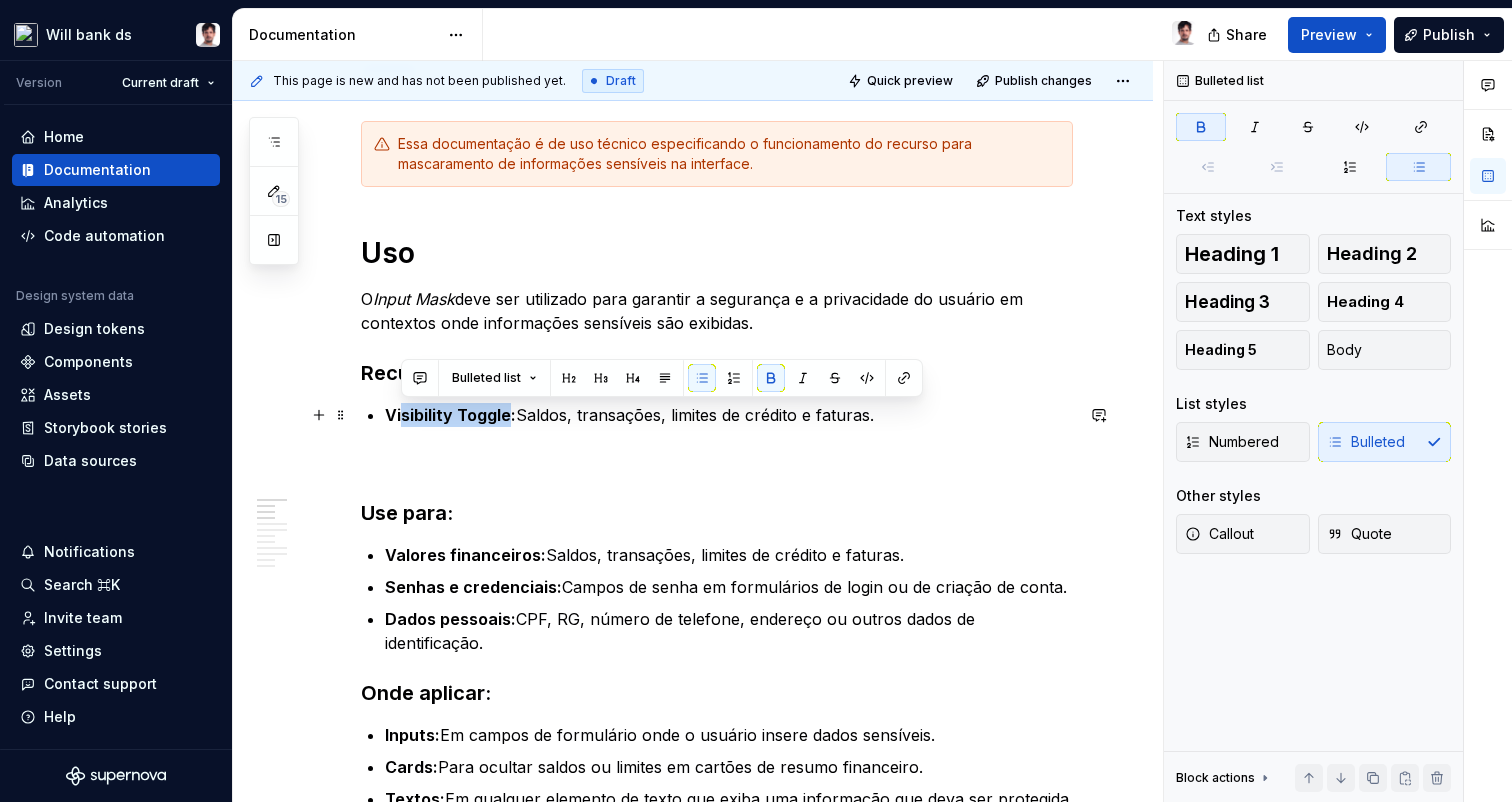 click on "Visibility Toggle:" at bounding box center [450, 415] 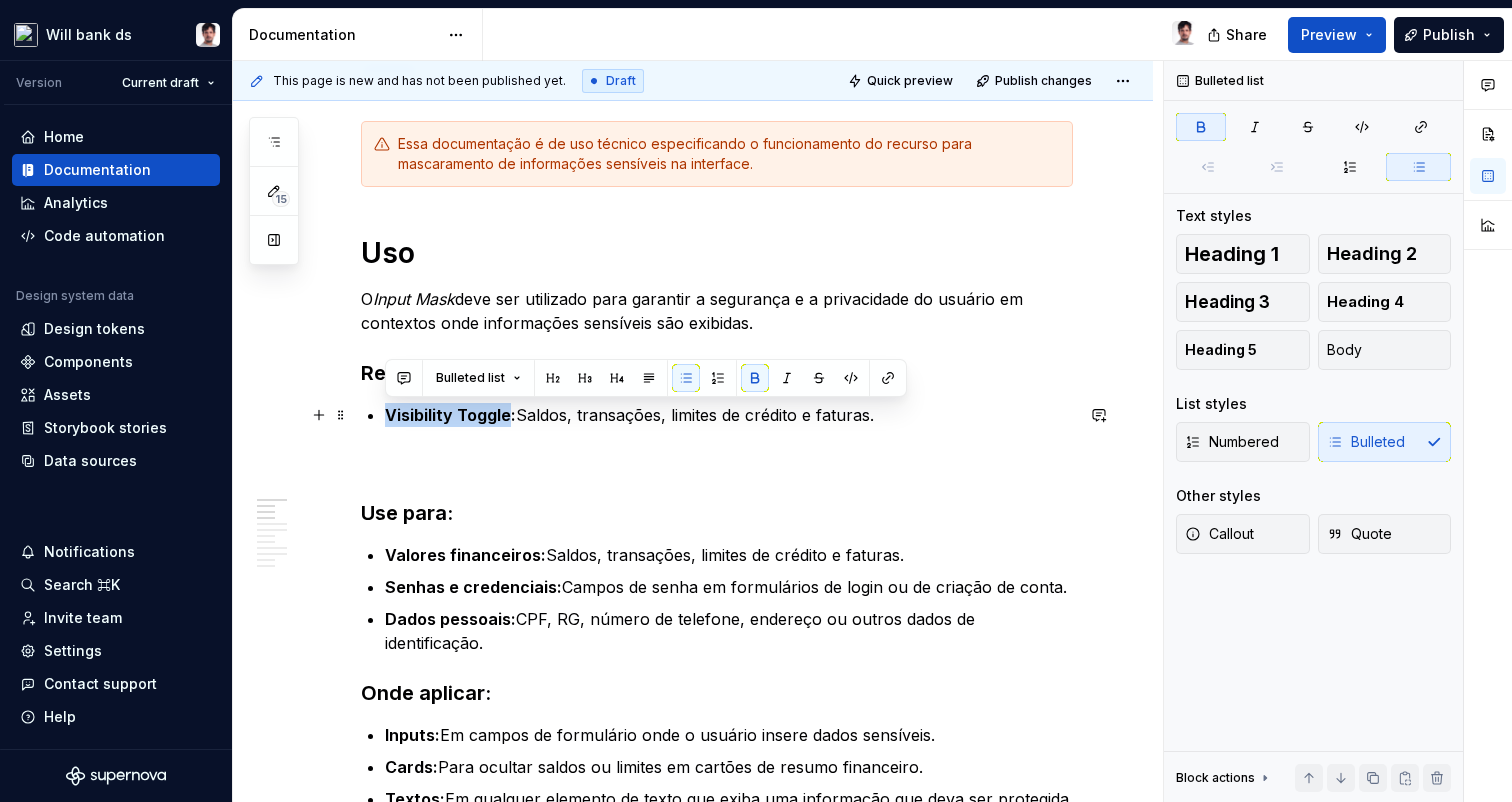 drag, startPoint x: 389, startPoint y: 409, endPoint x: 505, endPoint y: 412, distance: 116.03879 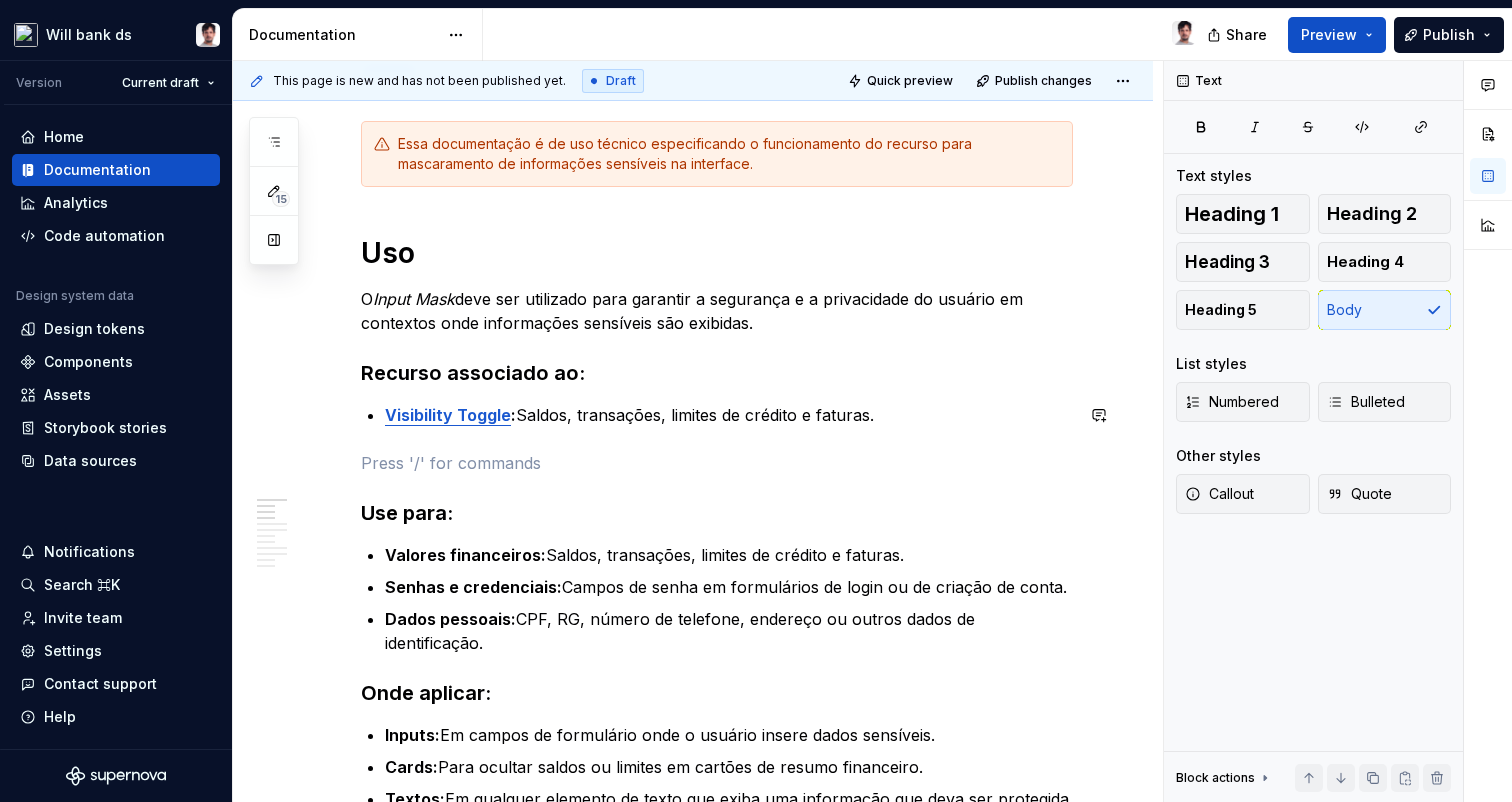 click on "Essa documentação é de uso técnico especificando o funcionamento do recurso para mascaramento de informações sensíveis na interface. Uso O  Input Mask  deve ser utilizado para garantir a segurança e a privacidade do usuário em contextos onde informações sensíveis são exibidas. Recurso associado ao: Visibility Toggle :  Saldos, transações, limites de crédito e faturas. Use para: Valores financeiros:  Saldos, transações, limites de crédito e faturas. Senhas e credenciais:  Campos de senha em formulários de login ou de criação de conta. Dados pessoais:  CPF, RG, número de telefone, endereço ou outros dados de identificação. Onde aplicar: Inputs:  Em campos de formulário onde o usuário insere dados sensíveis. Cards:  Para ocultar saldos ou limites em cartões de resumo financeiro. Textos:  Em qualquer elemento de texto que exiba uma informação que deva ser protegida. Princípios Segurança: Controle do usuário: Clareza e feedback: Tipos Padrão (hide): ●●●●●● ). Estado:" at bounding box center (717, 1720) 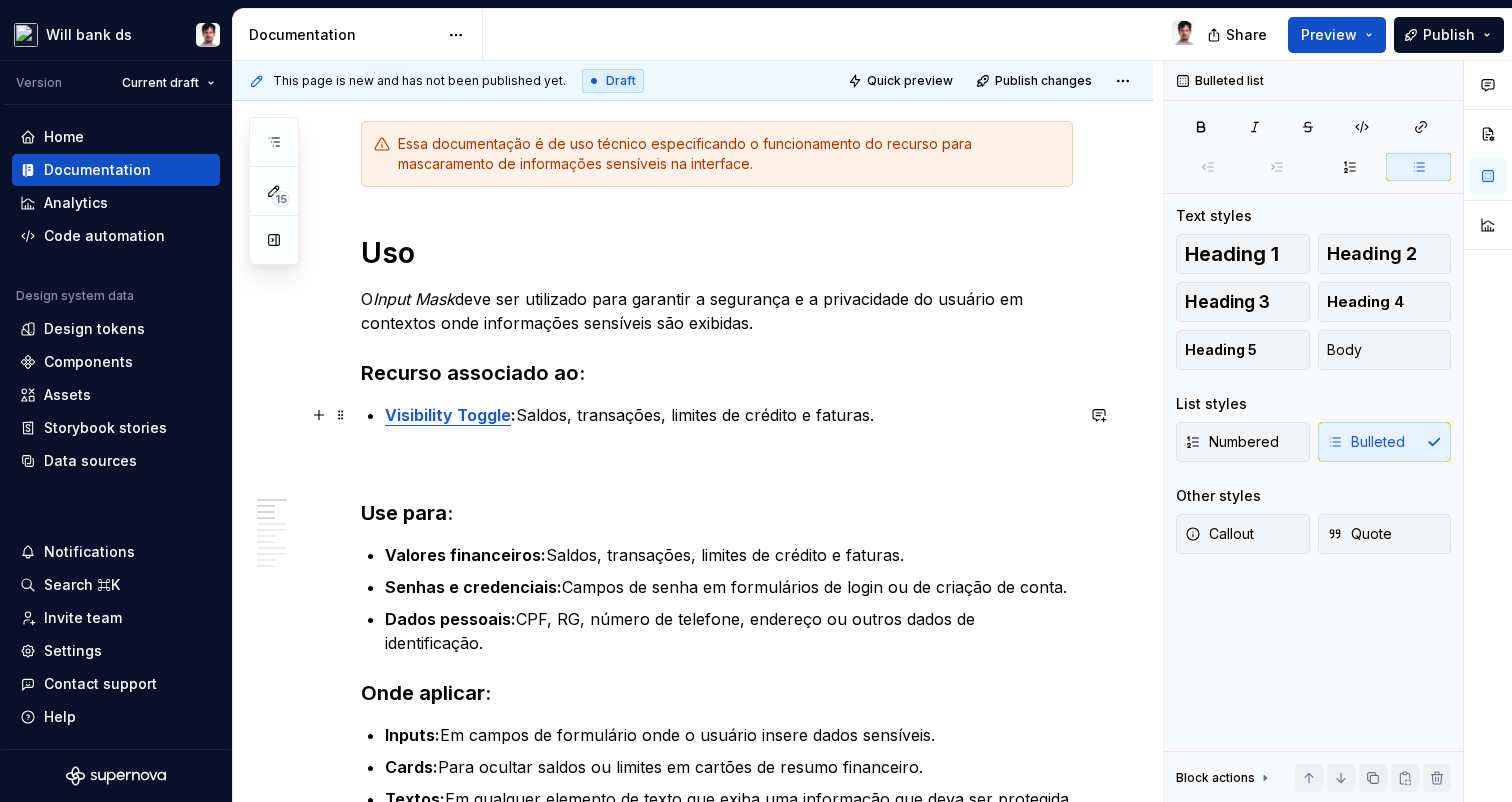 click on "Visibility Toggle :  Saldos, transações, limites de crédito e faturas." at bounding box center (729, 415) 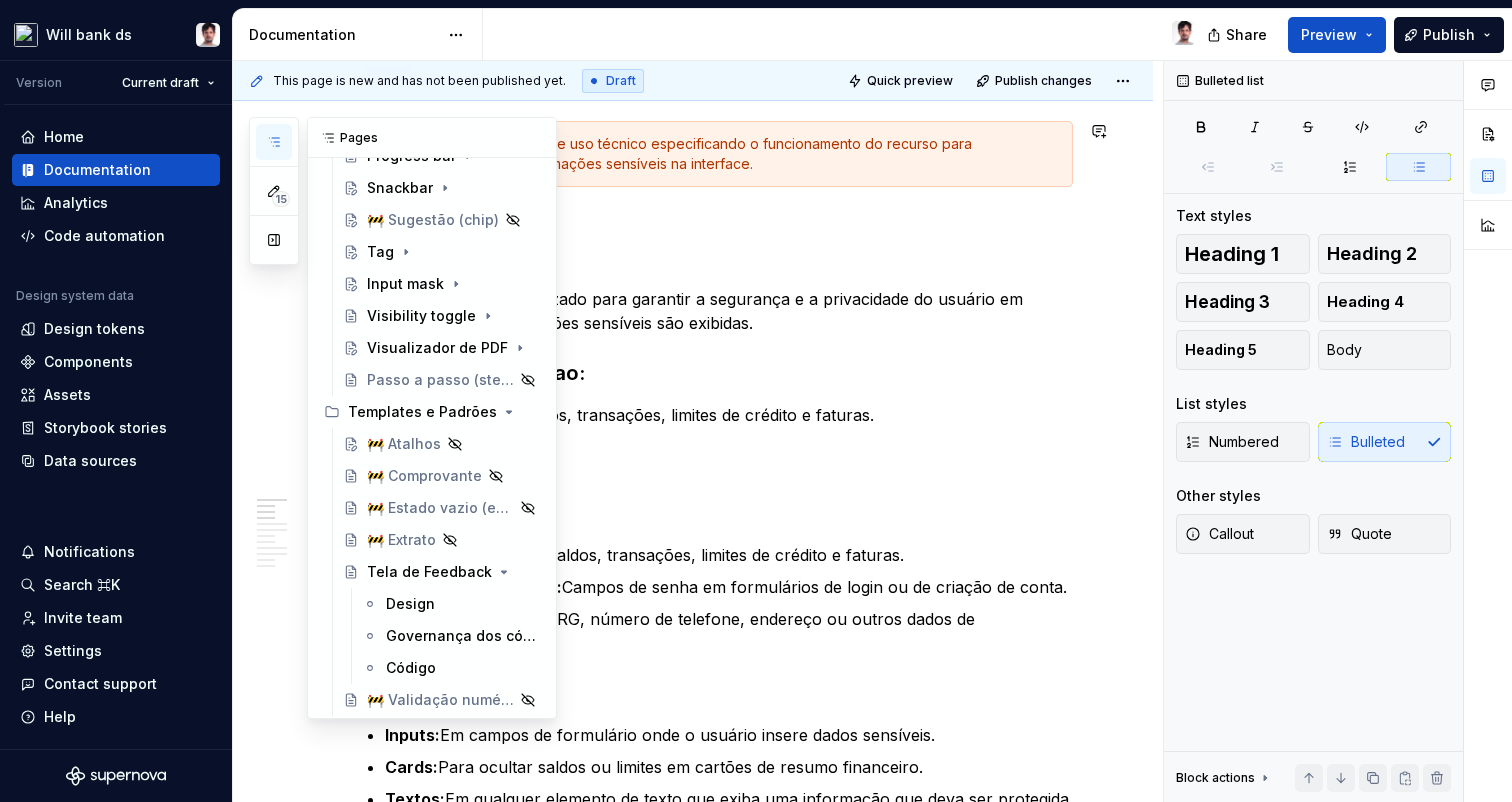 click 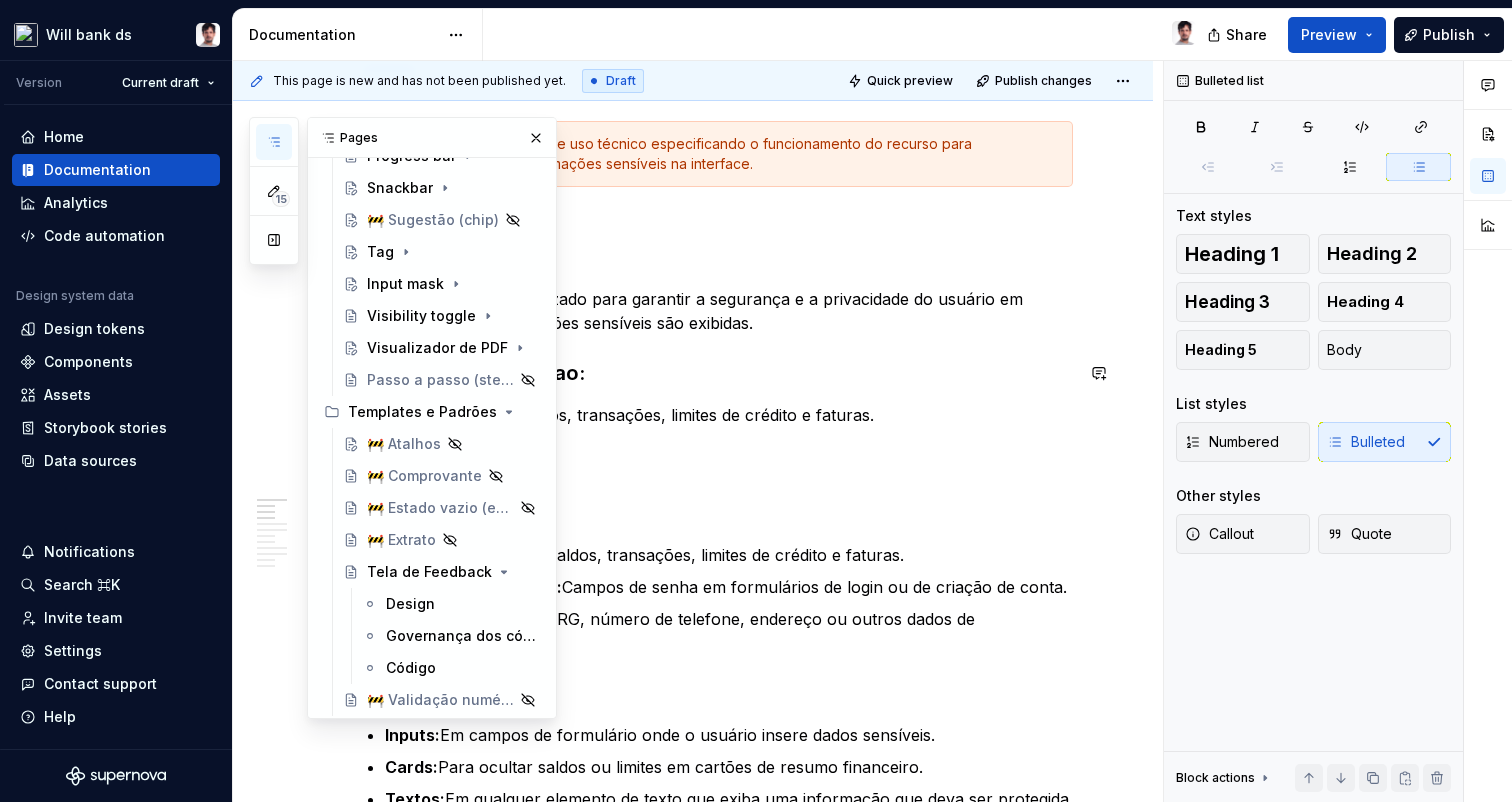 click on "Essa documentação é de uso técnico especificando o funcionamento do recurso para mascaramento de informações sensíveis na interface. Uso O  Input Mask  deve ser utilizado para garantir a segurança e a privacidade do usuário em contextos onde informações sensíveis são exibidas. Recurso associado ao: Visibility Toggle :  Saldos, transações, limites de crédito e faturas. Use para: Valores financeiros:  Saldos, transações, limites de crédito e faturas. Senhas e credenciais:  Campos de senha em formulários de login ou de criação de conta. Dados pessoais:  CPF, RG, número de telefone, endereço ou outros dados de identificação. Onde aplicar: Inputs:  Em campos de formulário onde o usuário insere dados sensíveis. Cards:  Para ocultar saldos ou limites em cartões de resumo financeiro. Textos:  Em qualquer elemento de texto que exiba uma informação que deva ser protegida. Princípios Segurança: Controle do usuário: Clareza e feedback: Tipos Padrão (hide): ●●●●●● ). Estado:" at bounding box center [717, 1720] 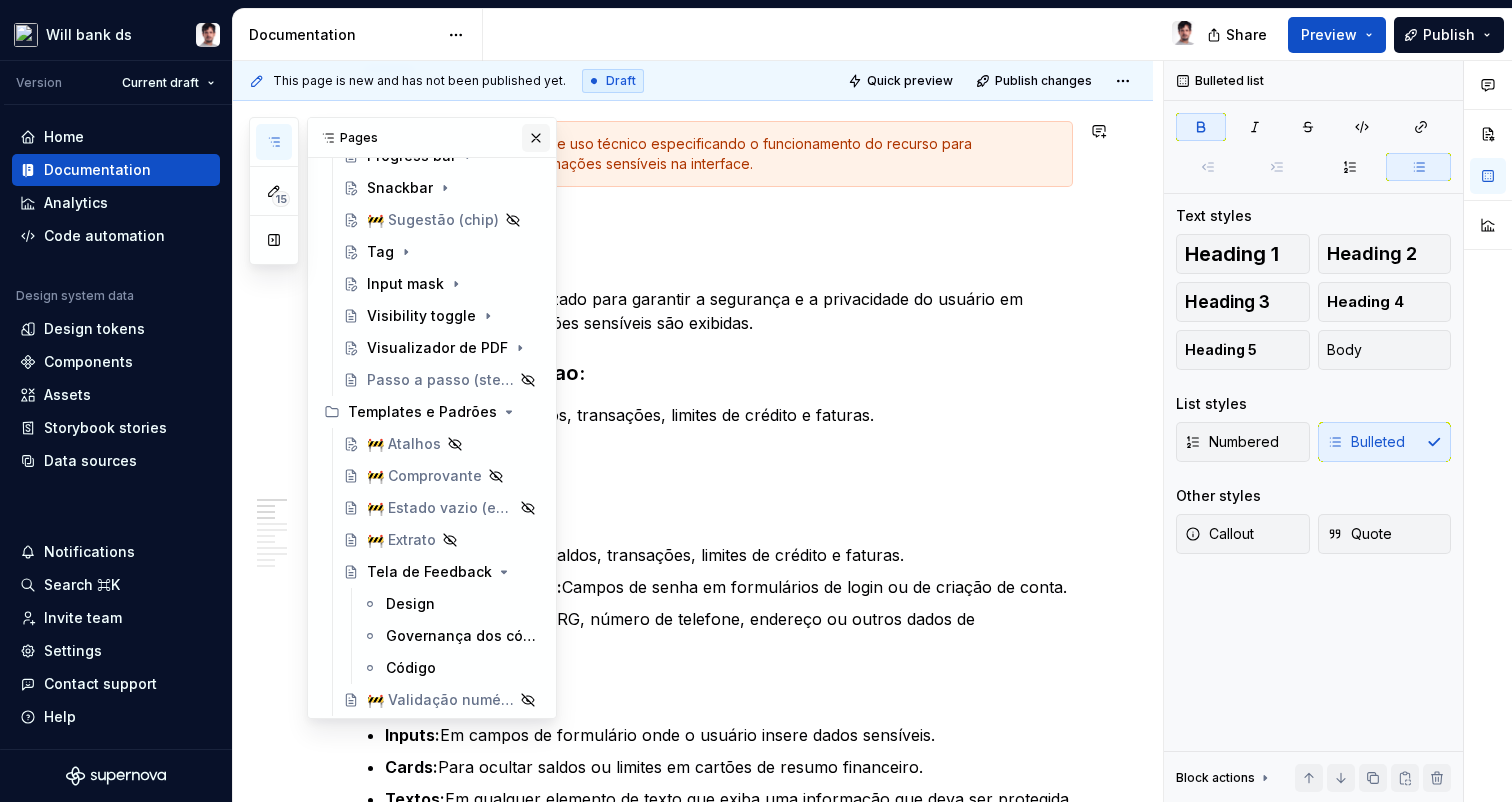 click at bounding box center [536, 138] 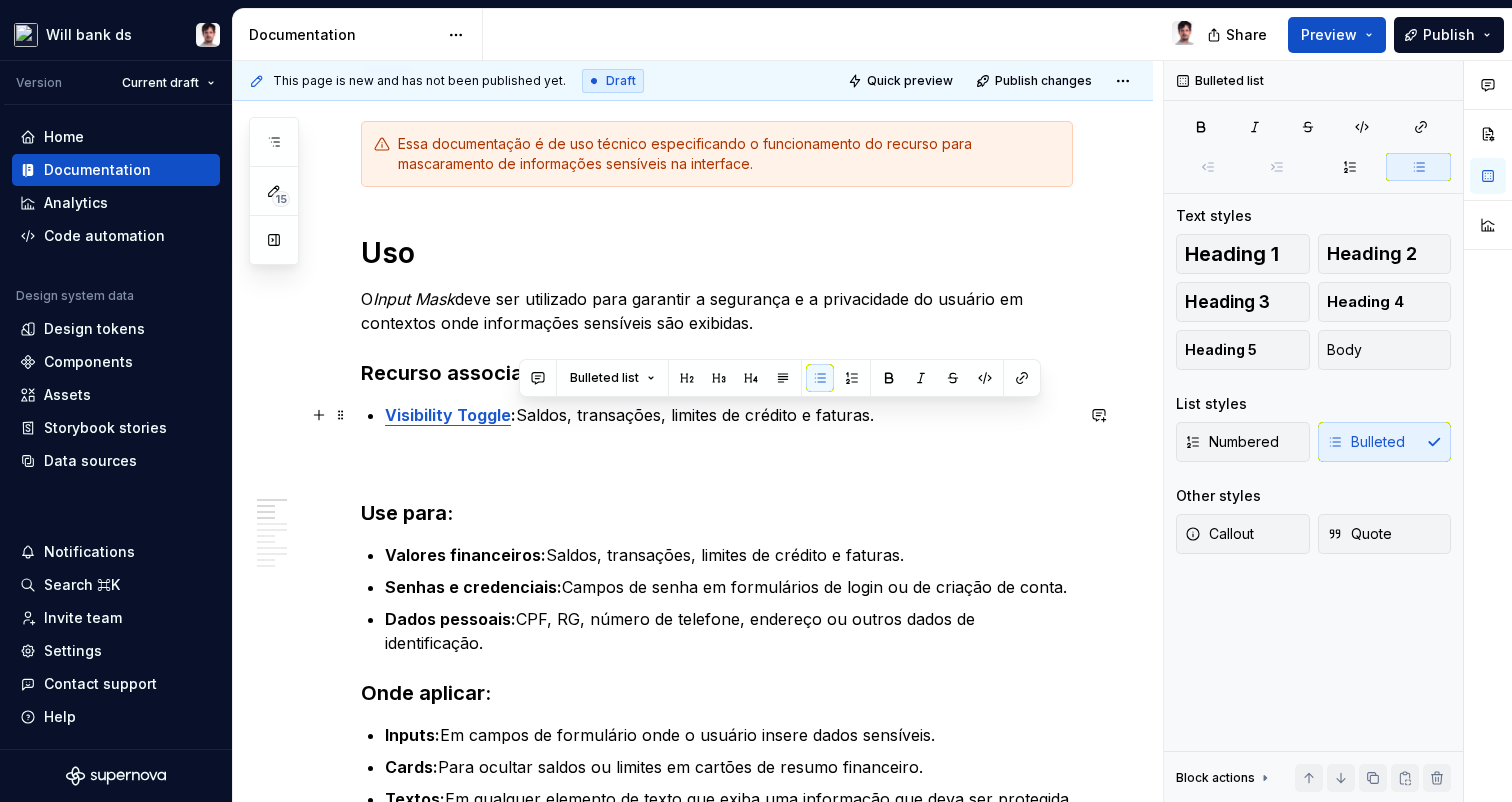 drag, startPoint x: 518, startPoint y: 411, endPoint x: 926, endPoint y: 411, distance: 408 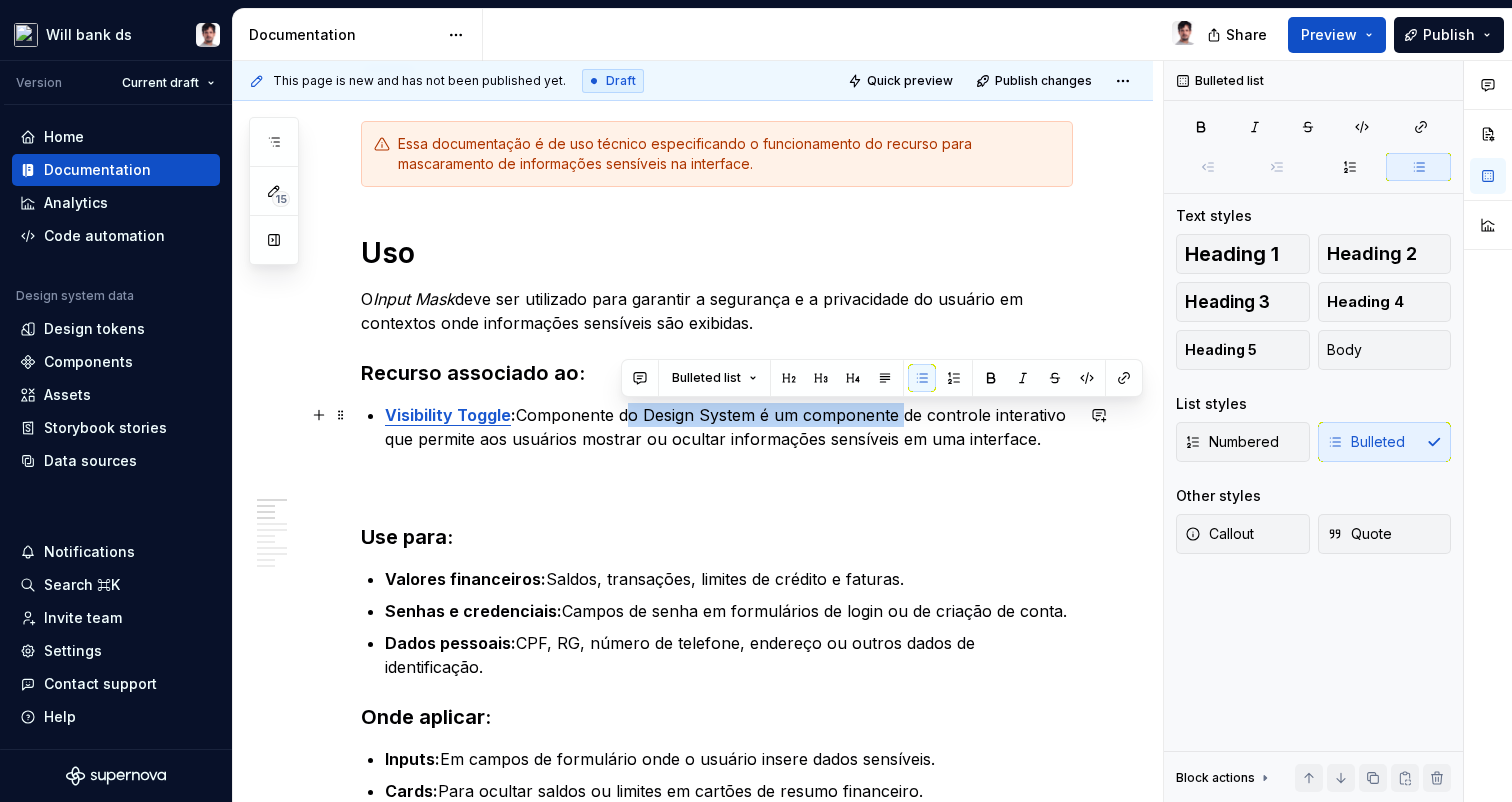 drag, startPoint x: 623, startPoint y: 413, endPoint x: 896, endPoint y: 414, distance: 273.00183 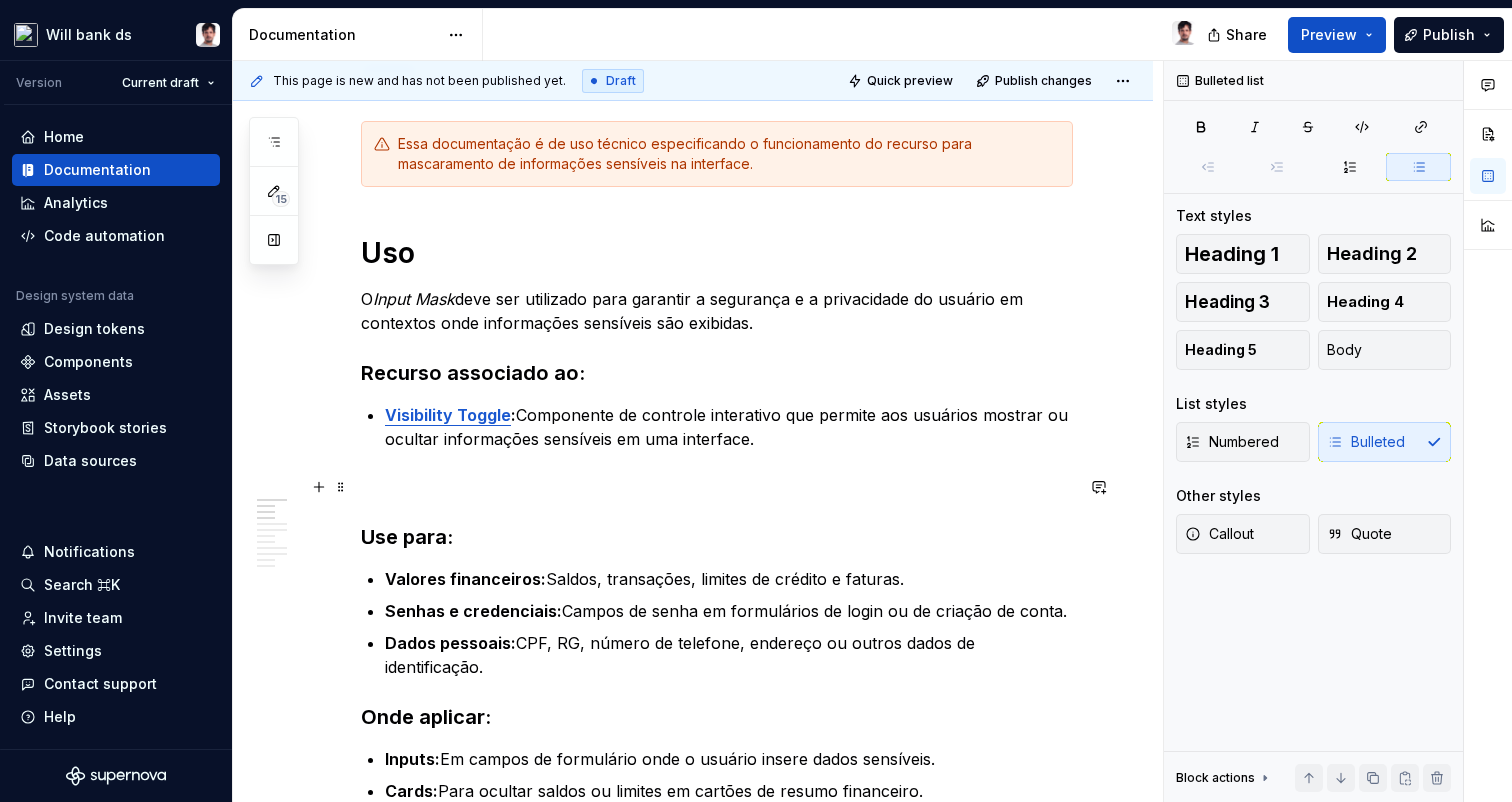 click at bounding box center (717, 487) 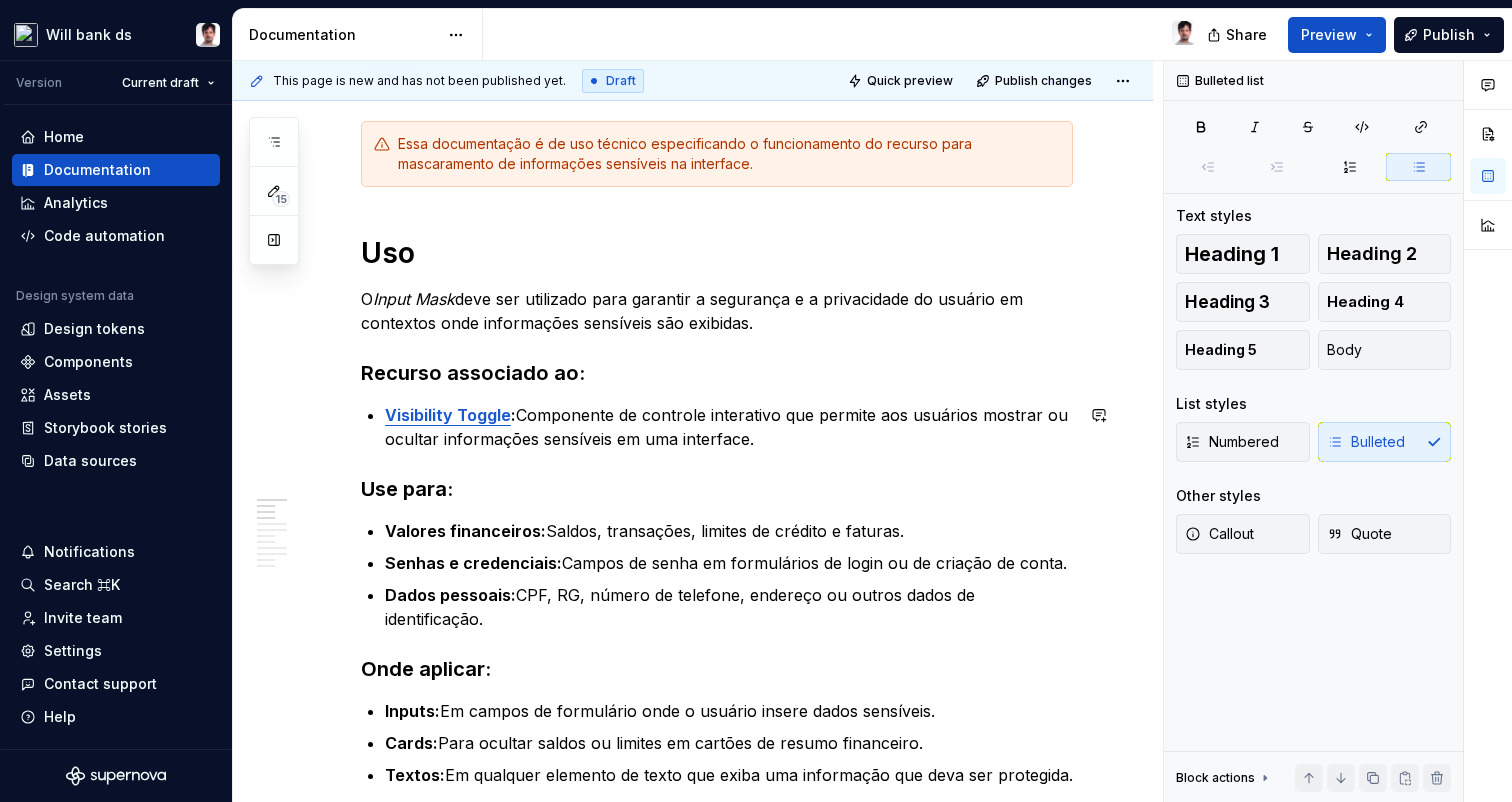 click on "Essa documentação é de uso técnico especificando o funcionamento do recurso para mascaramento de informações sensíveis na interface. Uso O  Input Mask  deve ser utilizado para garantir a segurança e a privacidade do usuário em contextos onde informações sensíveis são exibidas. Recurso associado ao: Visibility Toggle :  Componente de controle interativo que permite aos usuários mostrar ou ocultar informações sensíveis em uma interface. Use para: Valores financeiros:  Saldos, transações, limites de crédito e faturas. Senhas e credenciais:  Campos de senha em formulários de login ou de criação de conta. Dados pessoais:  [CPF], [RG], [PHONE], [ADDRESS] ou outros dados de identificação. Onde aplicar: Inputs:  Em campos de formulário onde o usuário insere dados sensíveis. Cards:  Para ocultar saldos ou limites em cartões de resumo financeiro. Textos:  Em qualquer elemento de texto que exiba uma informação que deva ser protegida. Princípios Segurança: Controle do usuário: )." at bounding box center (717, 1708) 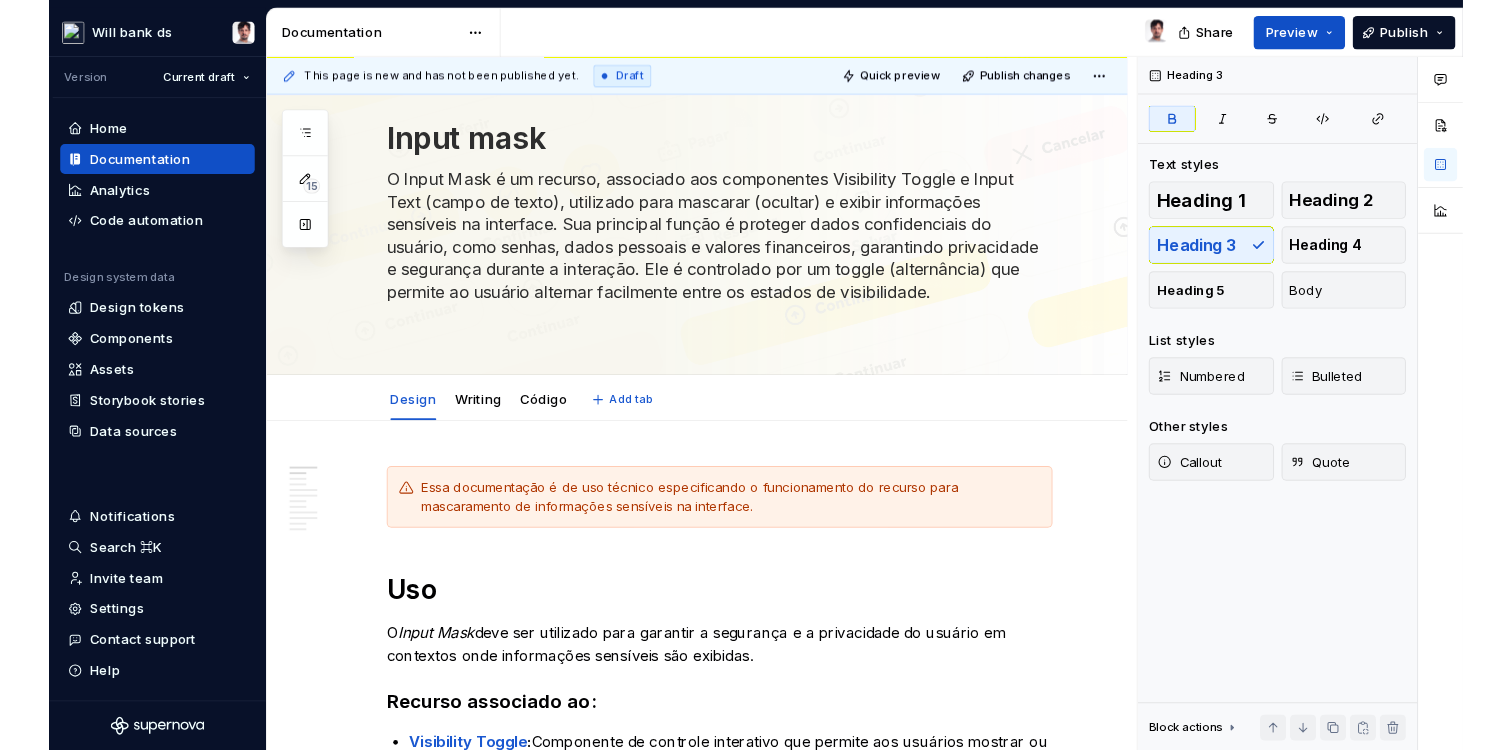 scroll, scrollTop: 0, scrollLeft: 0, axis: both 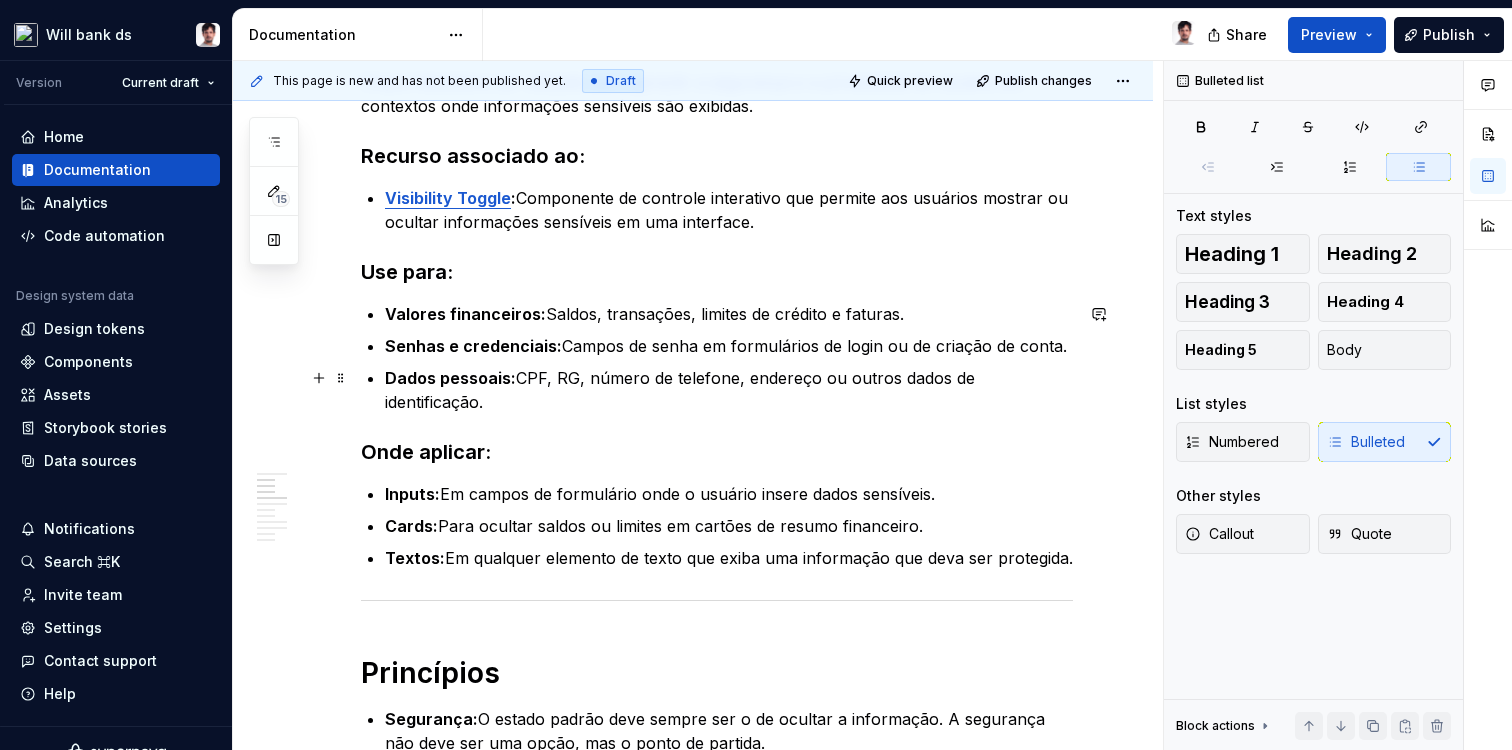 click on "Dados pessoais:  [CPF], [RG], [PHONE], [ADDRESS] ou outros dados de identificação." at bounding box center (729, 390) 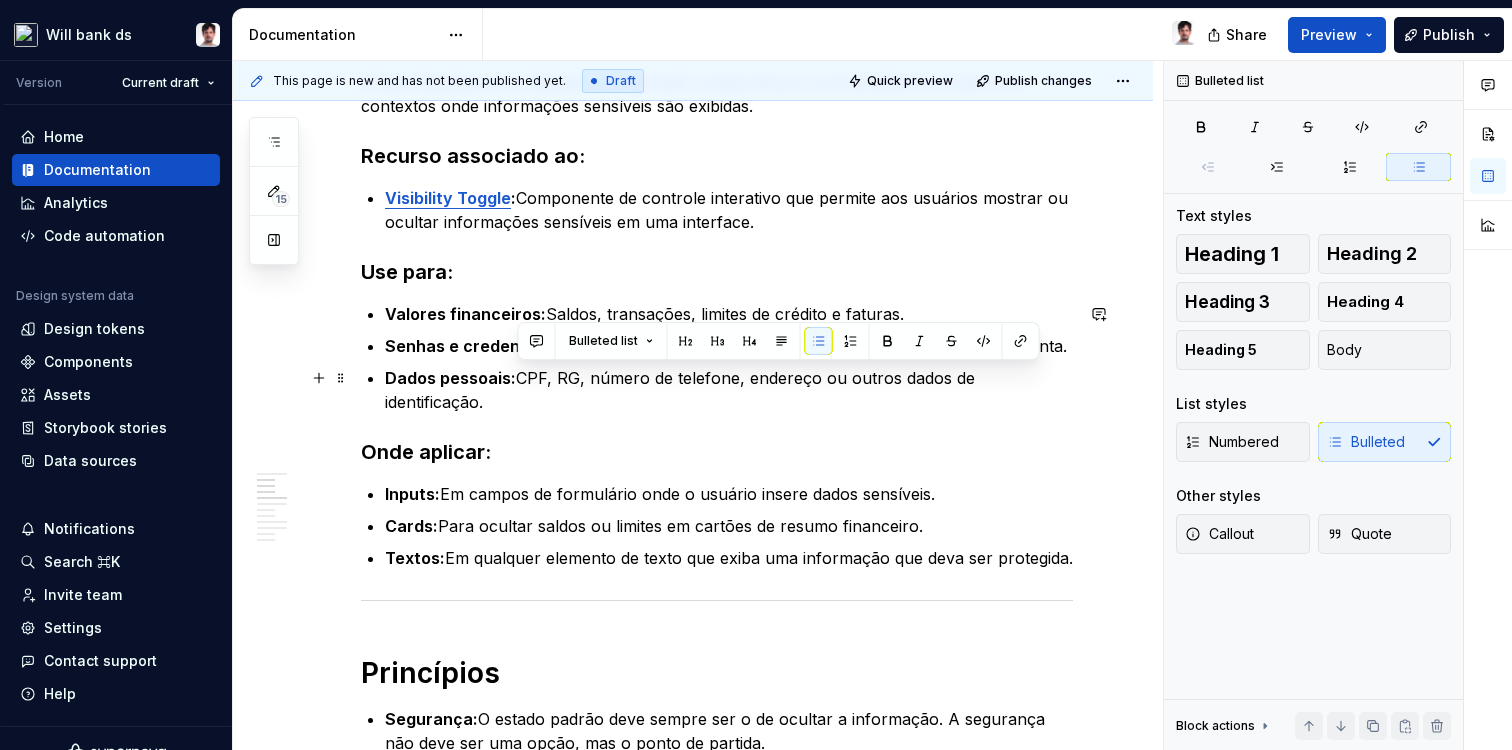drag, startPoint x: 1072, startPoint y: 376, endPoint x: 517, endPoint y: 382, distance: 555.0324 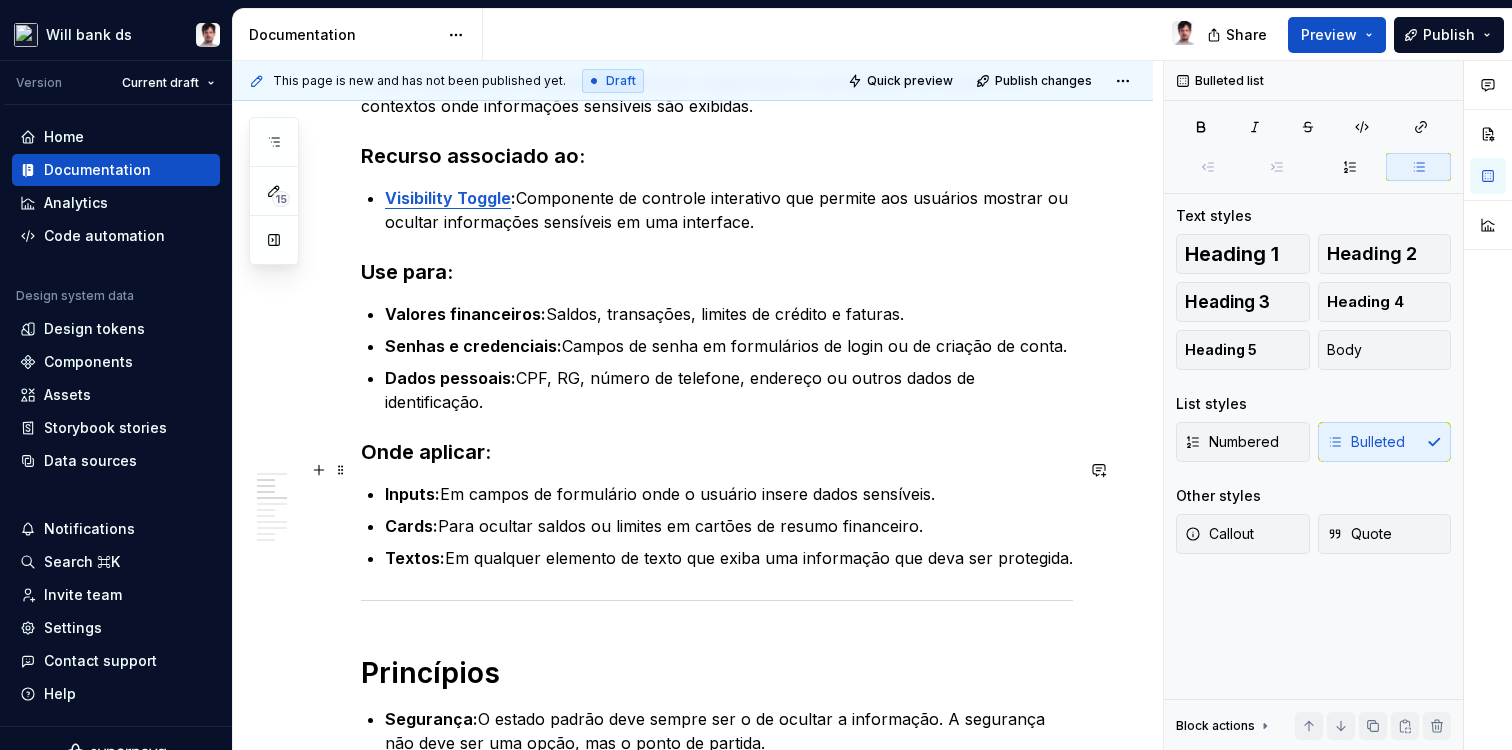 click on "Inputs:  Em campos de formulário onde o usuário insere dados sensíveis." at bounding box center [729, 494] 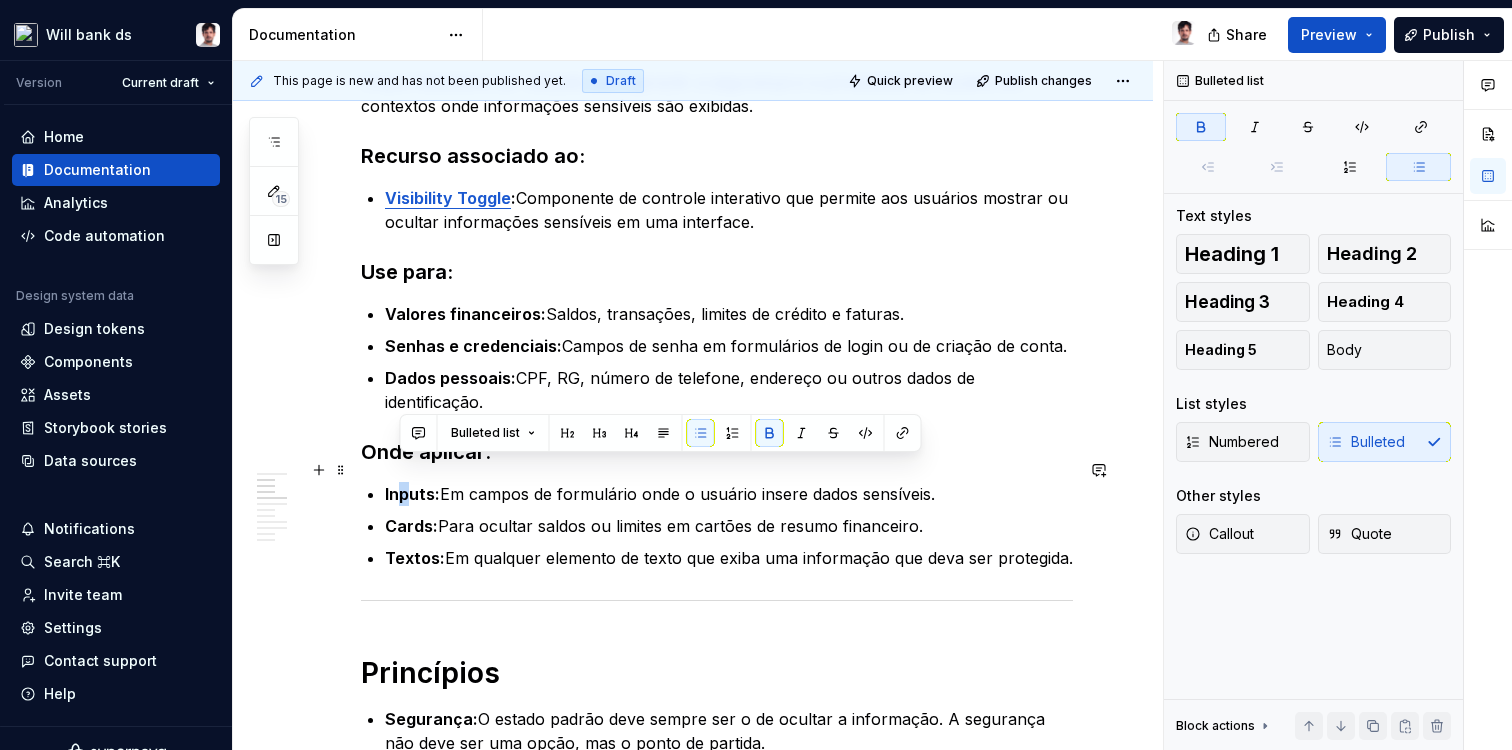 drag, startPoint x: 396, startPoint y: 467, endPoint x: 413, endPoint y: 467, distance: 17 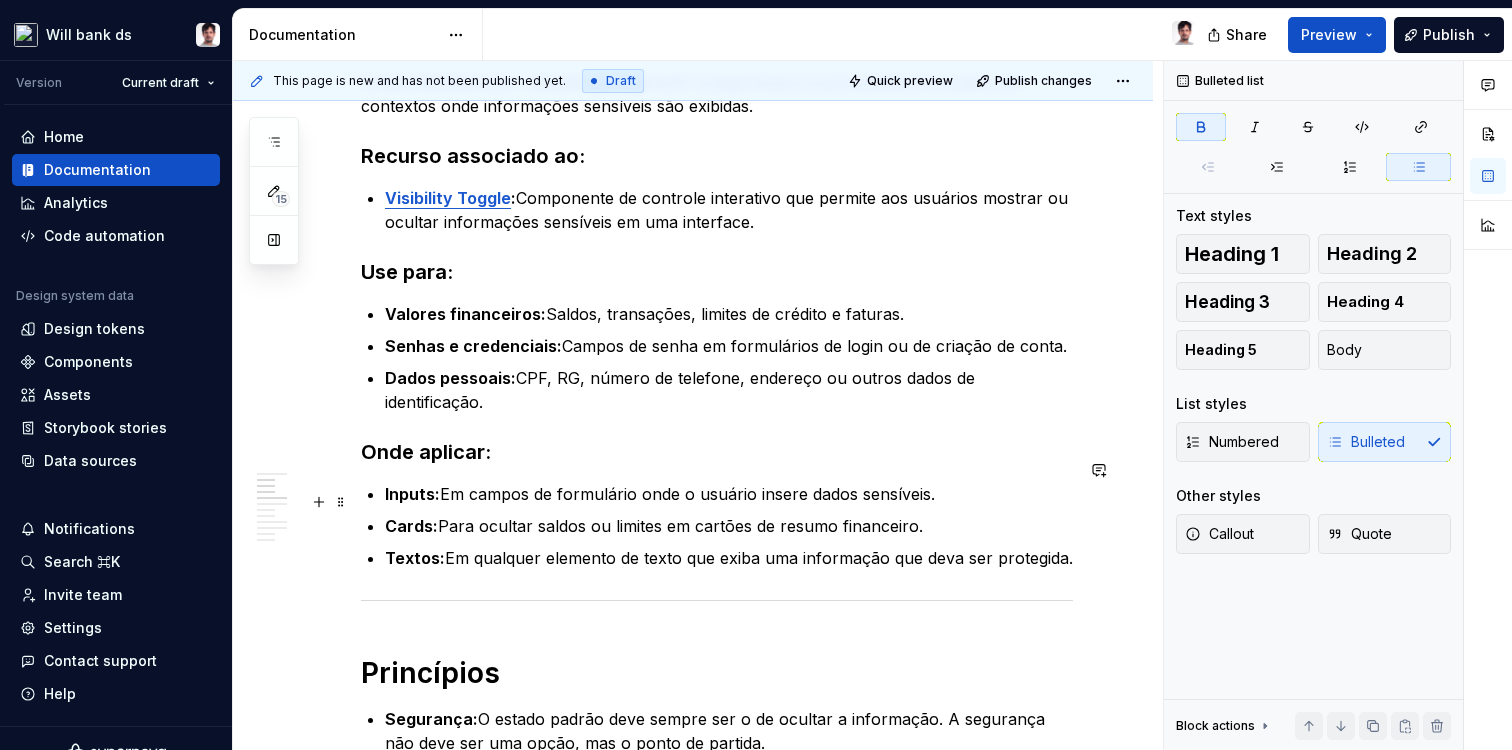 click on "Cards:" at bounding box center (411, 526) 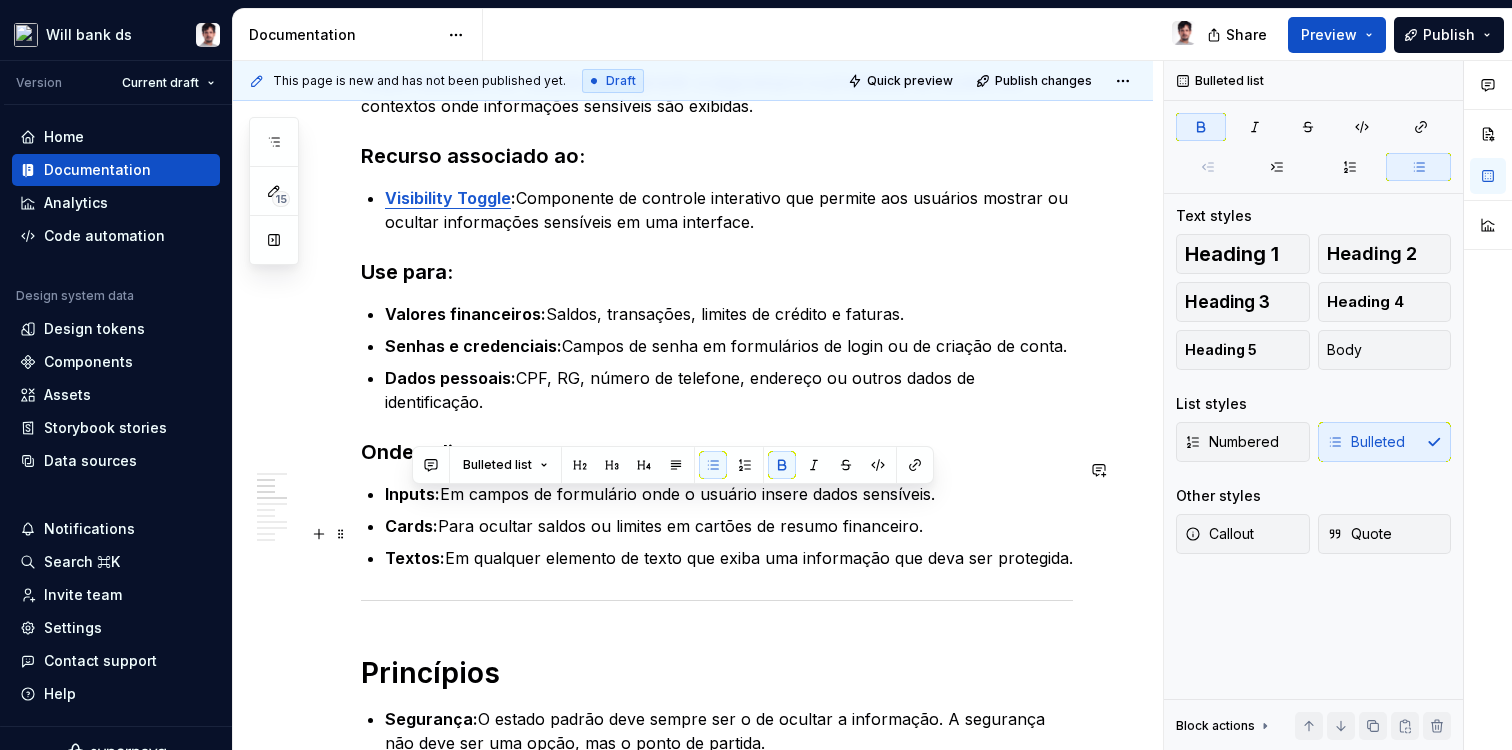 click on "Textos:" at bounding box center [415, 558] 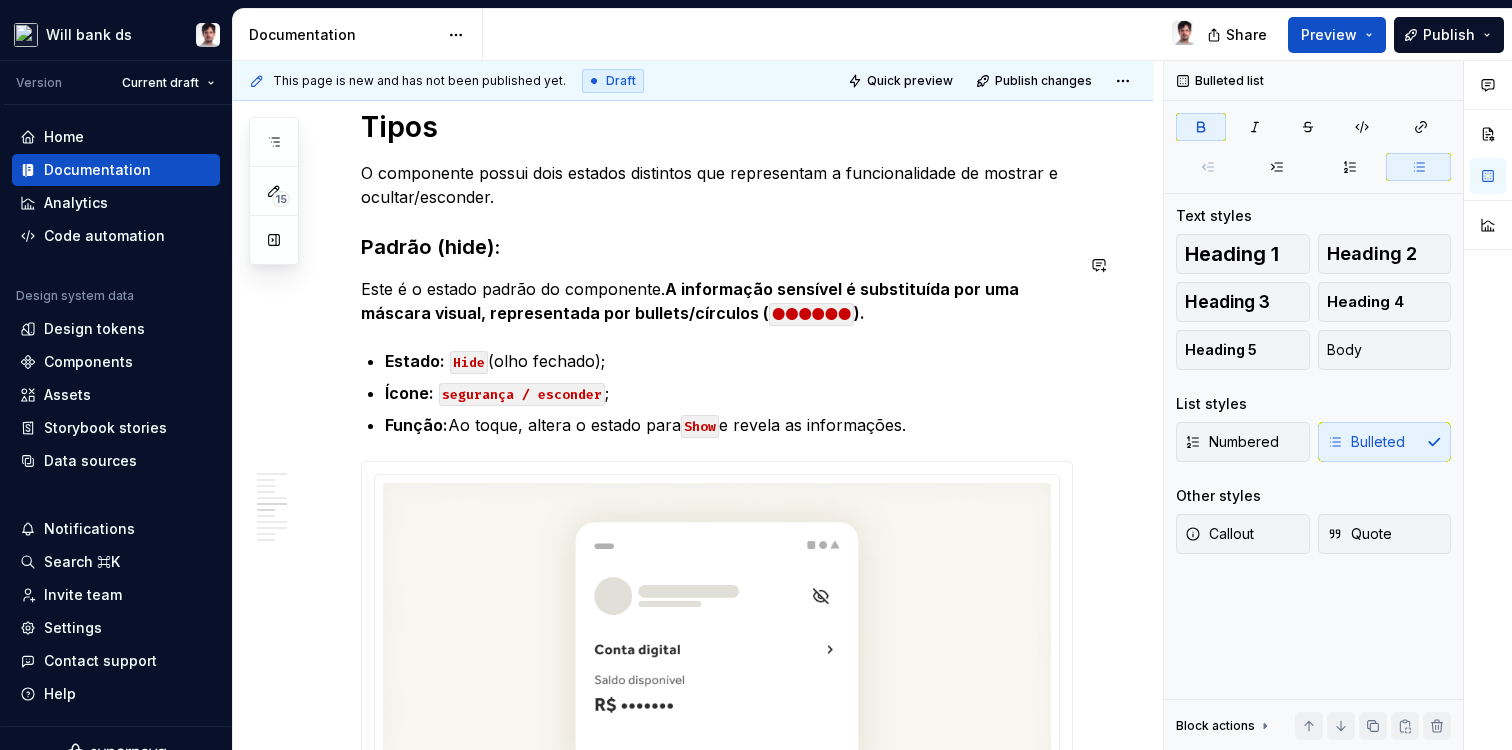 scroll, scrollTop: 1517, scrollLeft: 0, axis: vertical 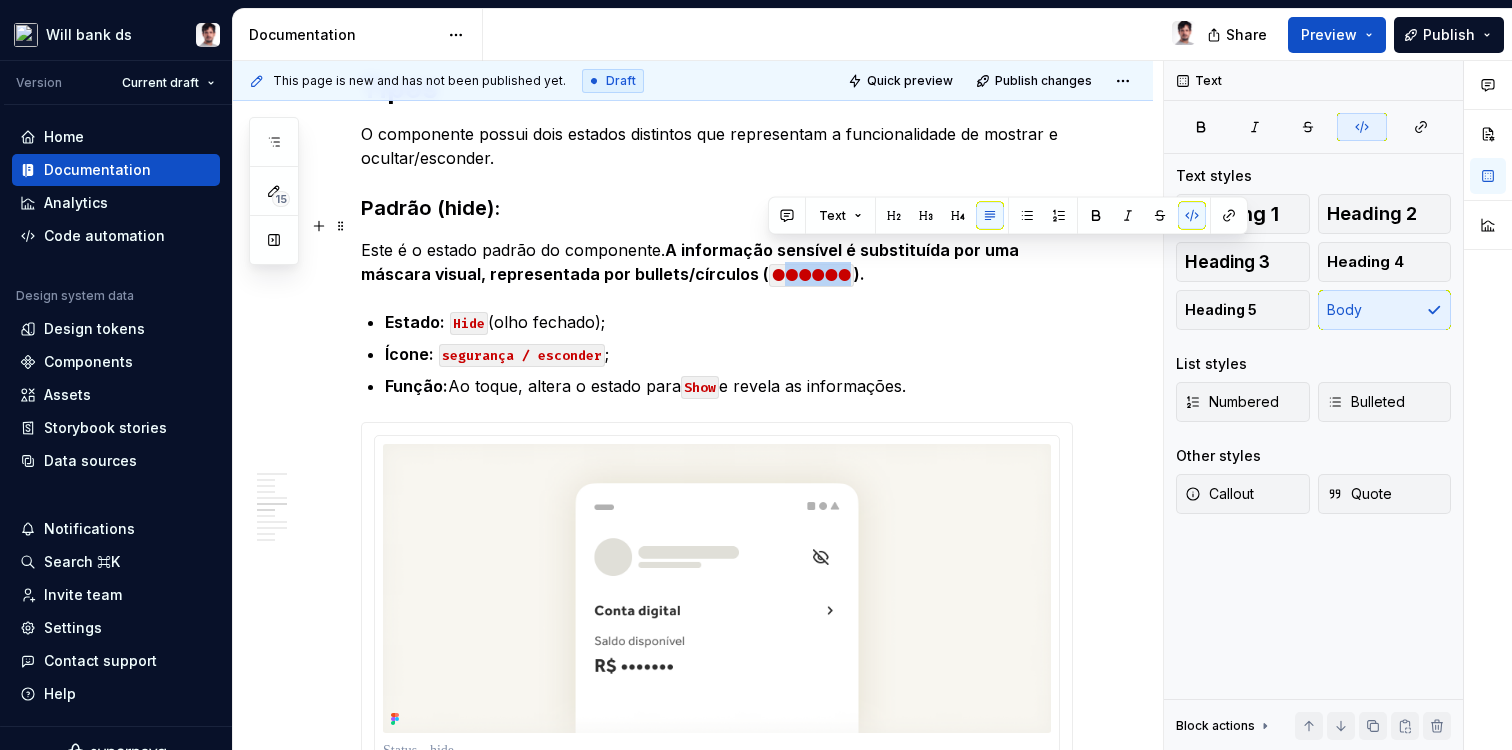 drag, startPoint x: 821, startPoint y: 243, endPoint x: 766, endPoint y: 243, distance: 55 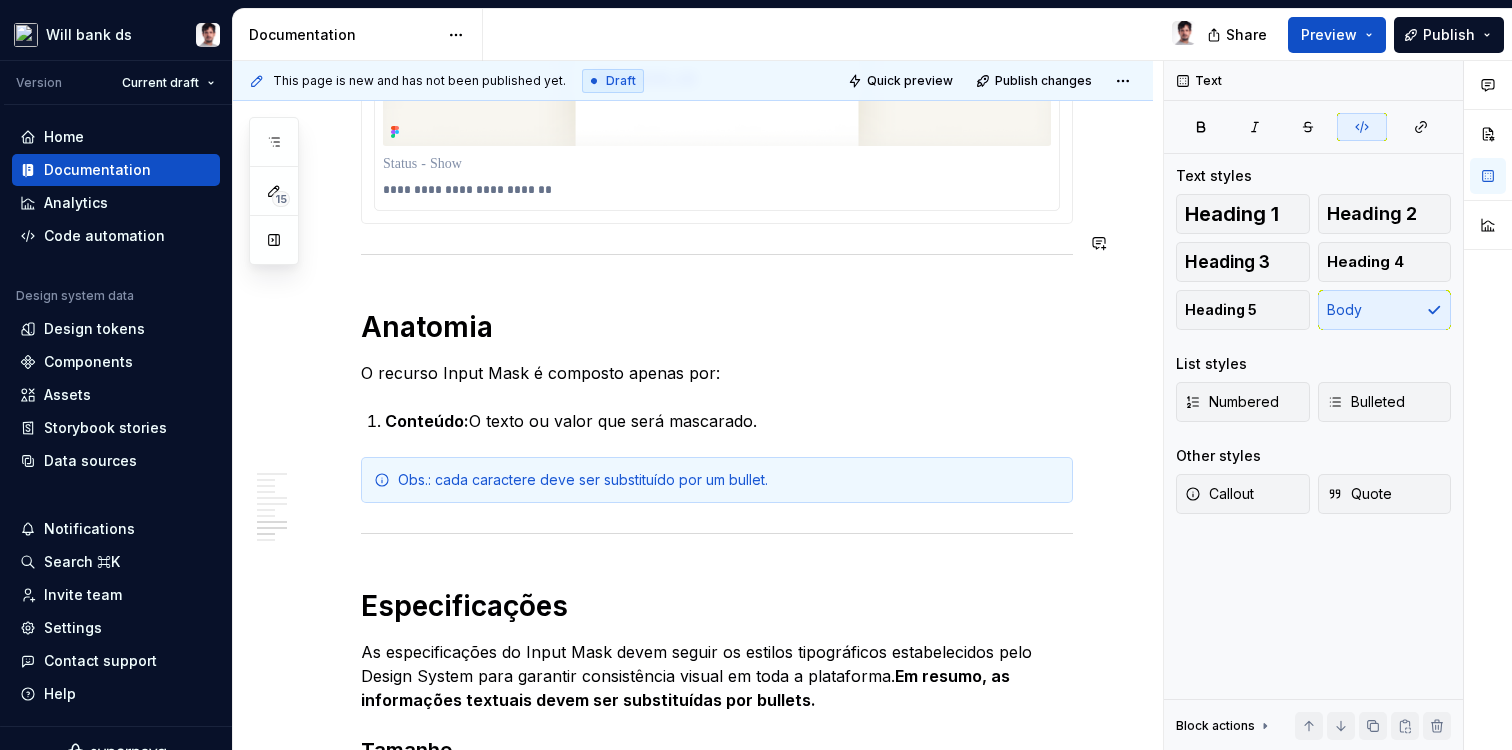 scroll, scrollTop: 2798, scrollLeft: 0, axis: vertical 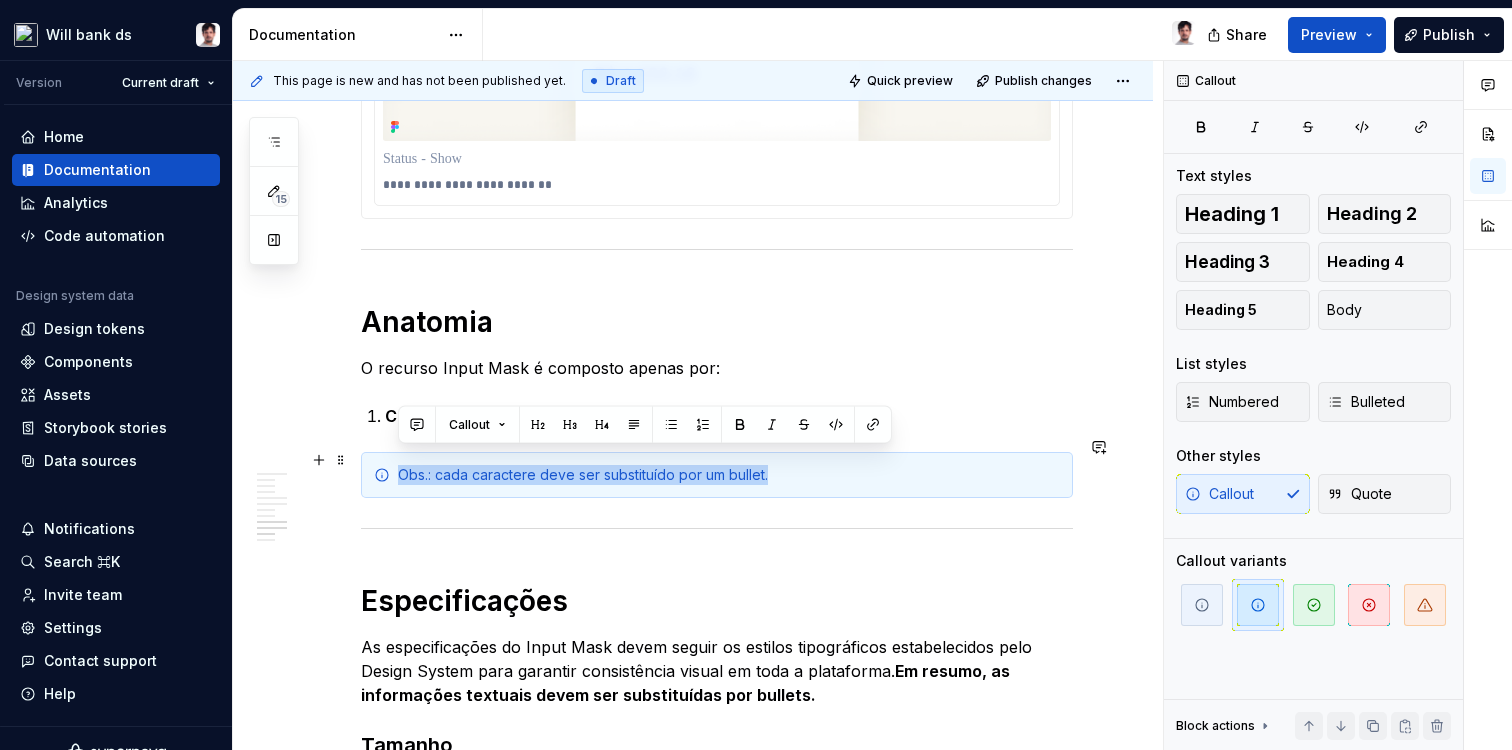 drag, startPoint x: 786, startPoint y: 457, endPoint x: 408, endPoint y: 449, distance: 378.08466 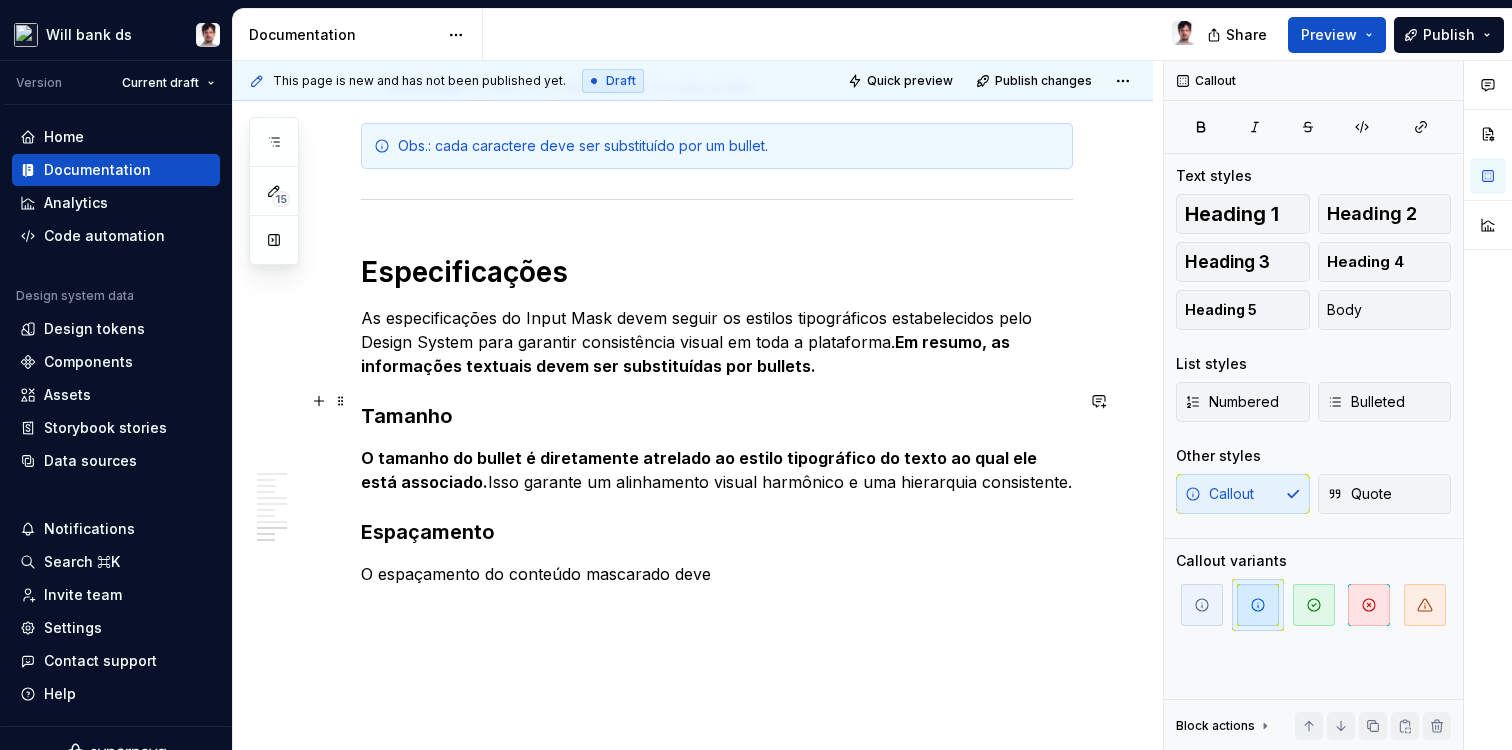 scroll, scrollTop: 3158, scrollLeft: 0, axis: vertical 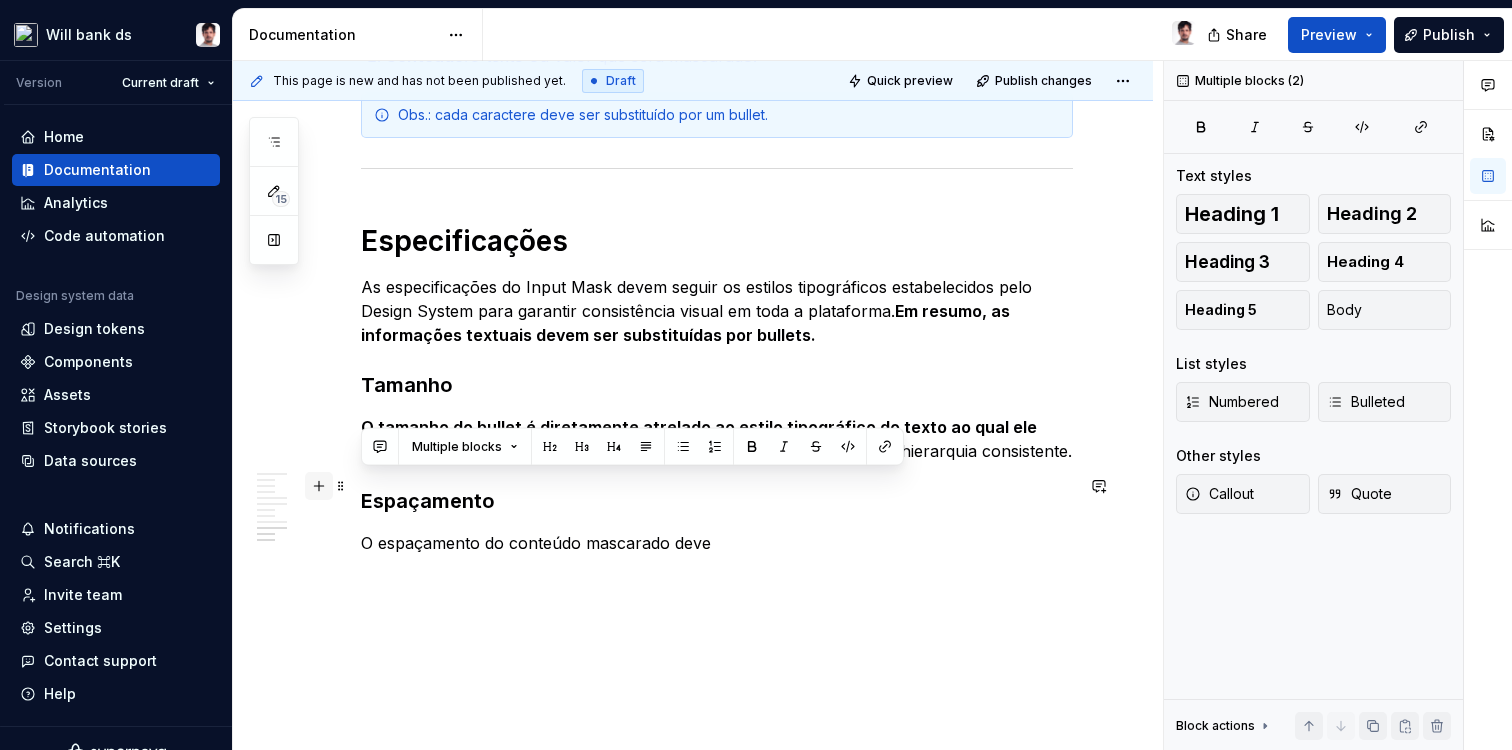 drag, startPoint x: 721, startPoint y: 530, endPoint x: 310, endPoint y: 484, distance: 413.5662 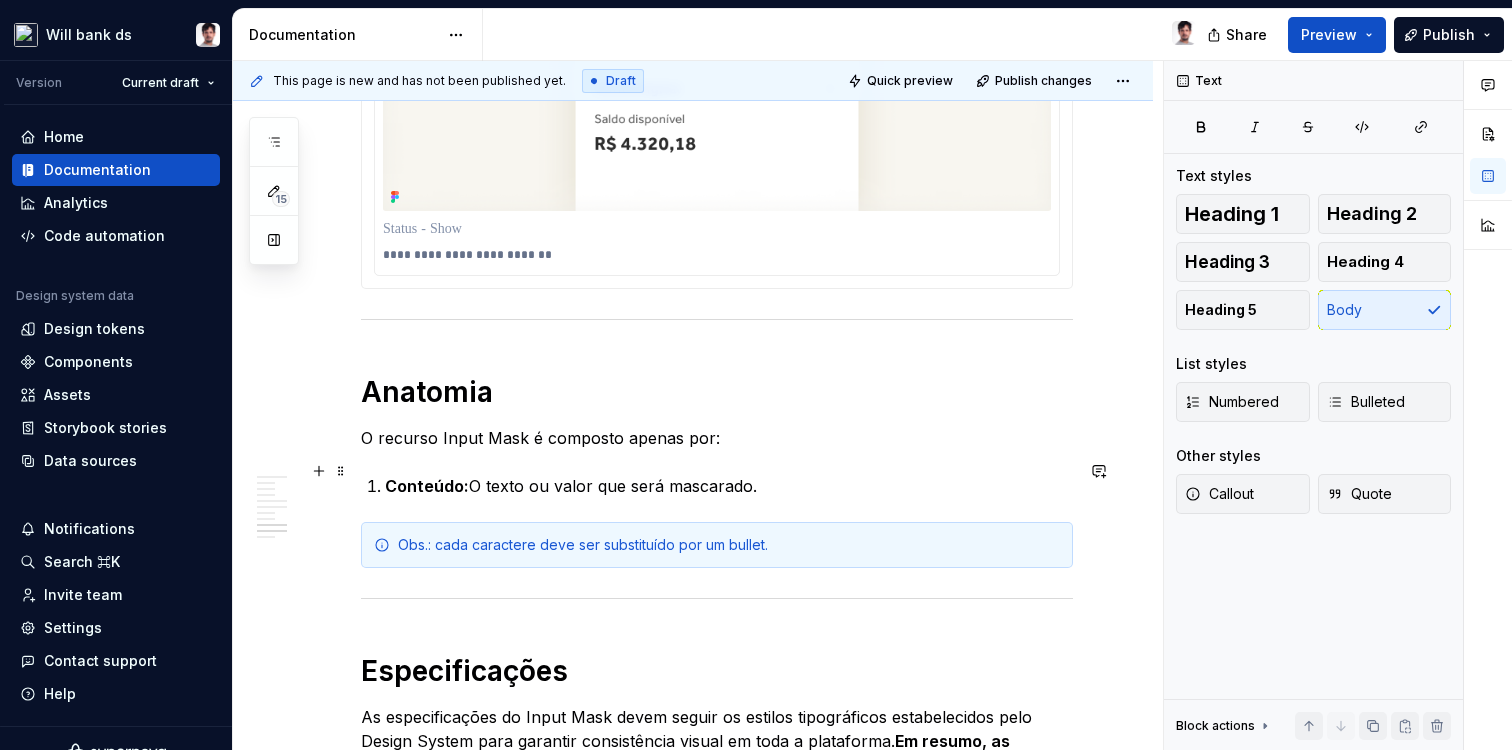 scroll, scrollTop: 2738, scrollLeft: 0, axis: vertical 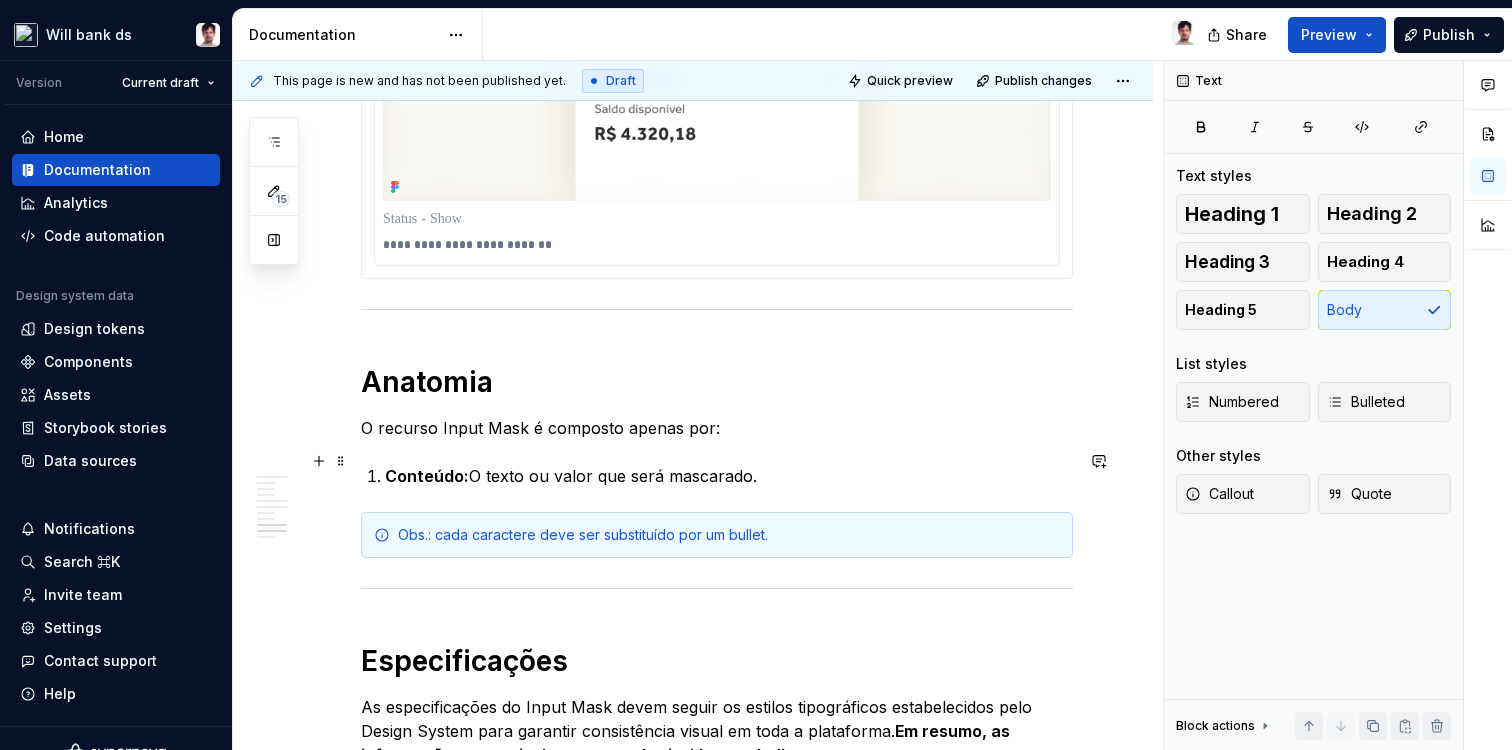 click on "Conteúdo:  O texto ou valor que será mascarado." at bounding box center [729, 476] 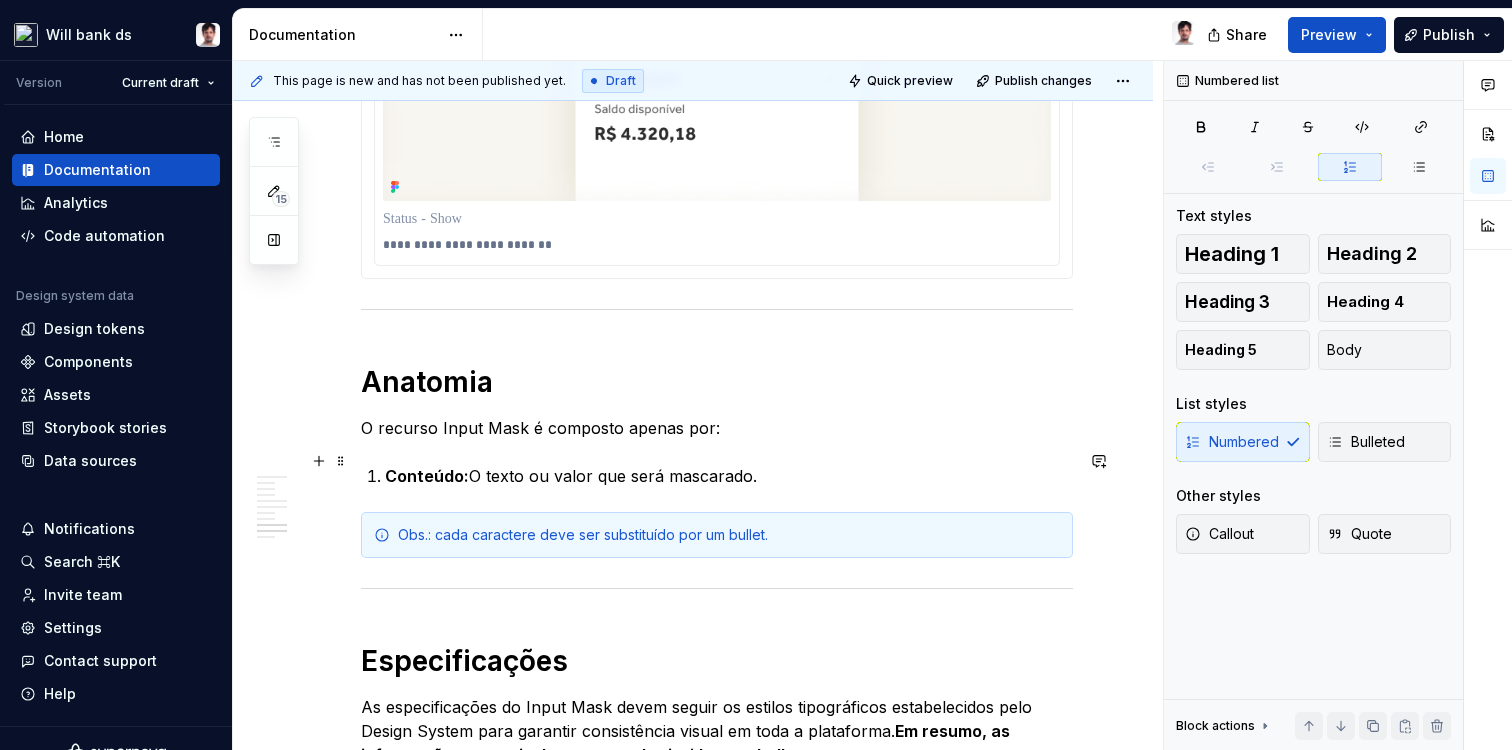 click on "Conteúdo:  O texto ou valor que será mascarado." at bounding box center [729, 476] 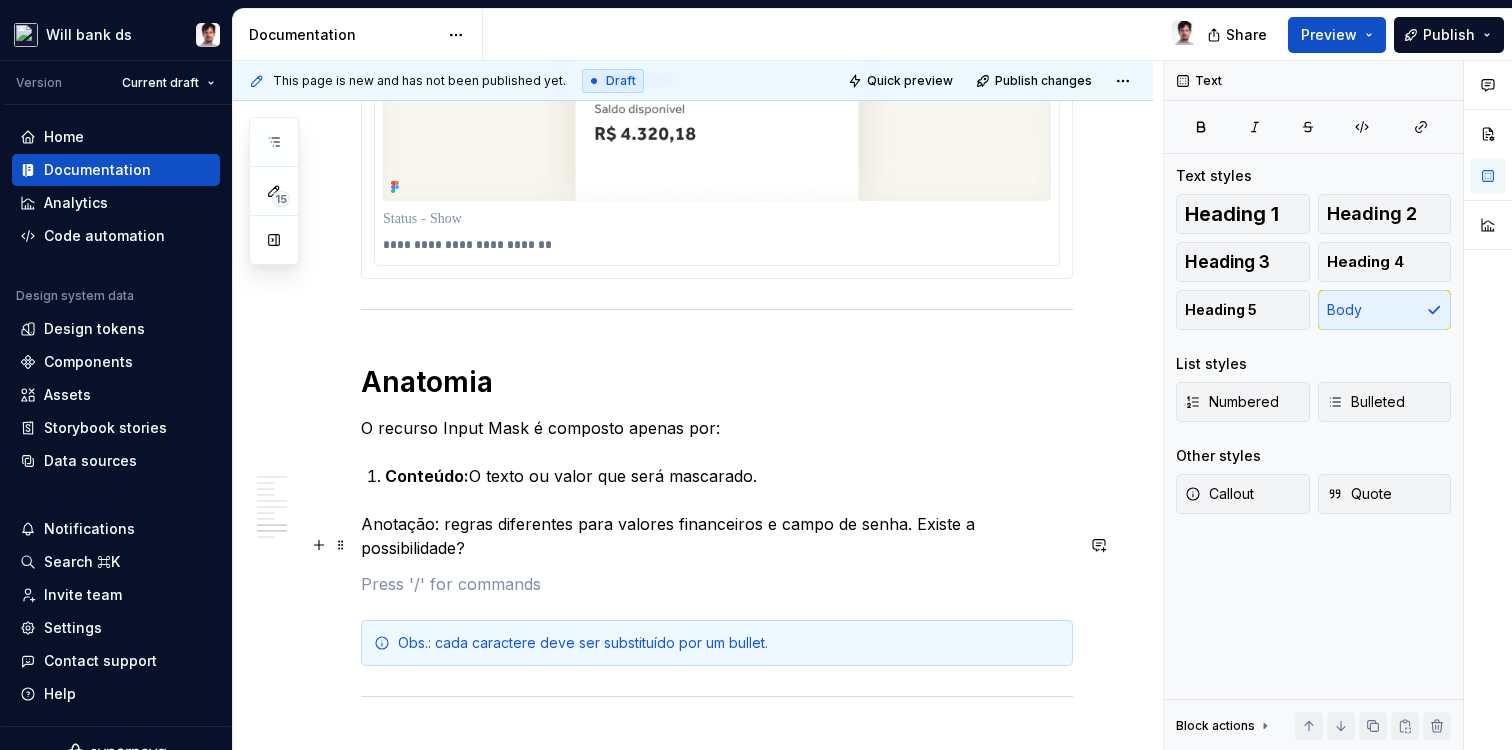 click at bounding box center (717, 584) 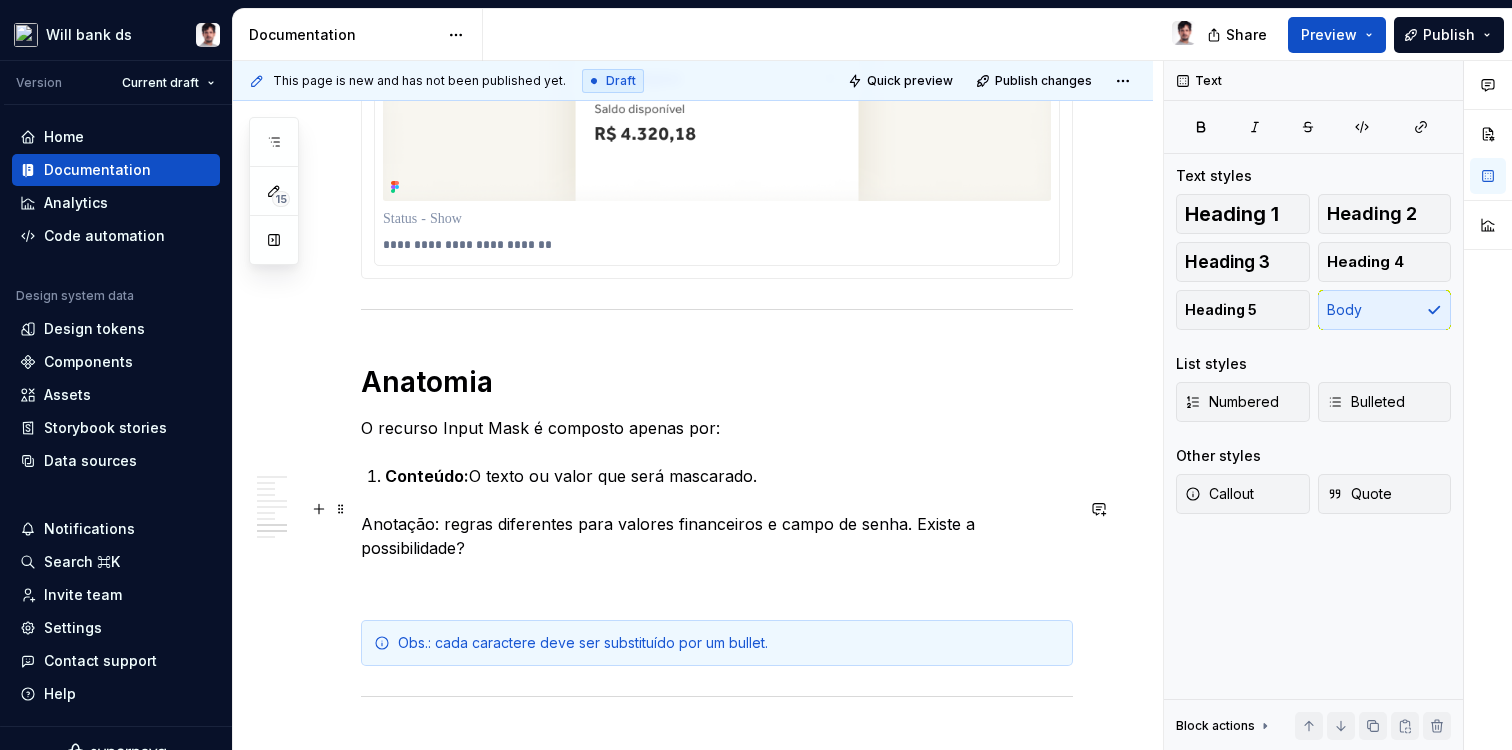 click on "Anotação: regras diferentes para valores financeiros e campo de senha. Existe a possibilidade?" at bounding box center (717, 536) 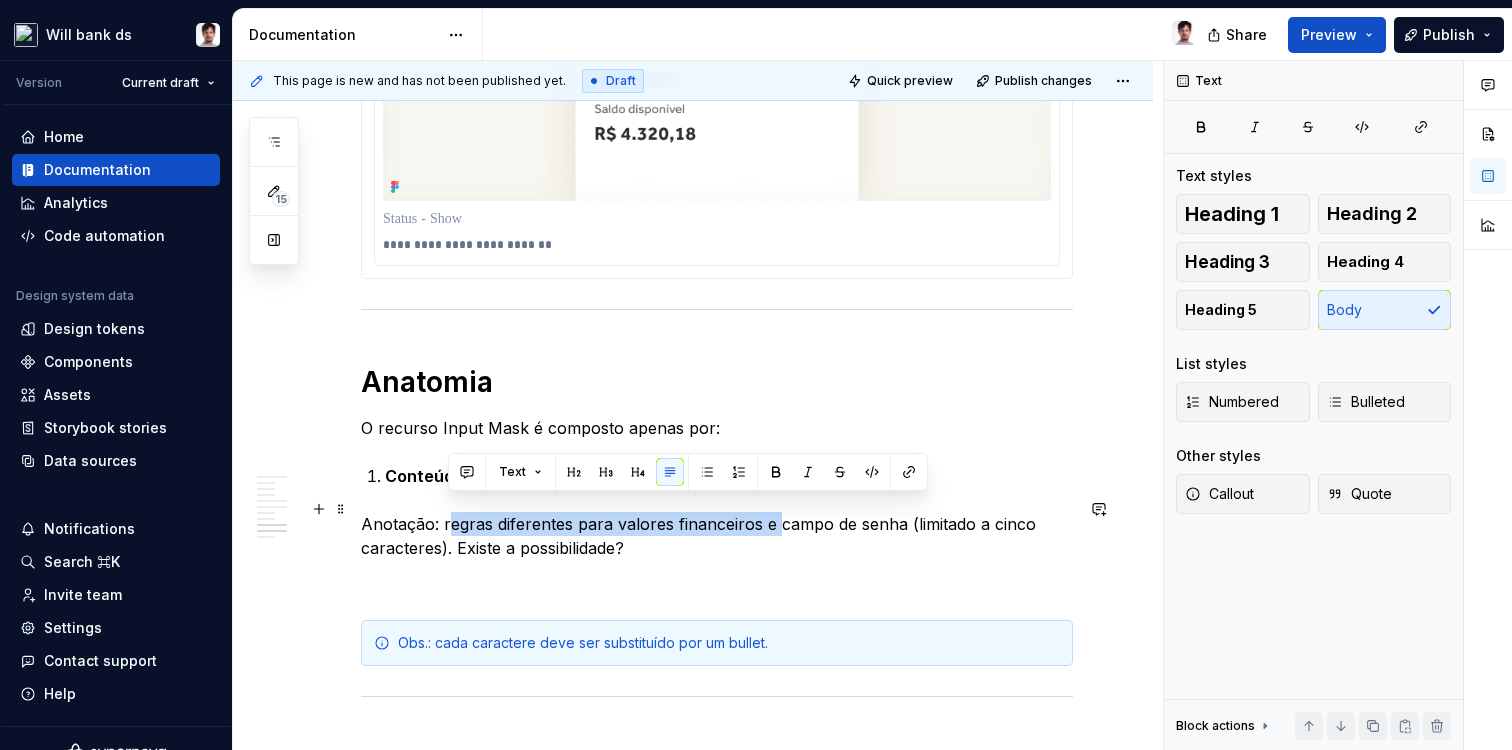 drag, startPoint x: 778, startPoint y: 506, endPoint x: 445, endPoint y: 516, distance: 333.15012 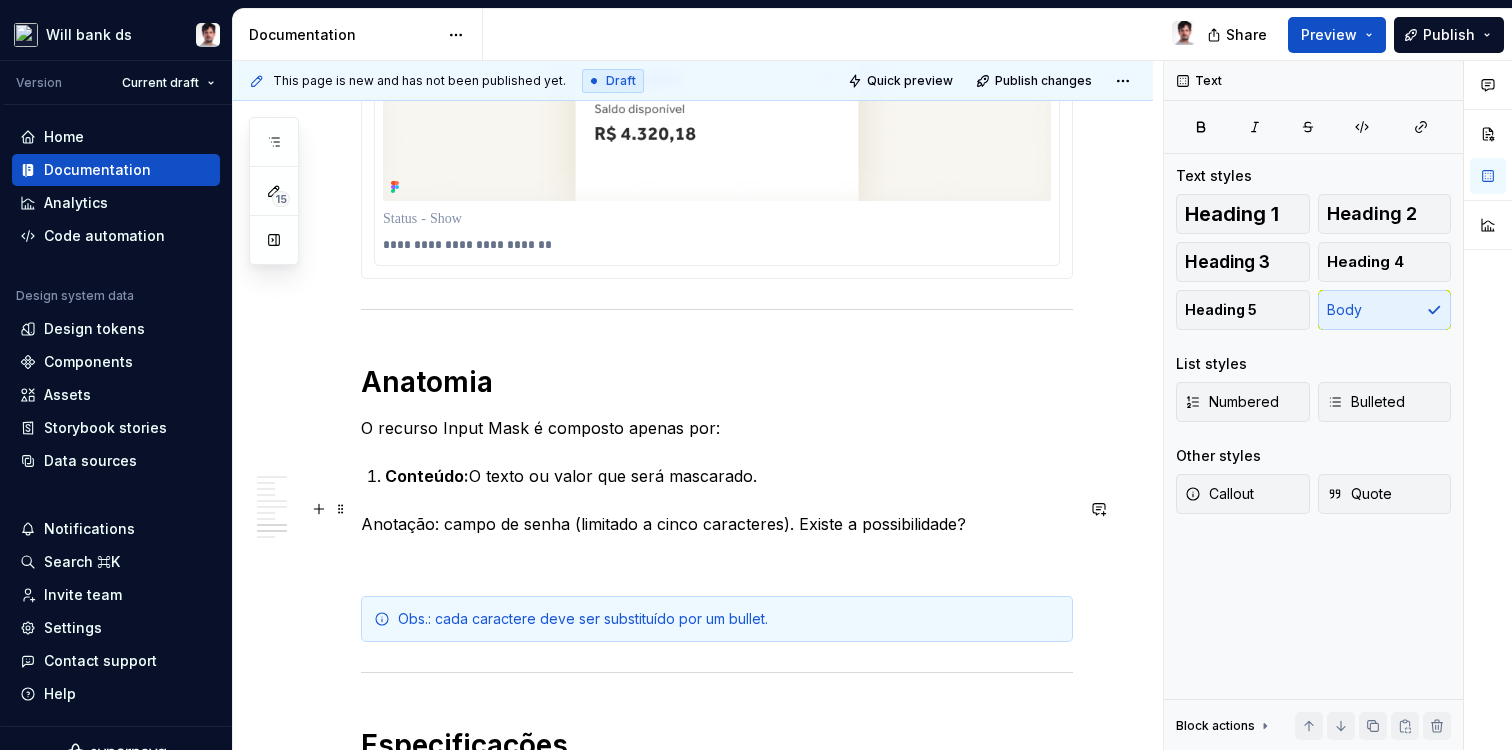 click on "Anotação: campo de senha (limitado a cinco caracteres). Existe a possibilidade?" at bounding box center (717, 524) 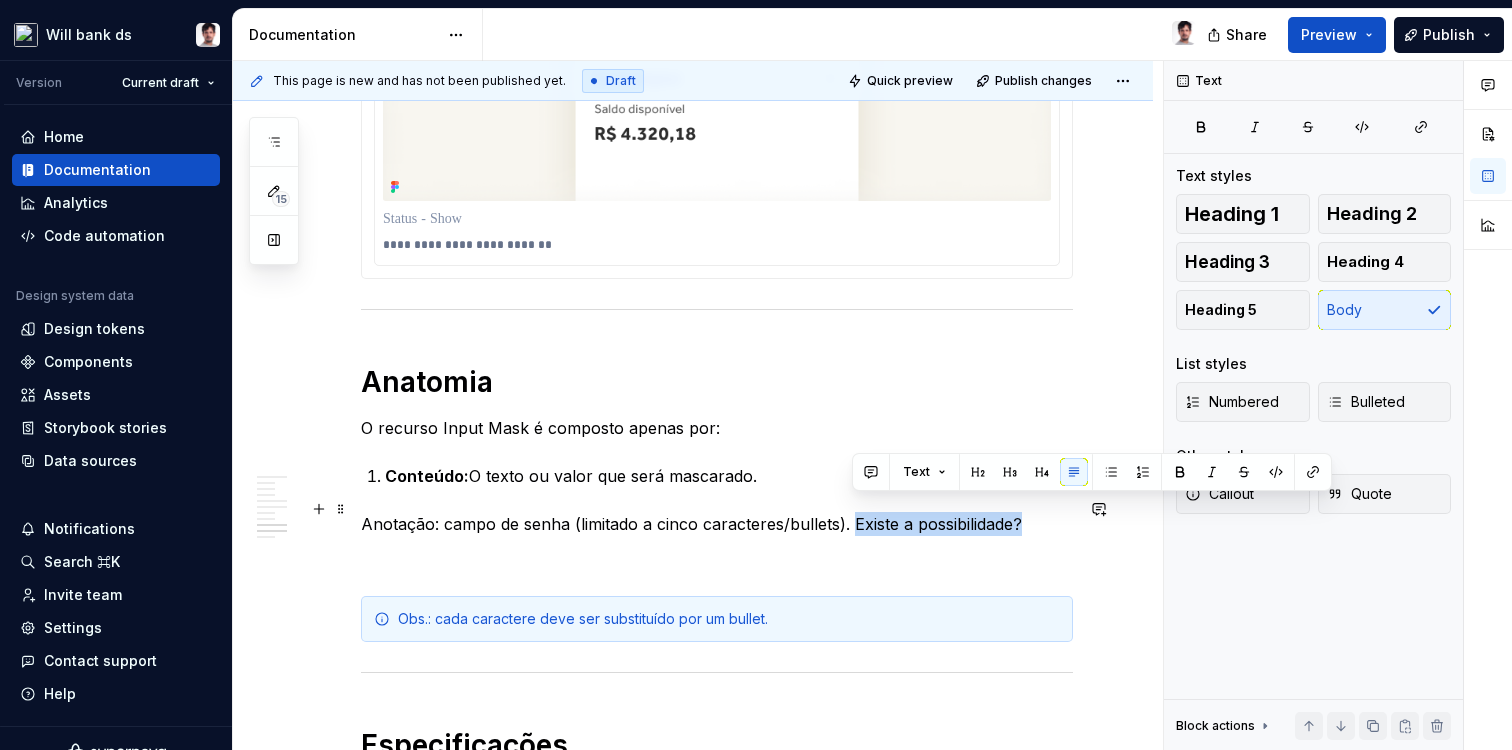 drag, startPoint x: 1035, startPoint y: 508, endPoint x: 853, endPoint y: 506, distance: 182.01099 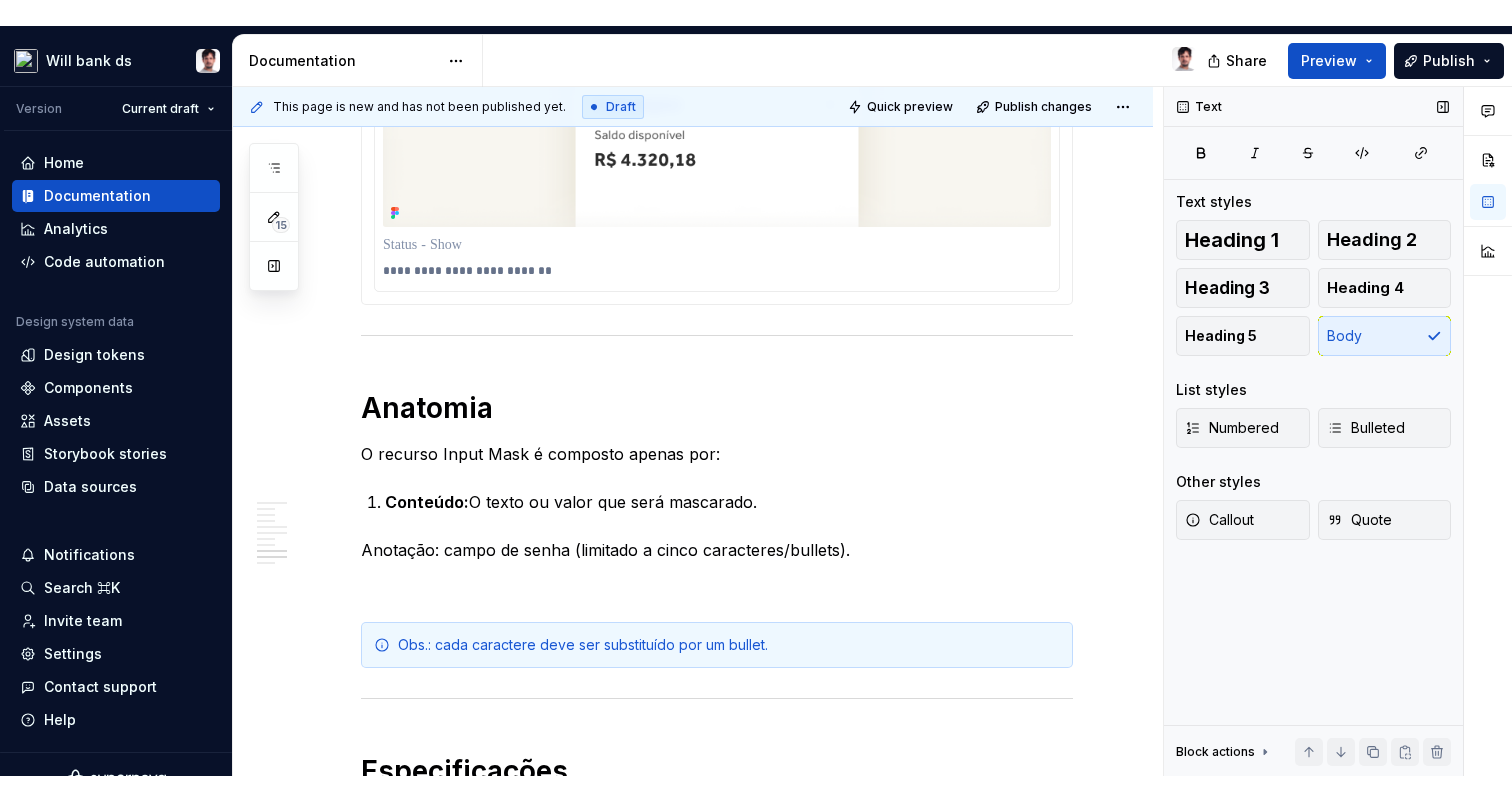 scroll, scrollTop: 2708, scrollLeft: 0, axis: vertical 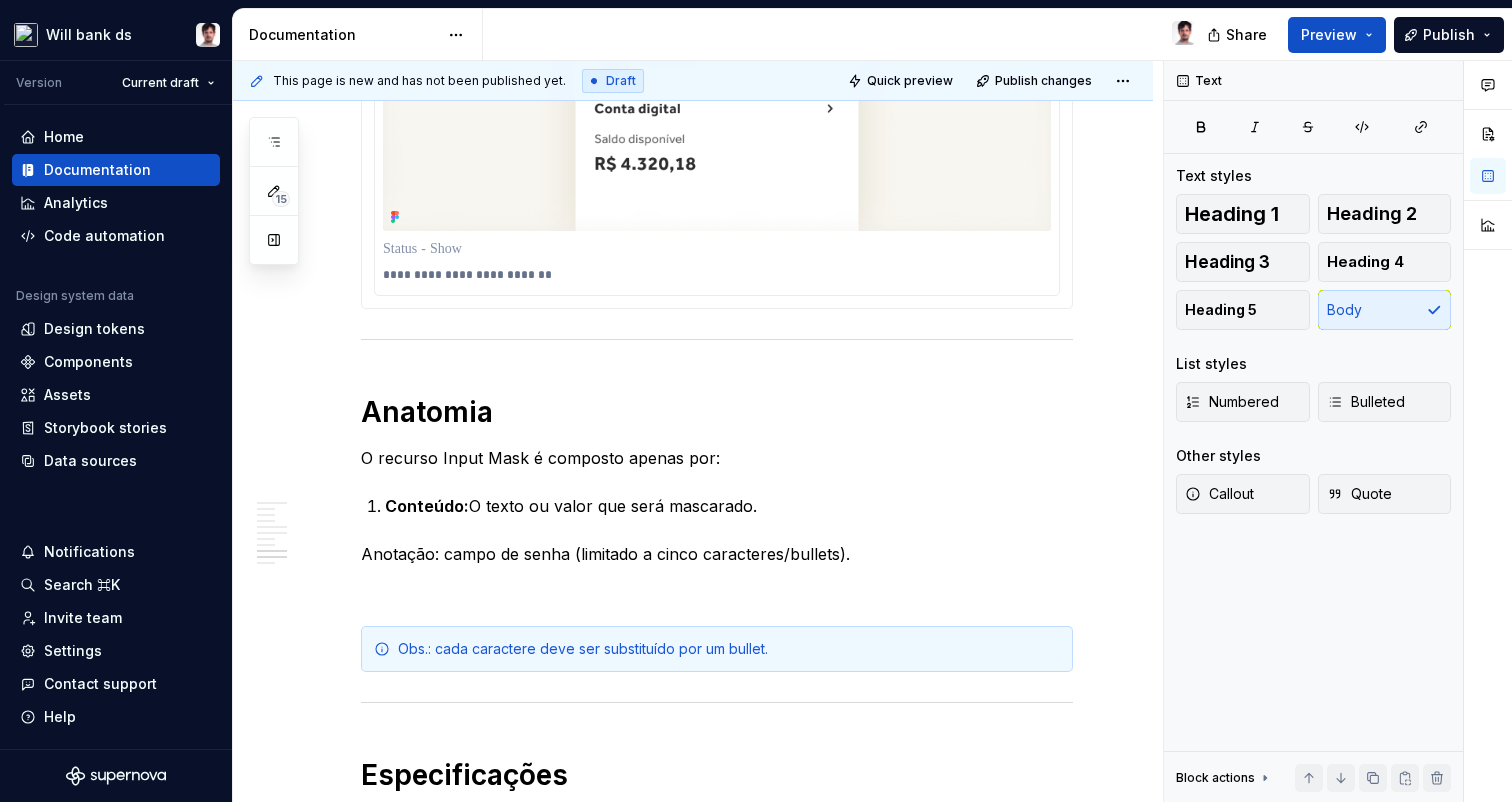 type on "*" 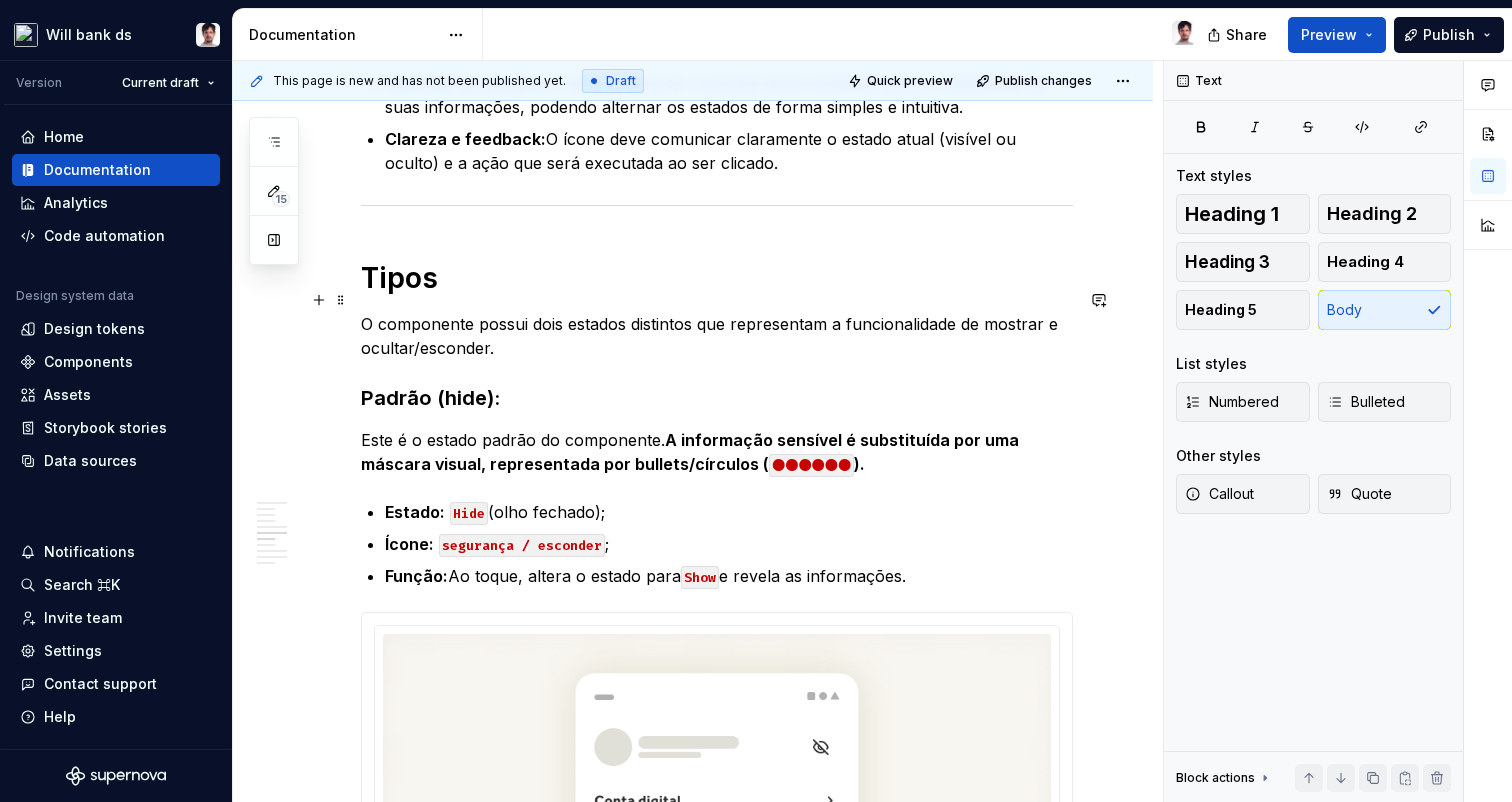 scroll, scrollTop: 1276, scrollLeft: 0, axis: vertical 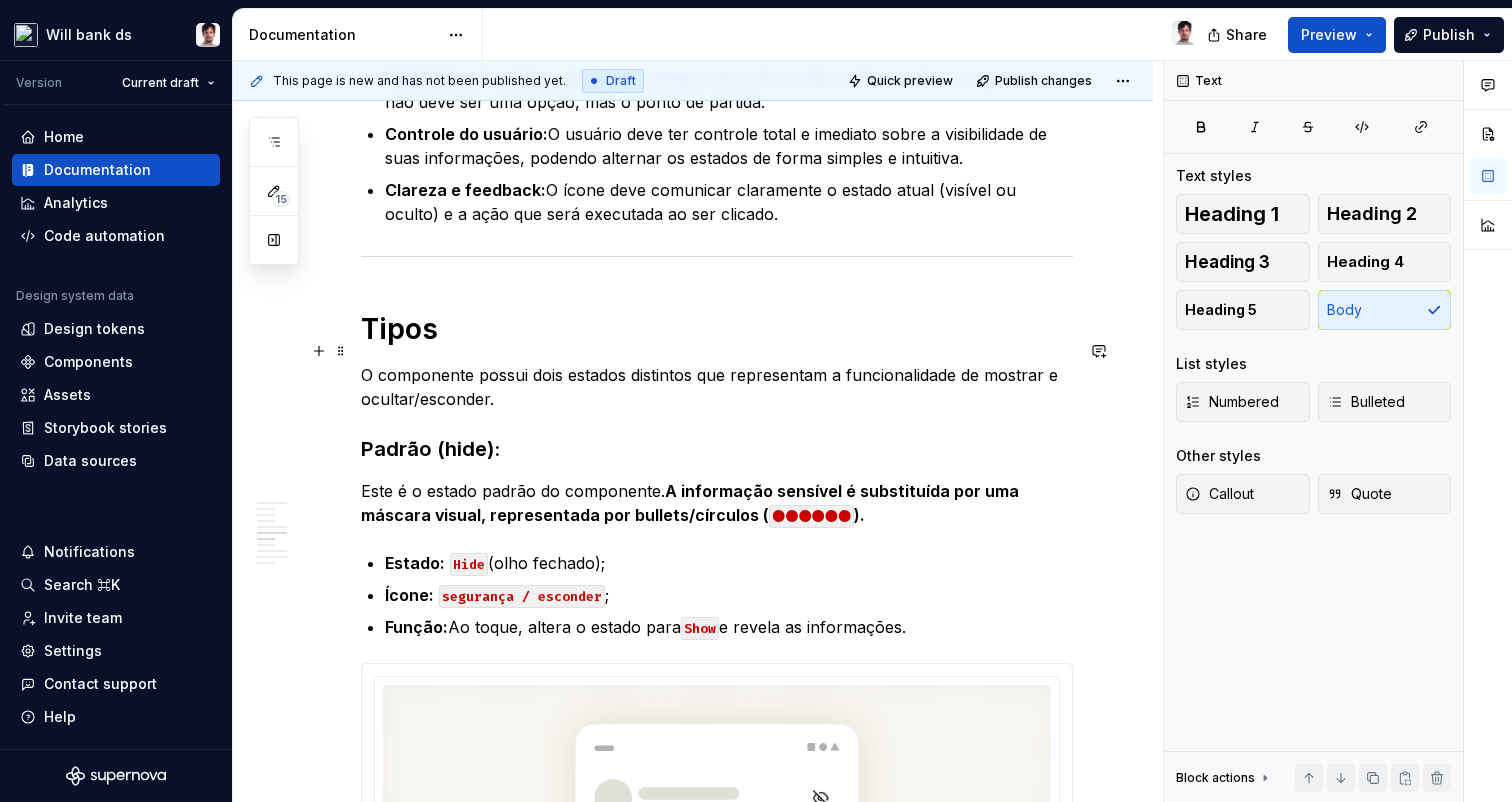 click on "O componente possui dois estados distintos que representam a funcionalidade de mostrar e ocultar/esconder." at bounding box center [717, 387] 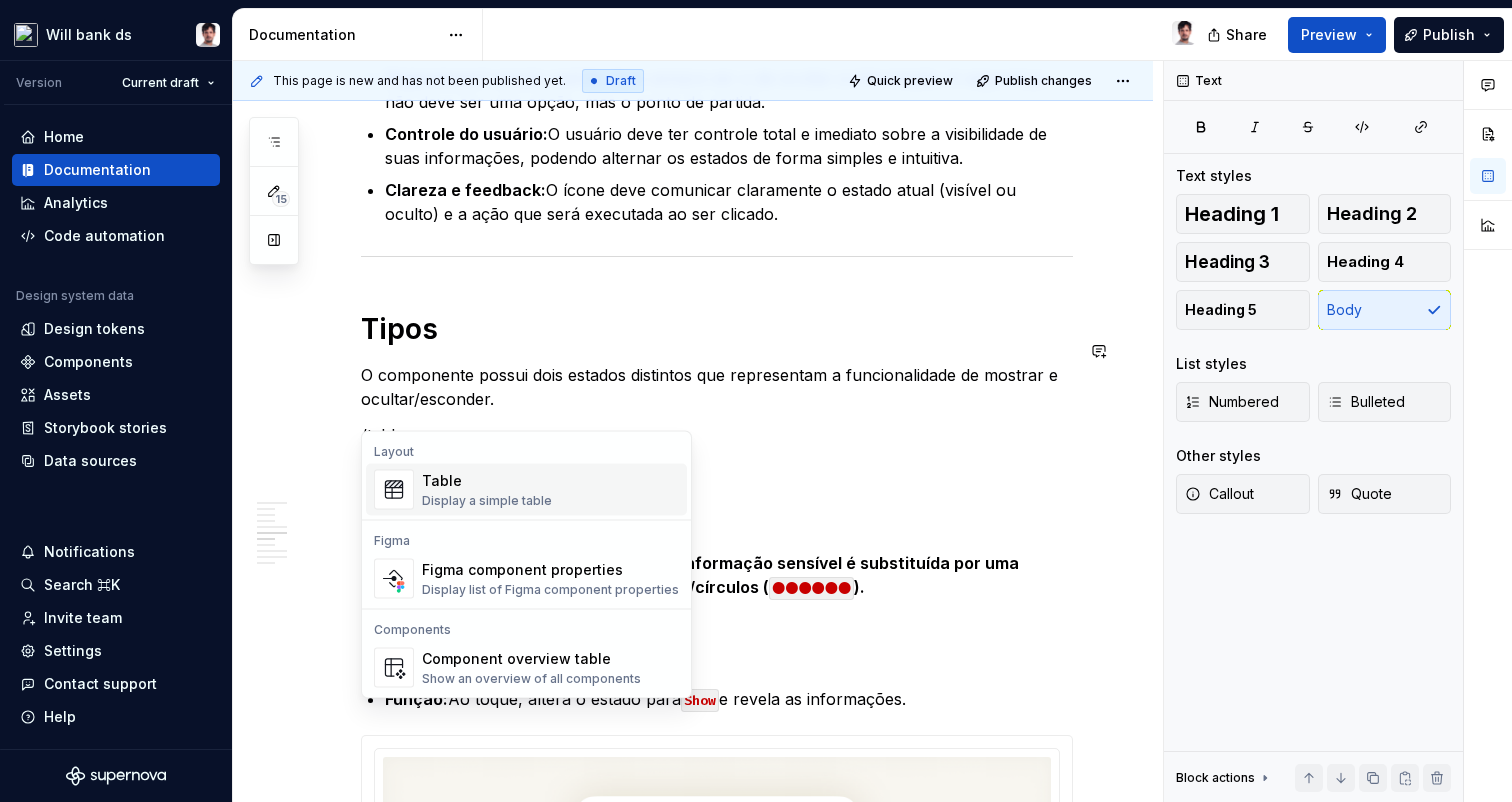 click on "Table" at bounding box center [487, 481] 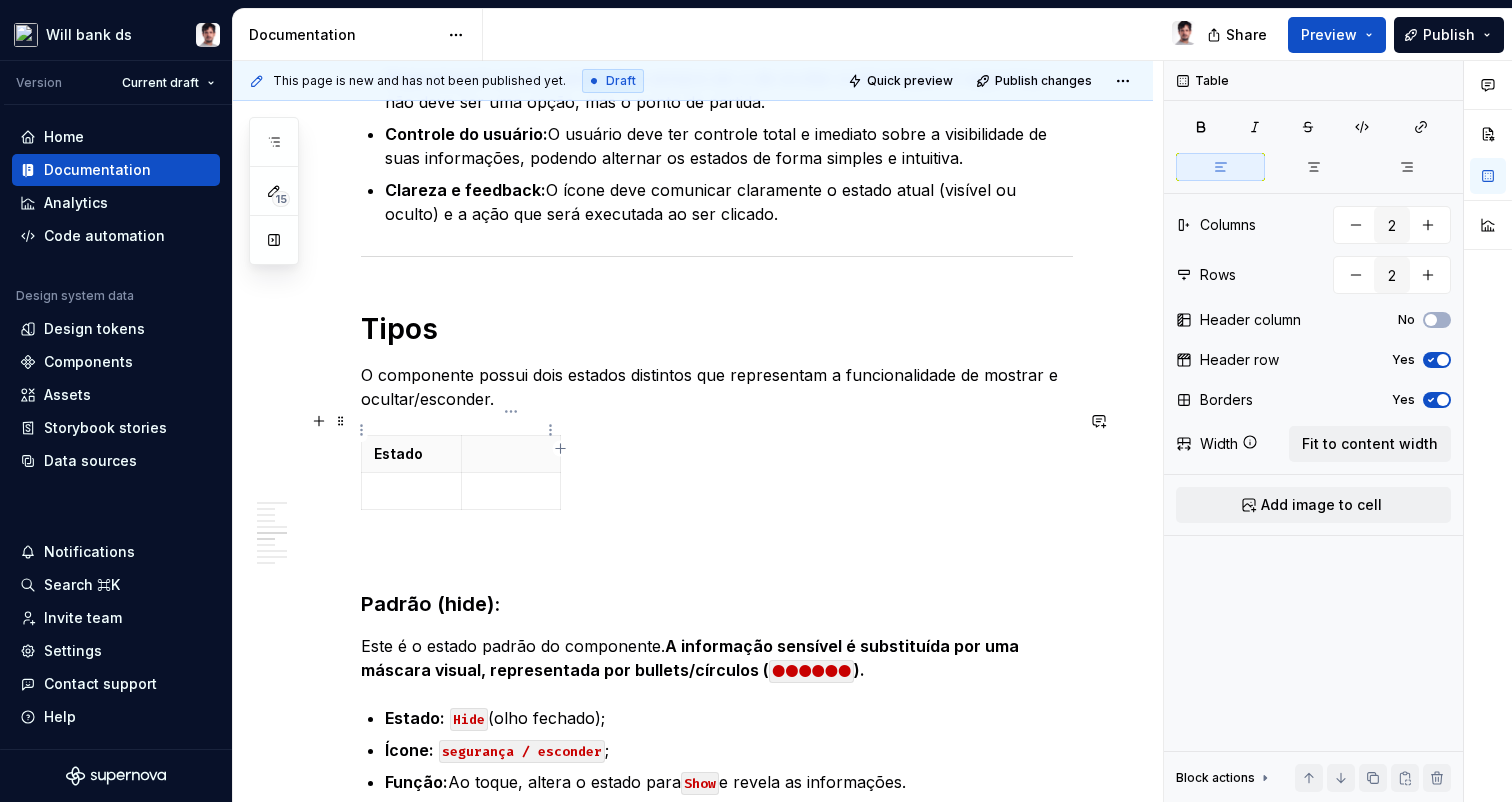 click at bounding box center [511, 454] 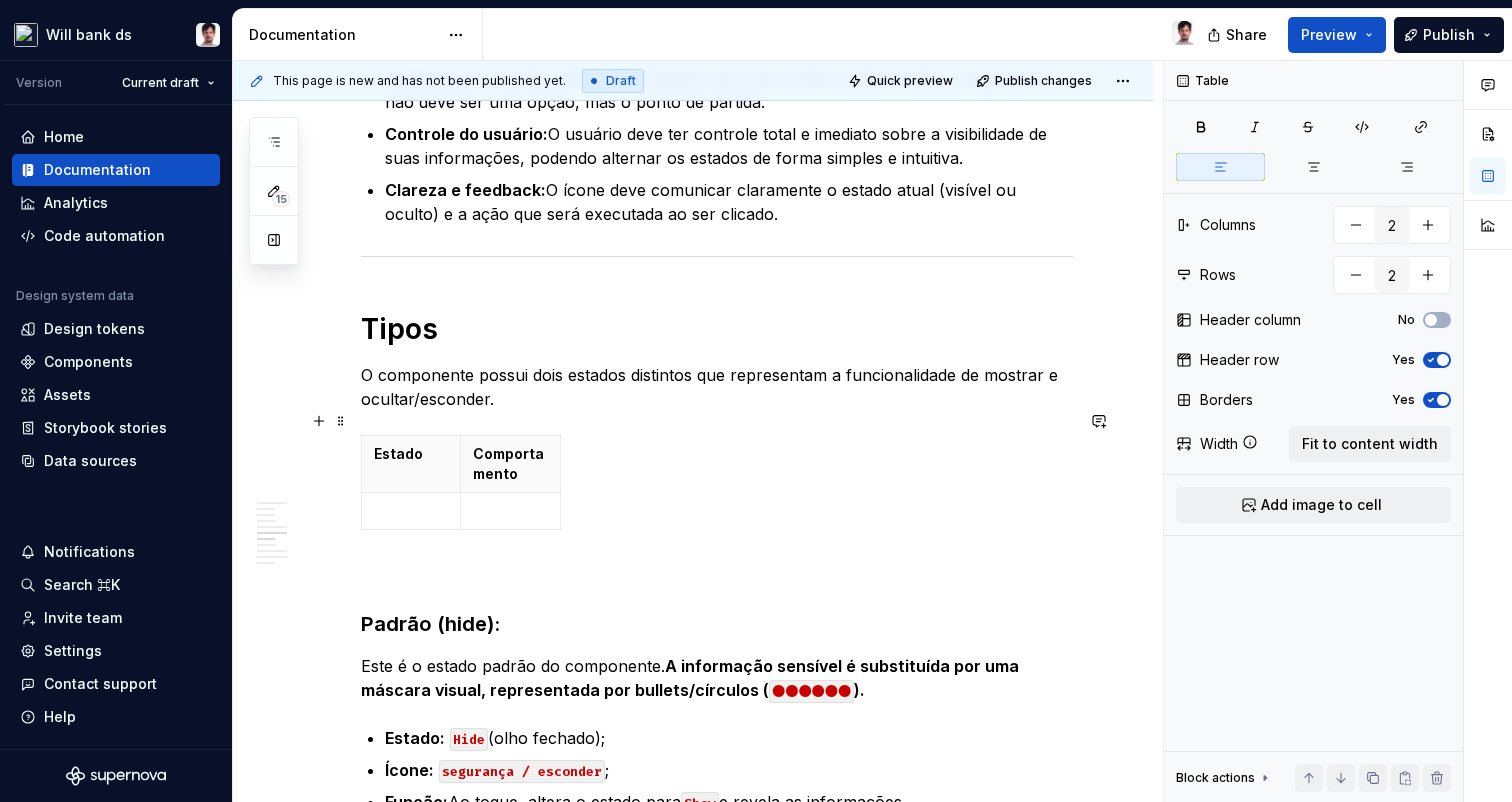 click on "Estado Comportamento" at bounding box center [717, 486] 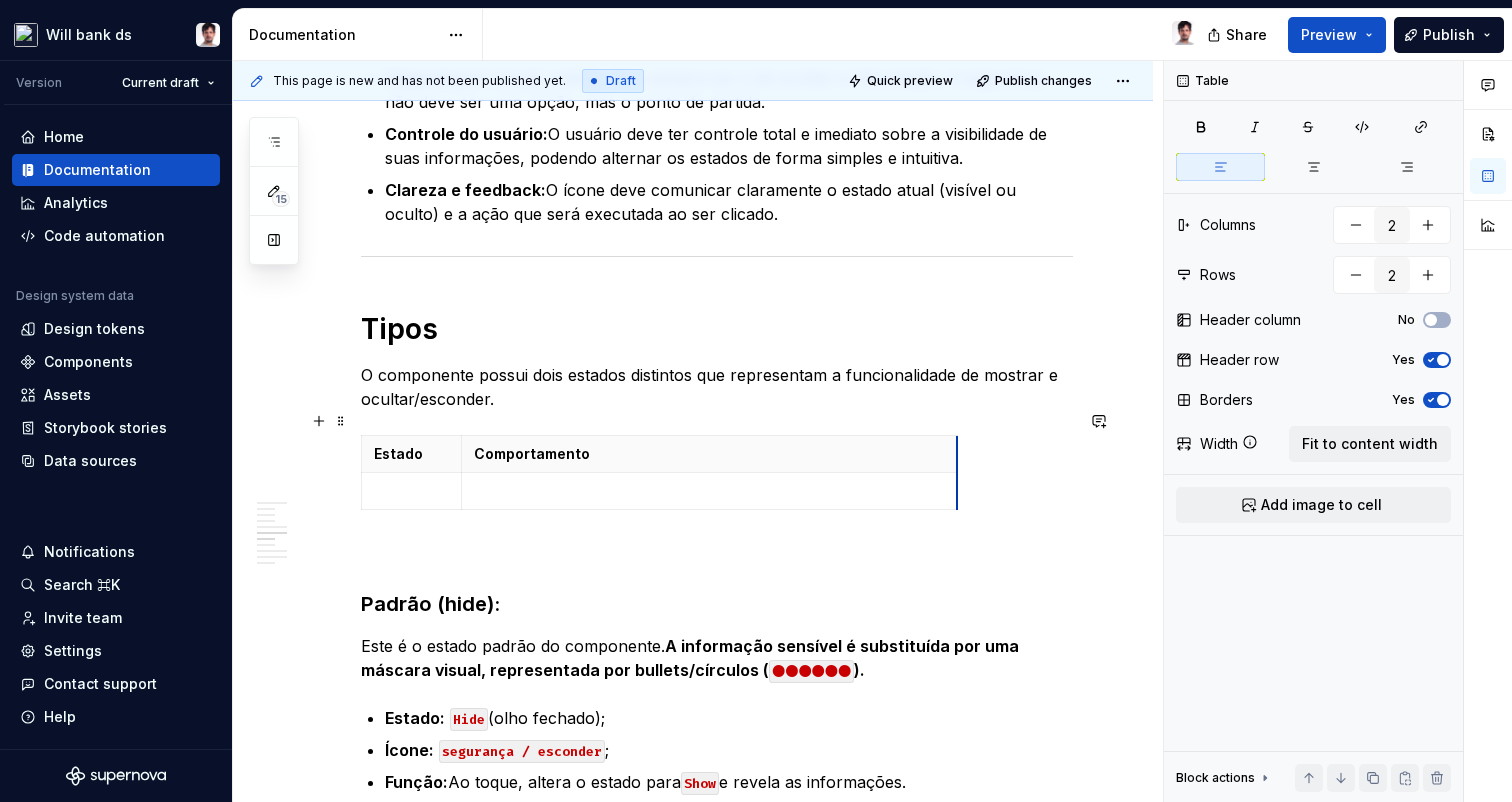 drag, startPoint x: 558, startPoint y: 437, endPoint x: 956, endPoint y: 418, distance: 398.45325 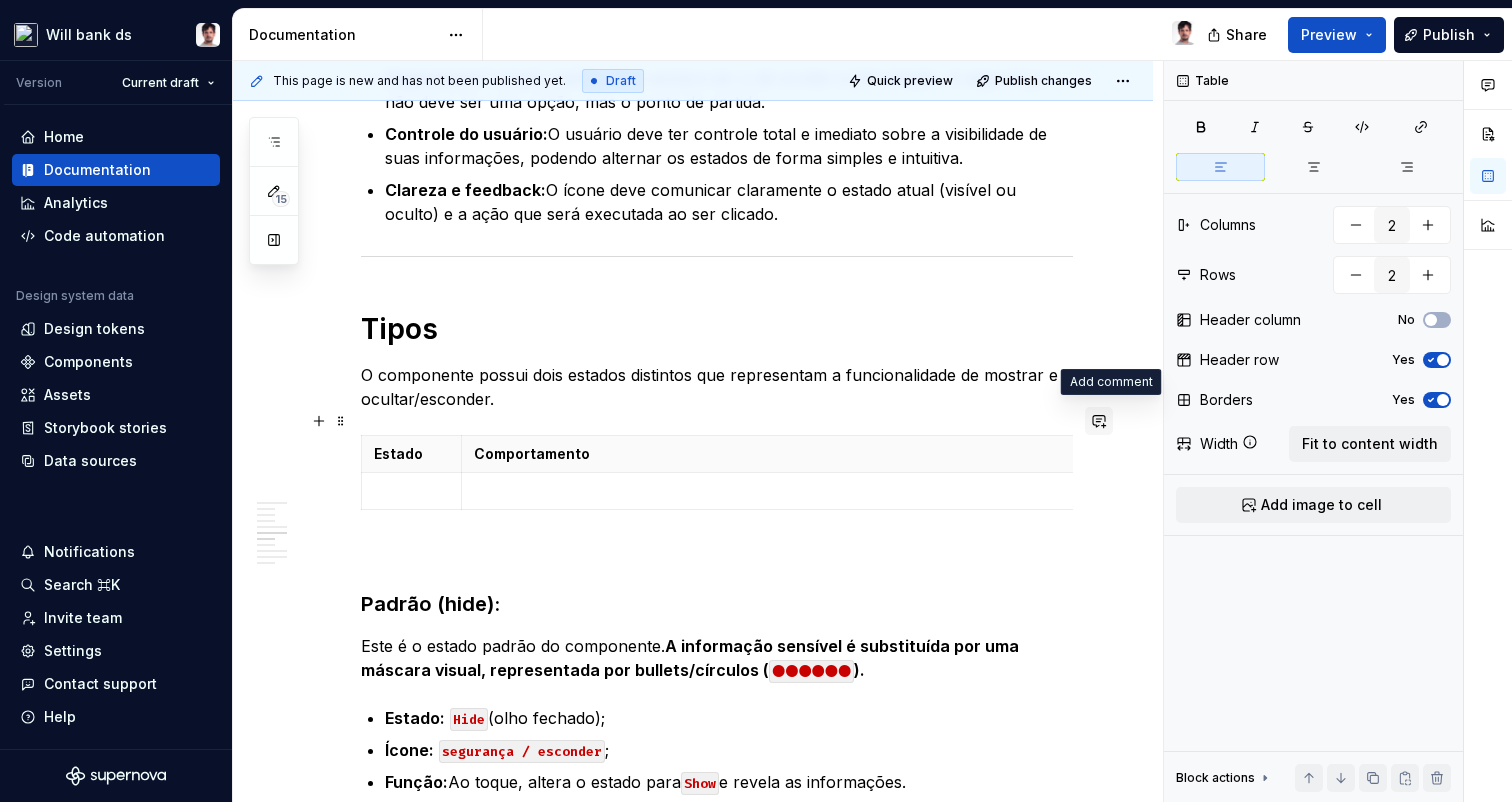 drag, startPoint x: 956, startPoint y: 418, endPoint x: 1101, endPoint y: 419, distance: 145.00345 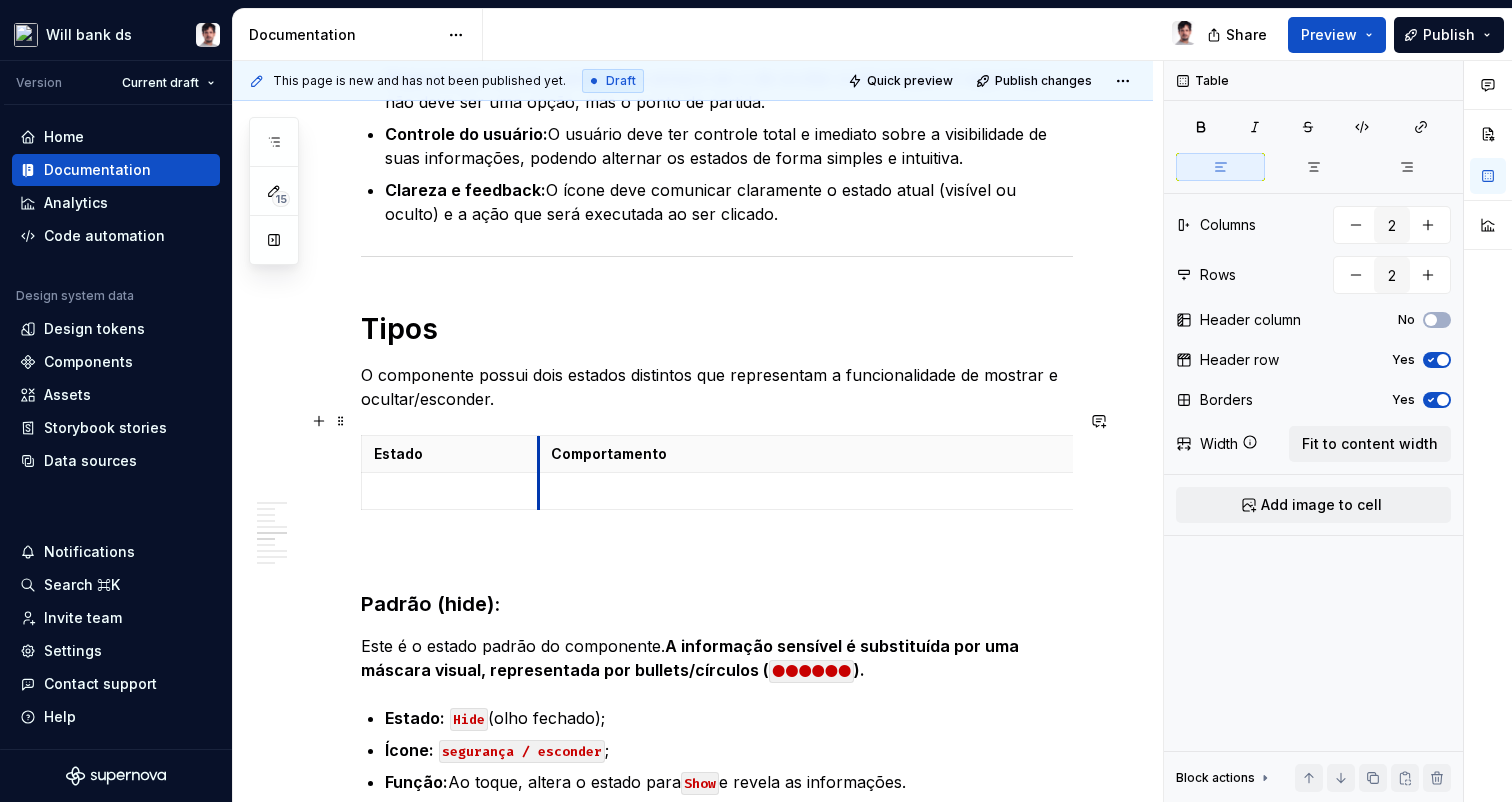 drag, startPoint x: 462, startPoint y: 429, endPoint x: 539, endPoint y: 424, distance: 77.16217 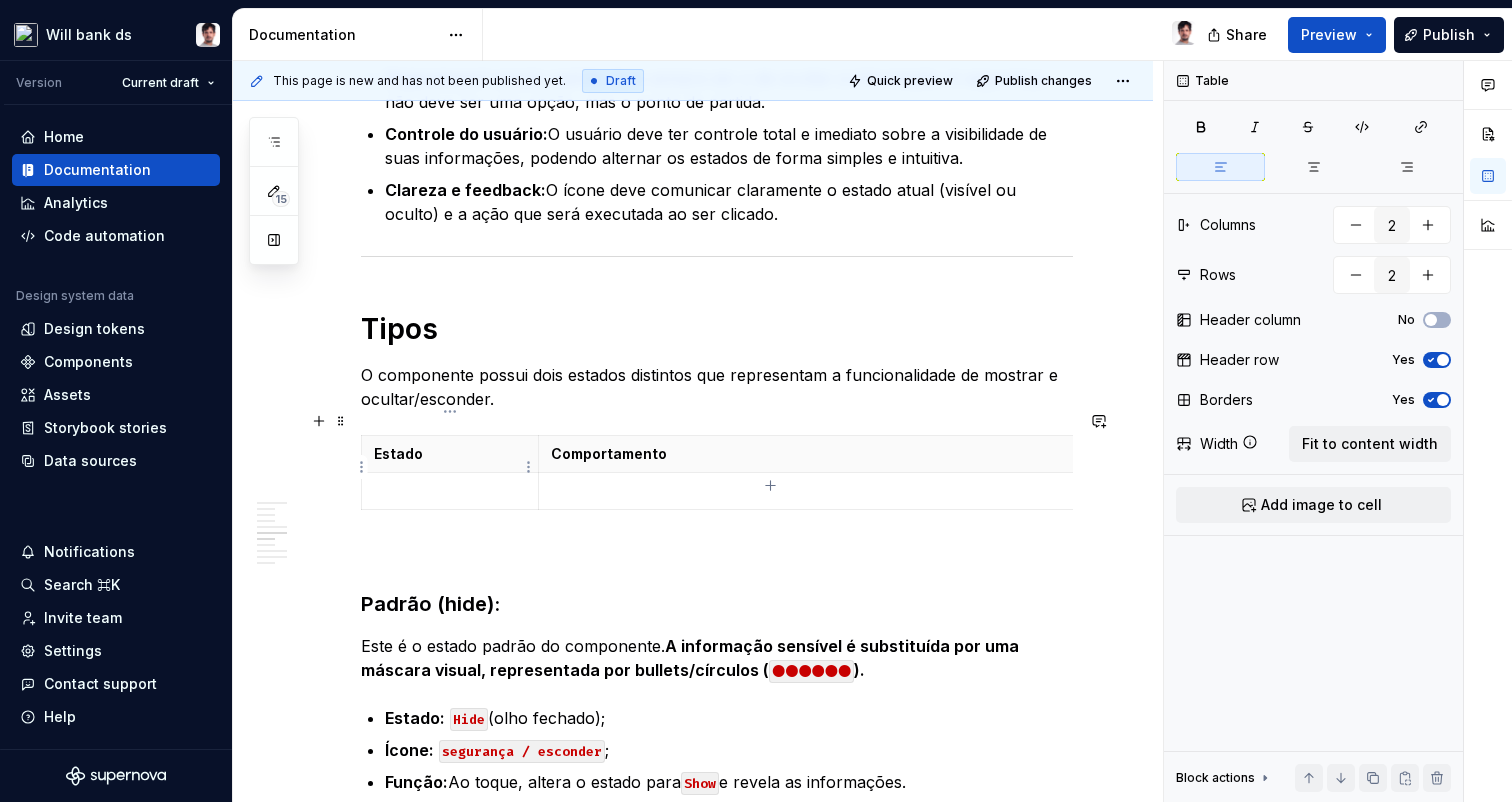 click at bounding box center [450, 491] 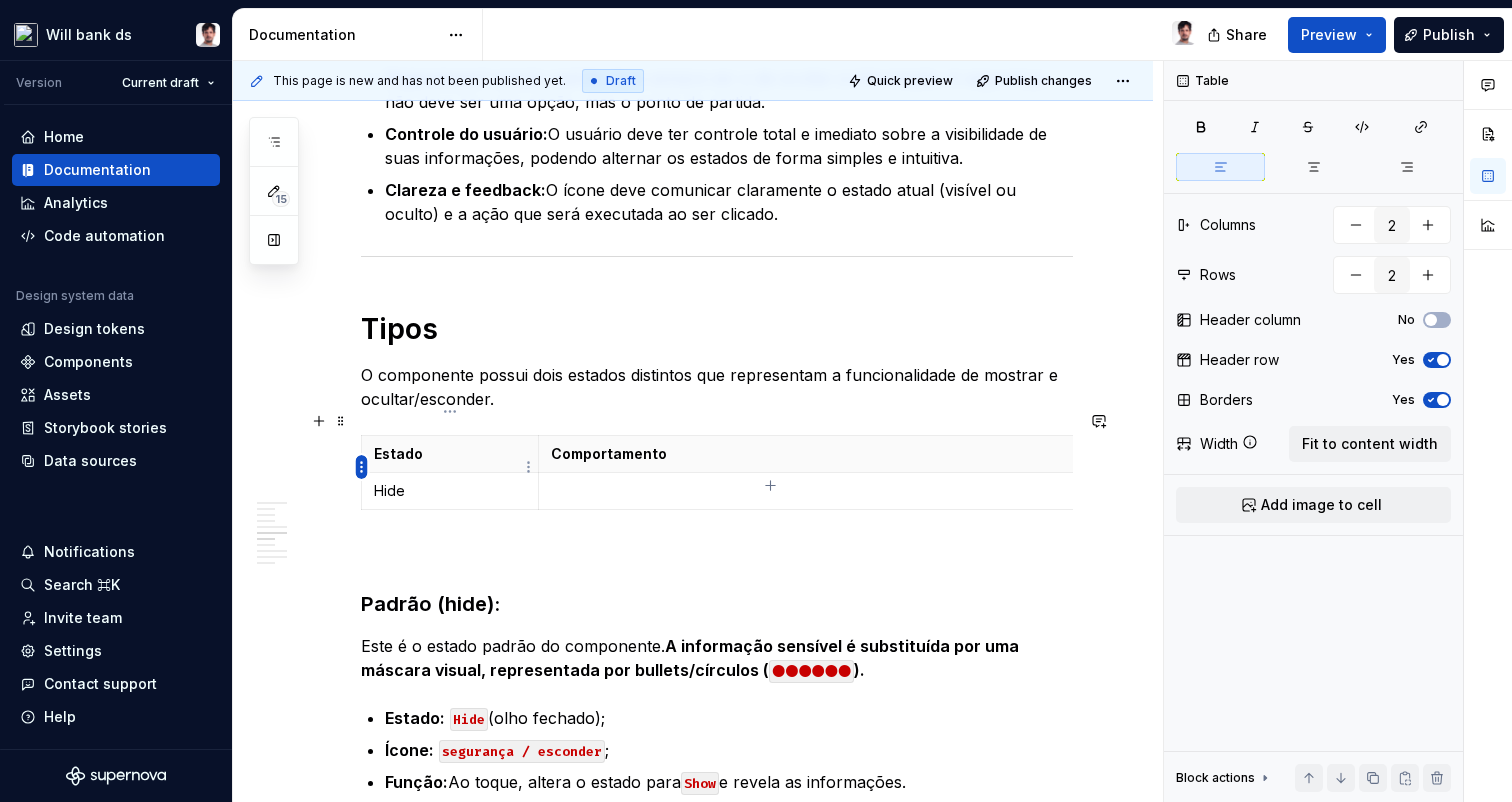 click on "Will bank ds Version Current draft Home Documentation Analytics Code automation Design system data Design tokens Components Assets Storybook stories Data sources Notifications Search ⌘K Invite team Settings Contact support Help Documentation Share Preview Publish 15 Pages Add
Accessibility guide for tree Page tree.
Navigate the tree with the arrow keys. Common tree hotkeys apply. Further keybindings are available:
enter to execute primary action on focused item
f2 to start renaming the focused item
escape to abort renaming an item
control+d to start dragging selected items
Design system do will  Tokens de Design Componentes → Acesso rápido Aba (tabBar) Avaliação  Botão Bottom sheet 🚧 Cabeçalho (header, app bar) Calendário Campo de texto Card de avisos e card mini Card interativo 🚧 Chips (múltipla seleção rápida) Controles de seleção - check box, radio button e toggle (ou switch) Dica (tooltip) Lista Modal (diálogo)" at bounding box center [756, 401] 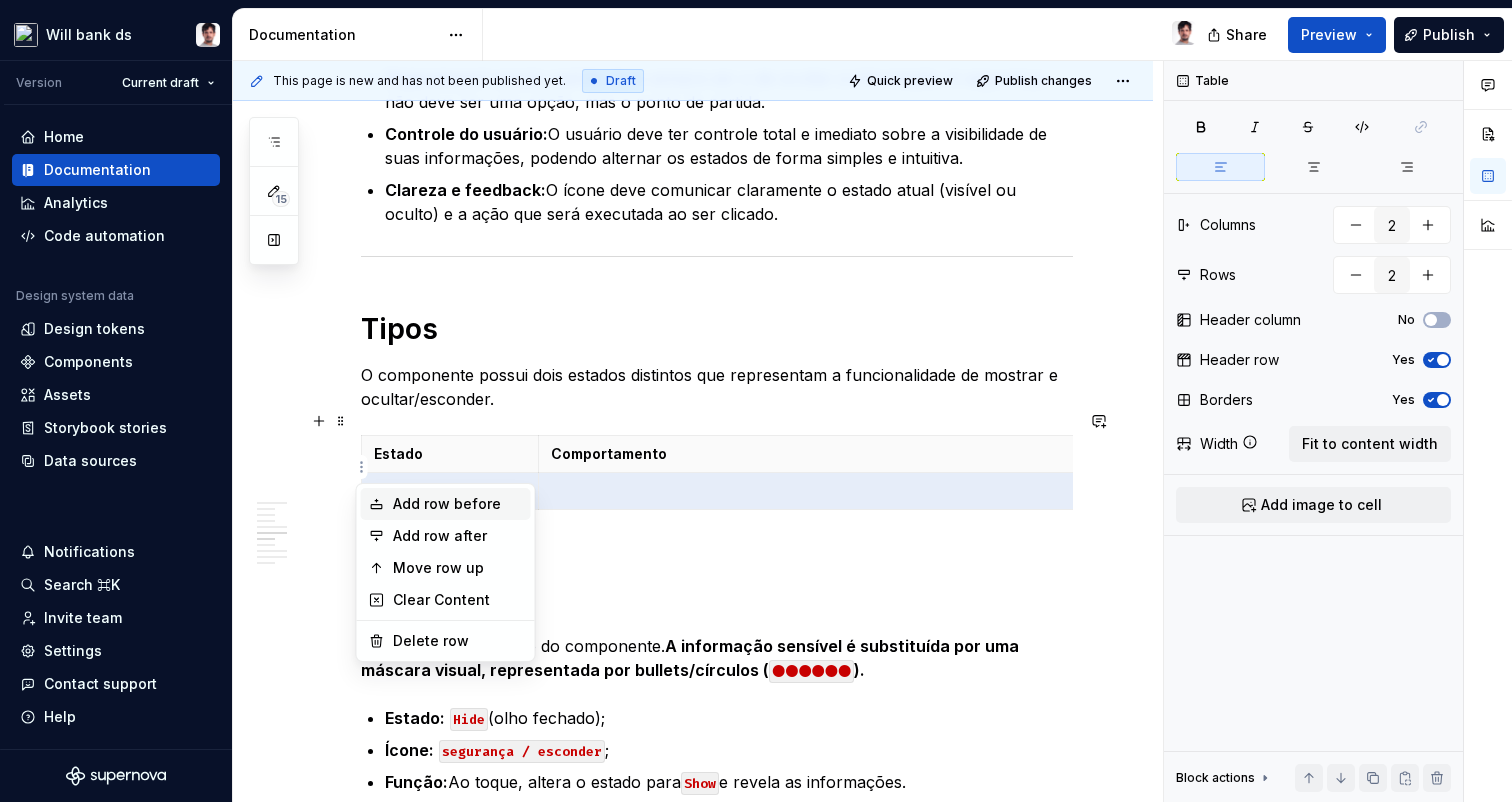 click on "Add row before" at bounding box center (458, 504) 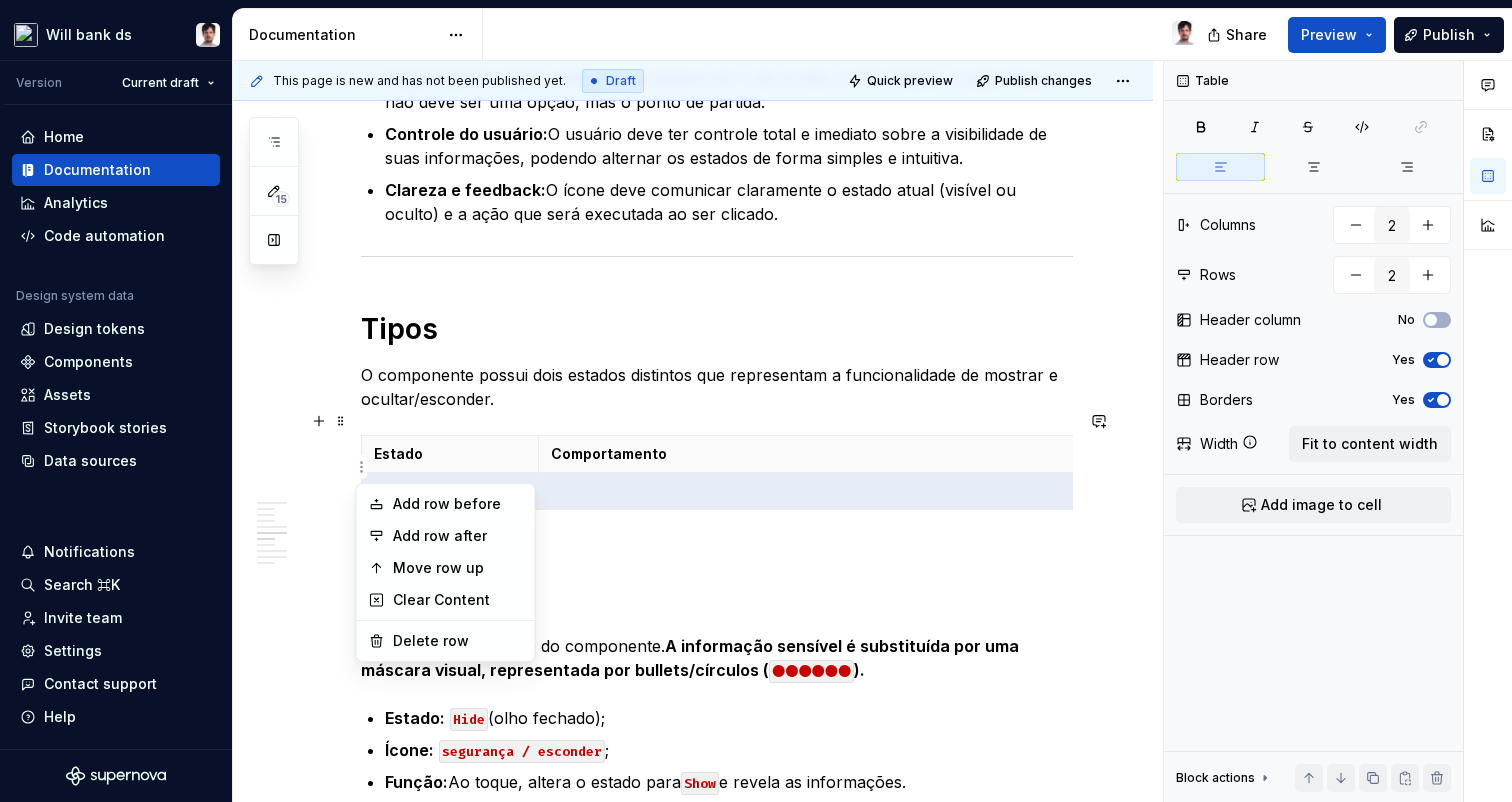 type on "3" 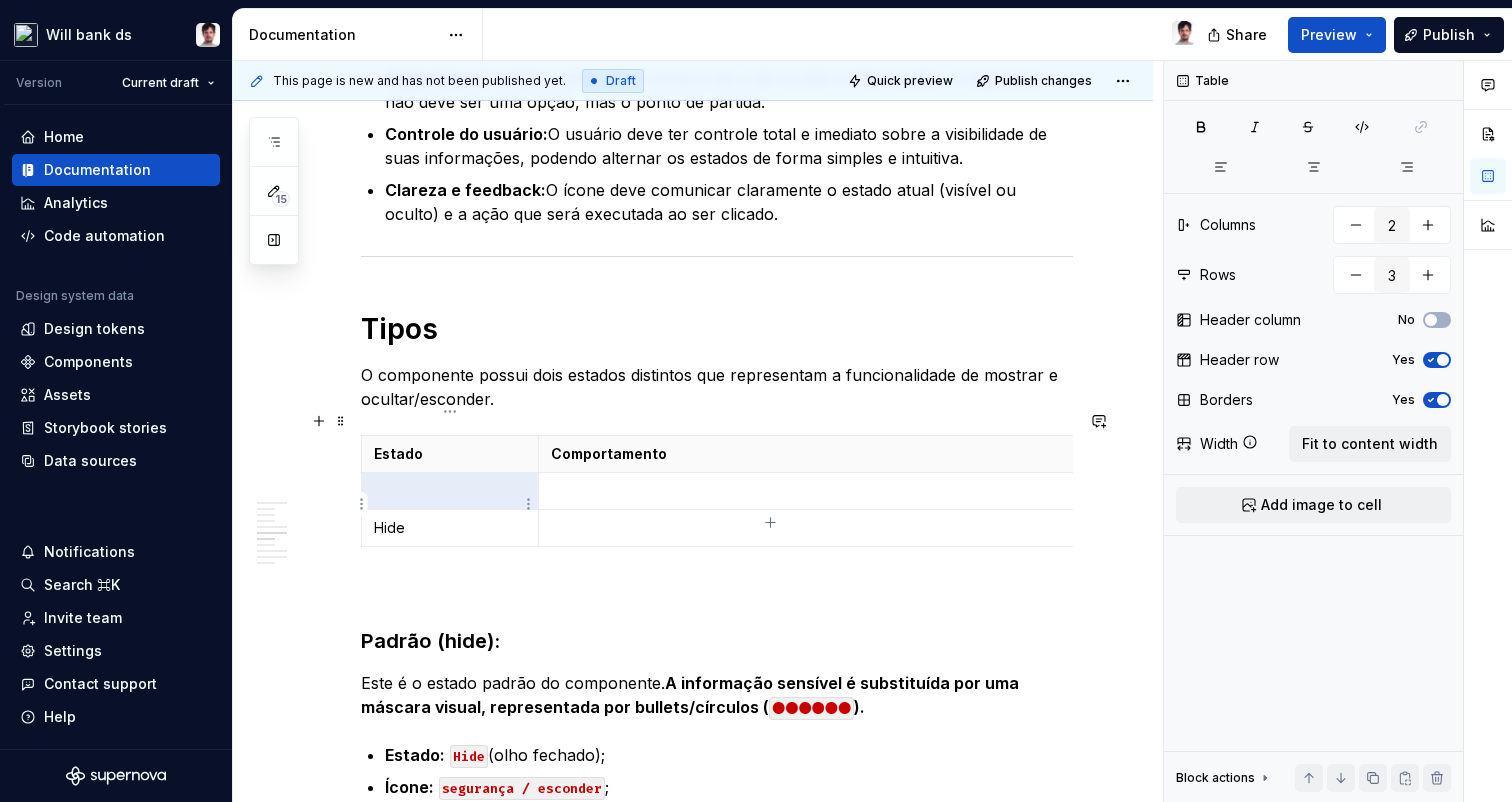 click on "Hide" at bounding box center [450, 528] 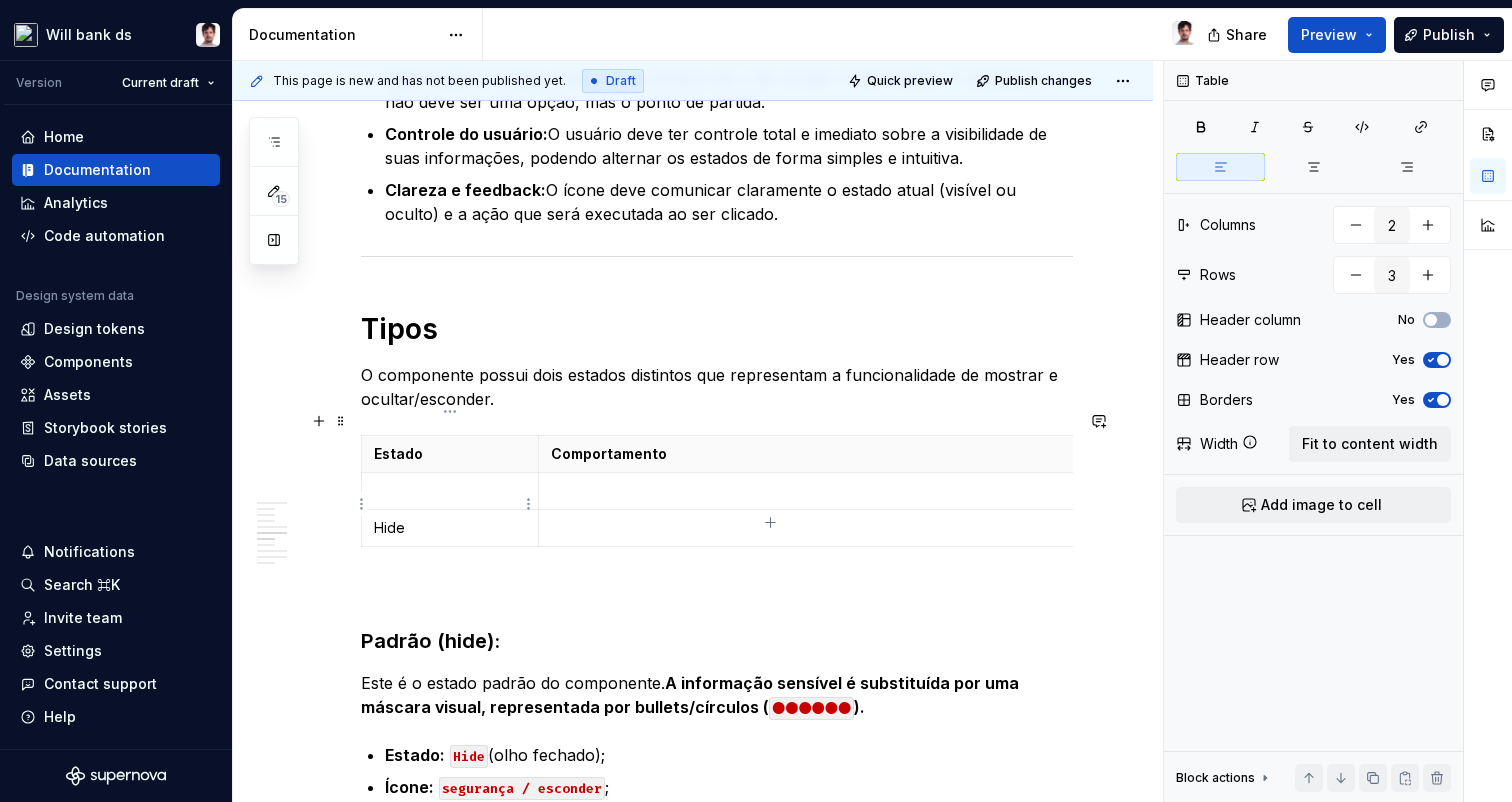 click on "Hide" at bounding box center [450, 528] 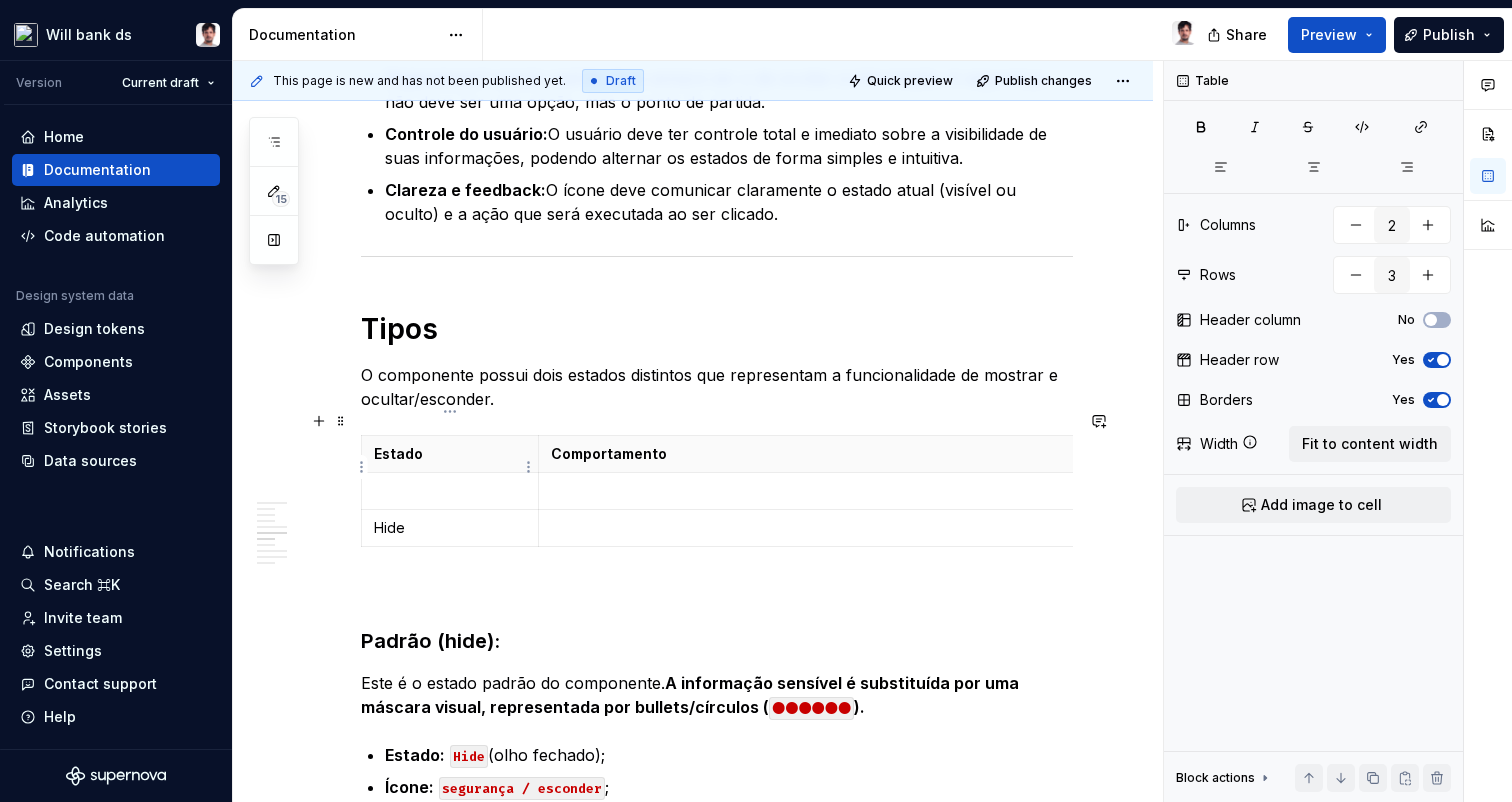click at bounding box center [450, 491] 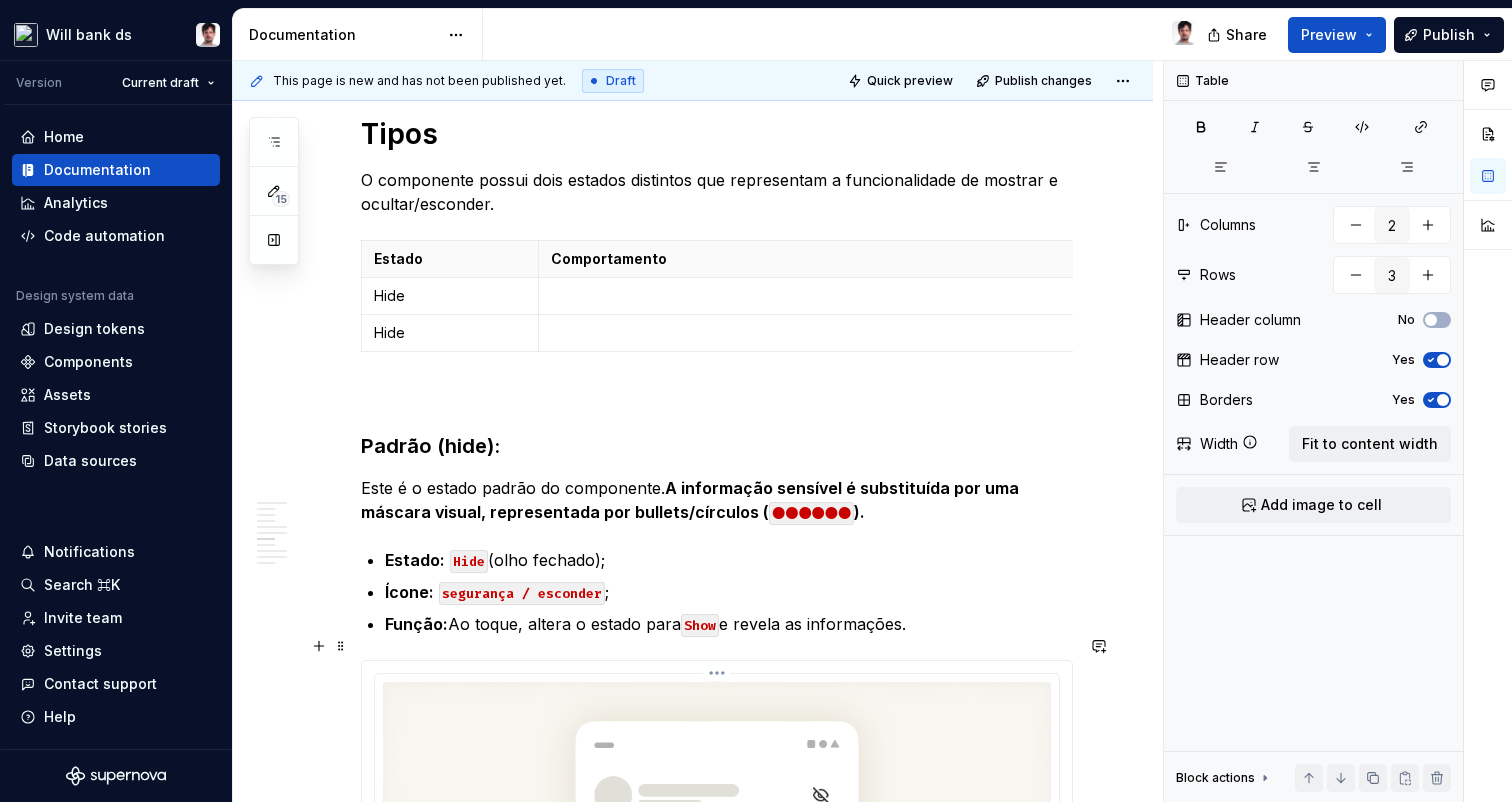 scroll, scrollTop: 1357, scrollLeft: 0, axis: vertical 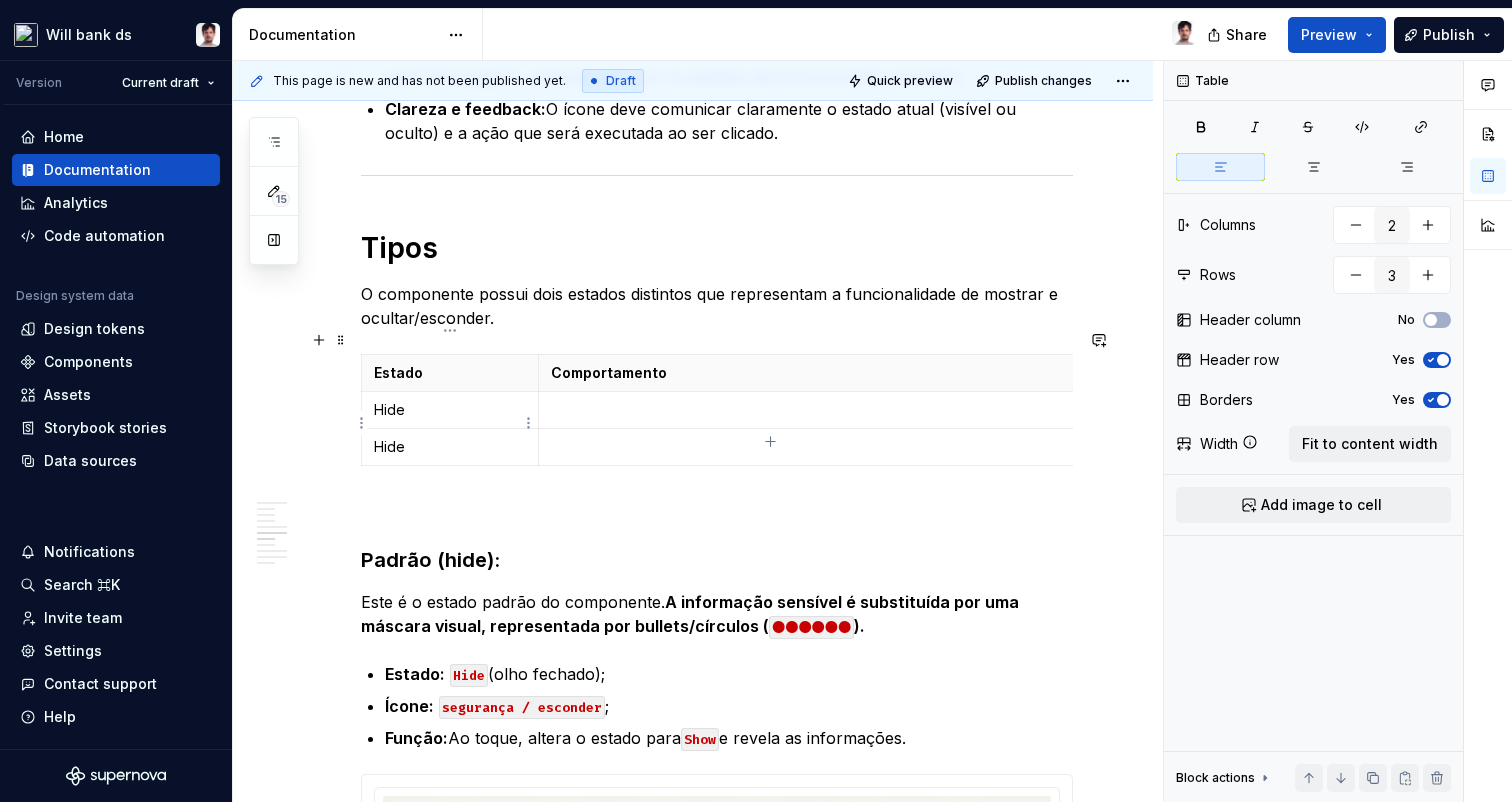 click on "Hide" at bounding box center (450, 447) 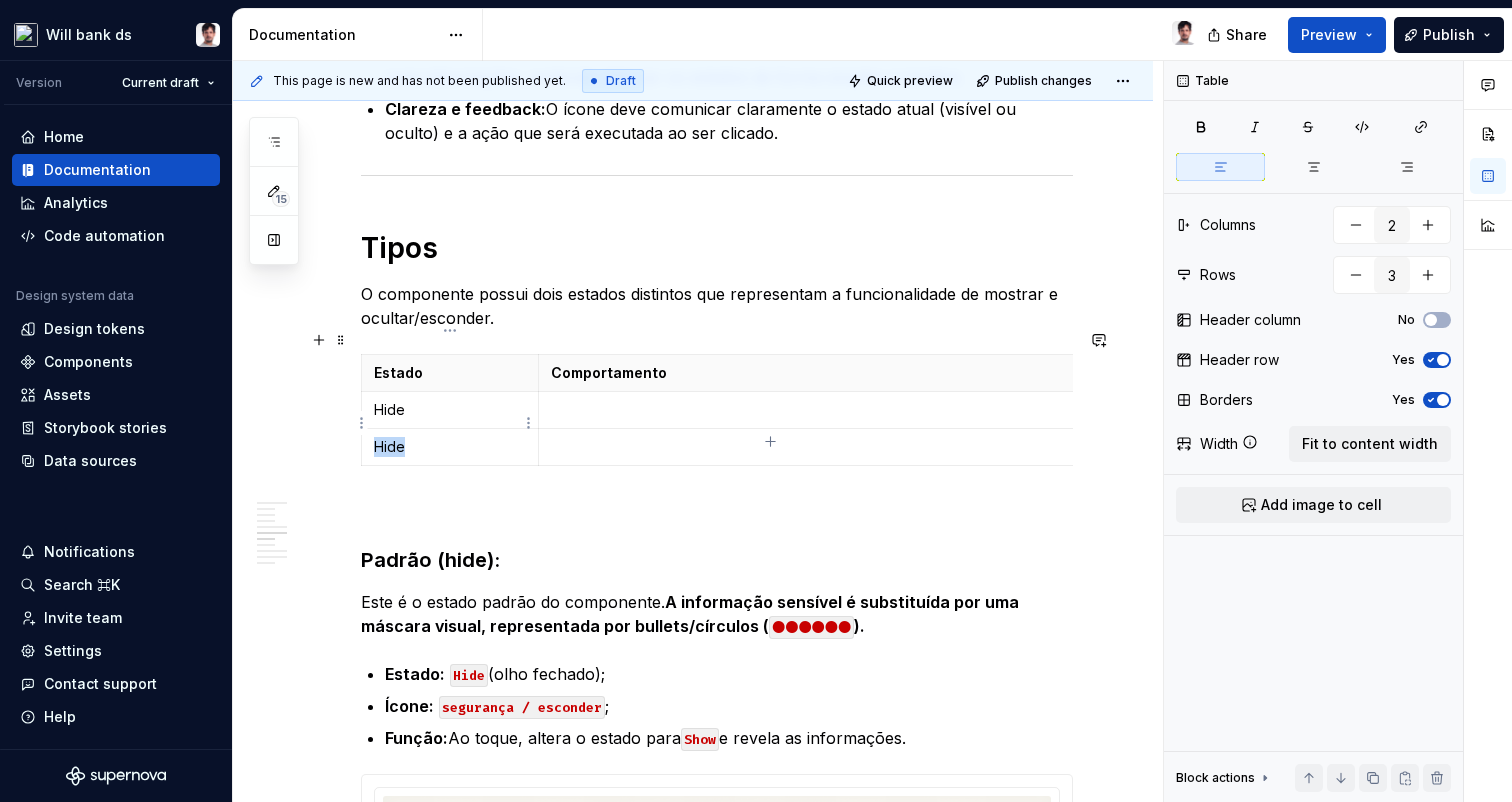 click on "Hide" at bounding box center [450, 447] 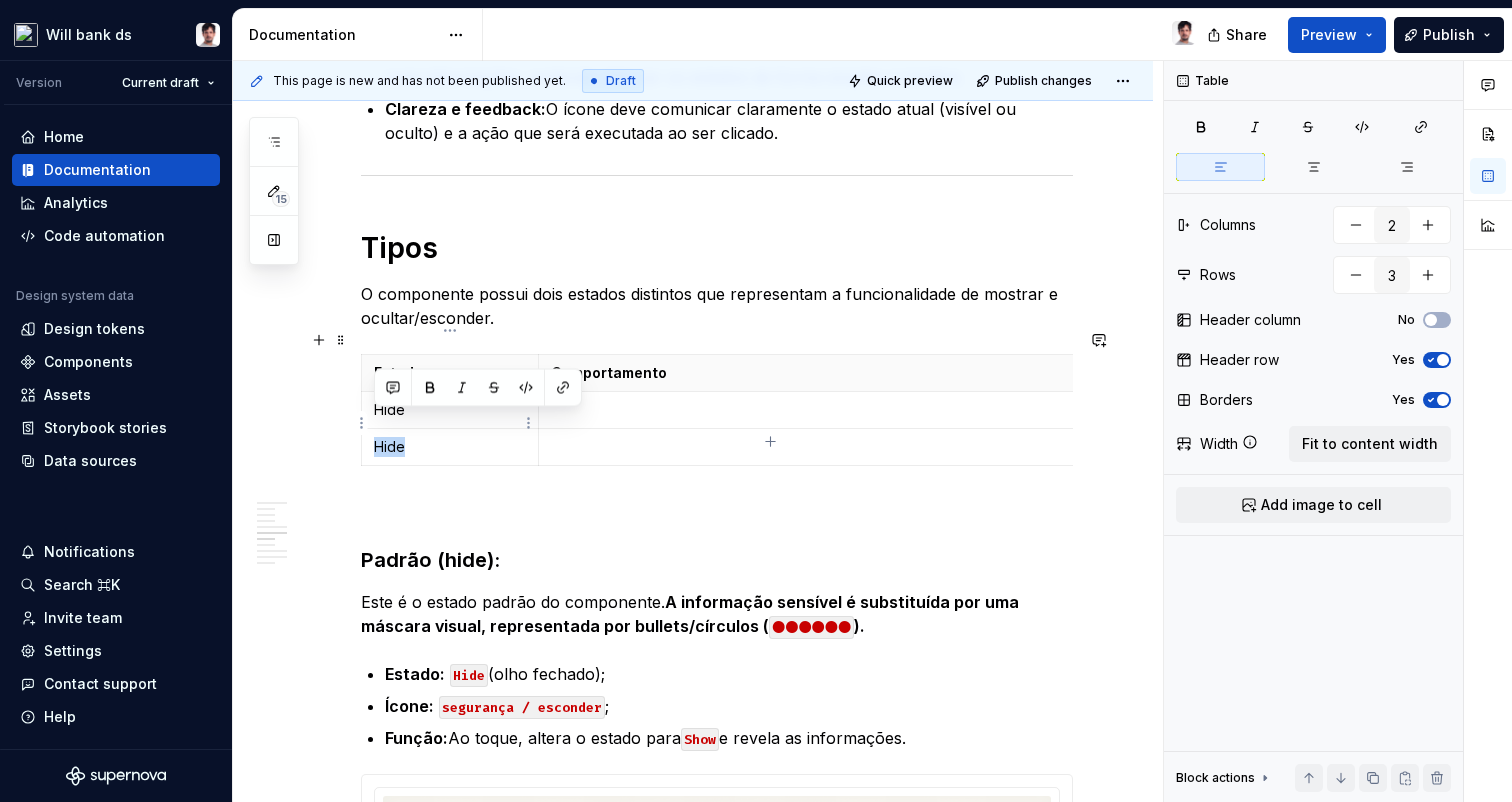 click on "Hide" at bounding box center (450, 447) 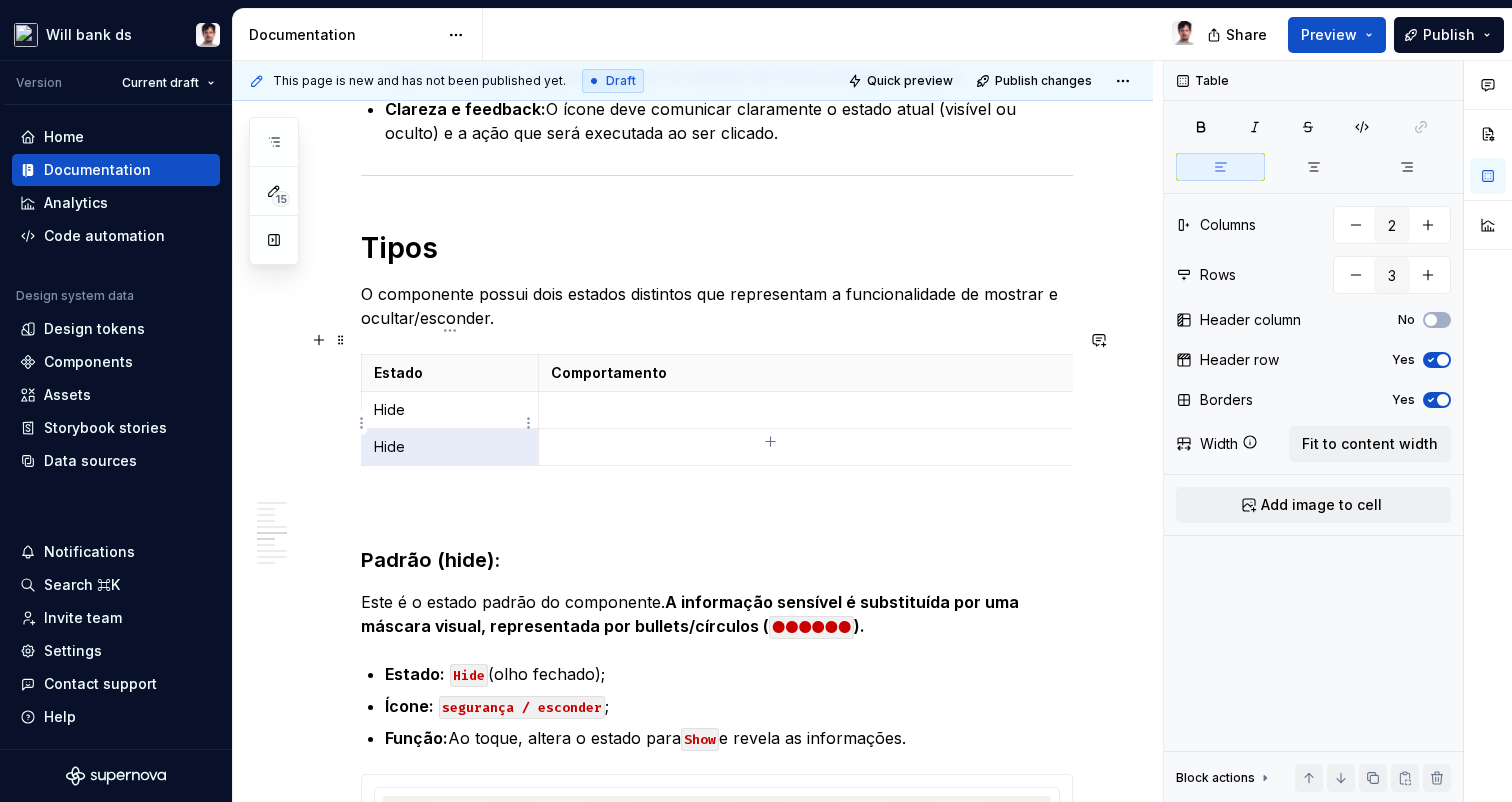 click on "Hide" at bounding box center (450, 447) 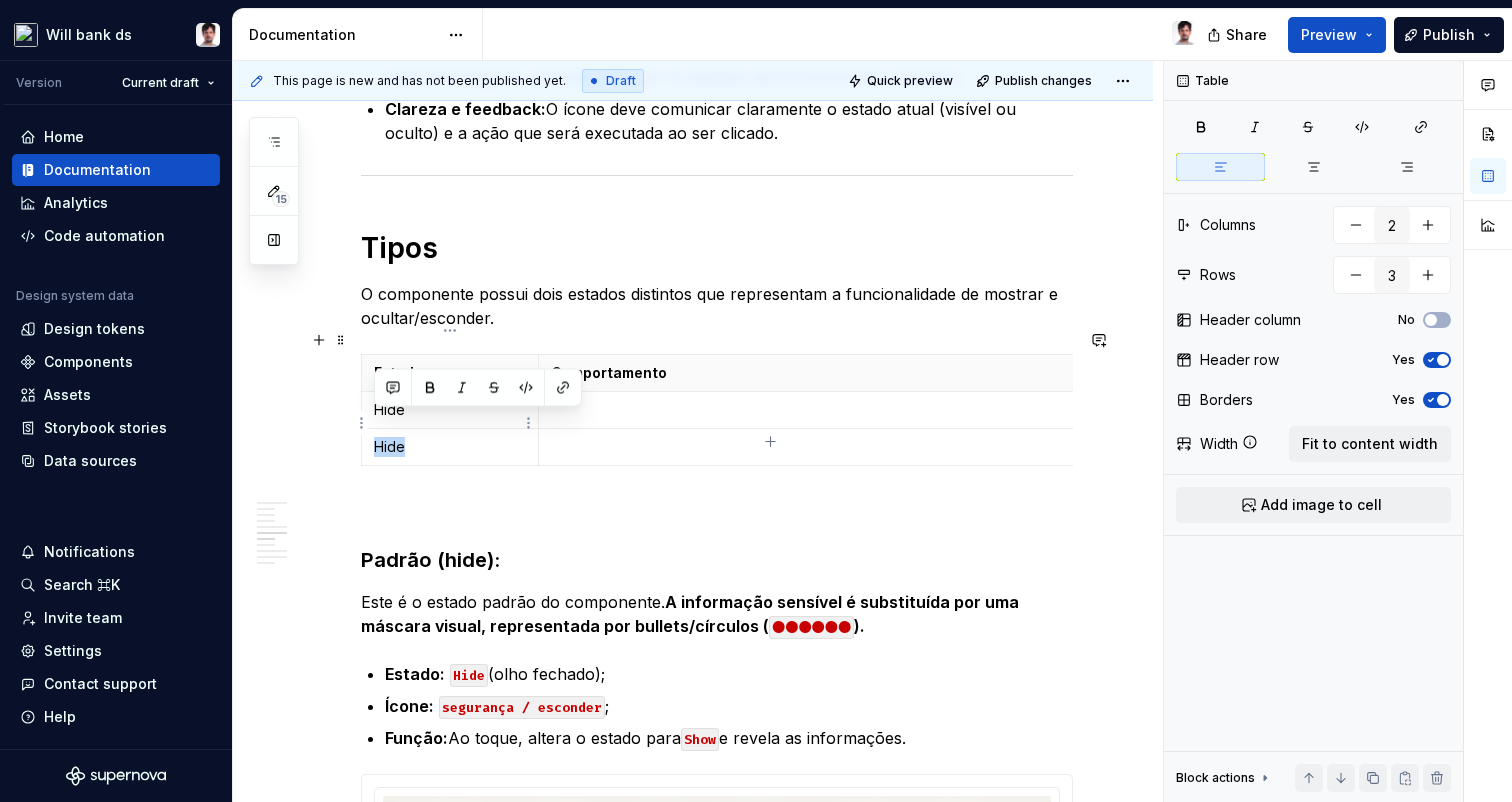 click on "Hide" at bounding box center [450, 447] 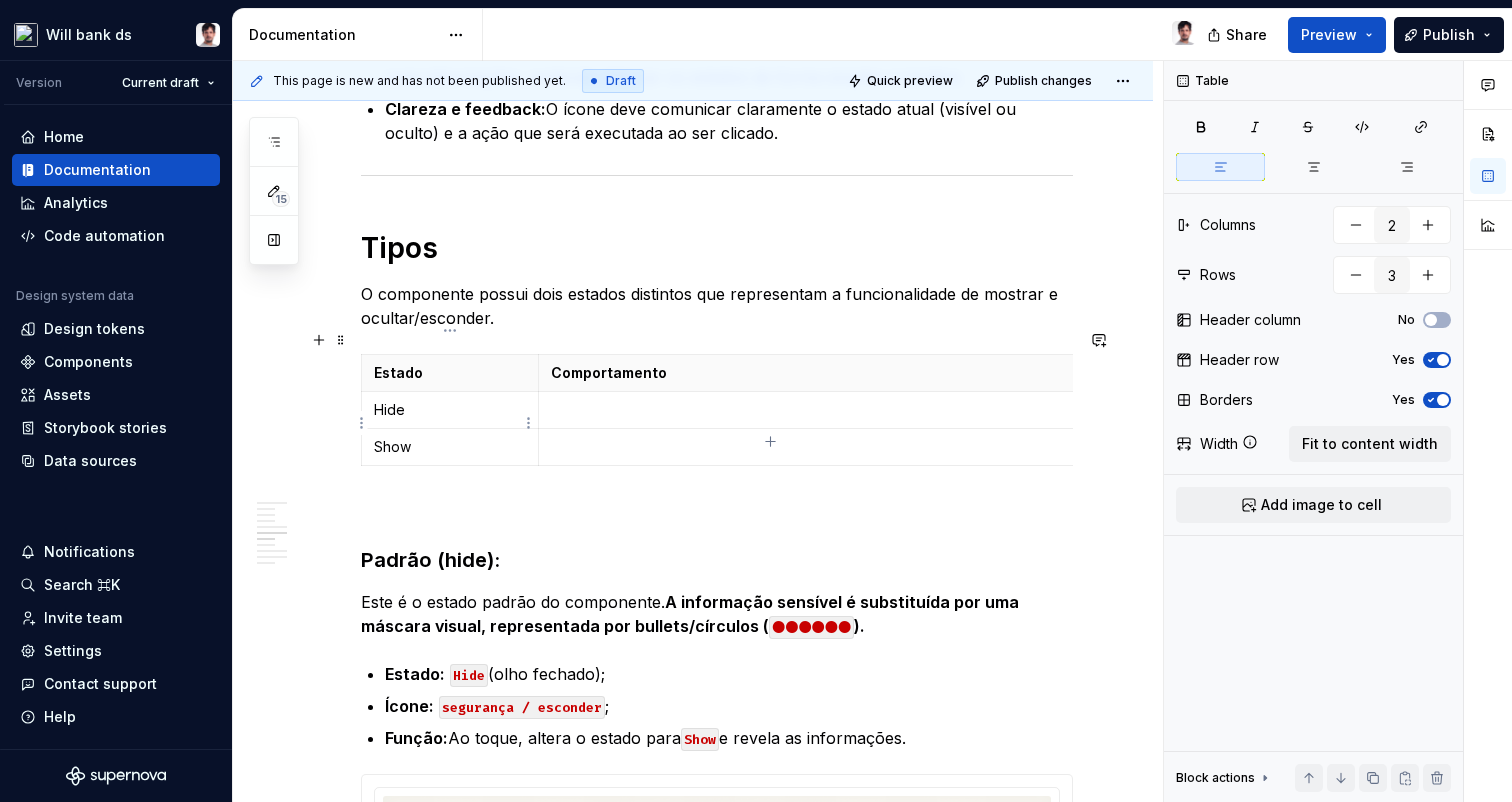 click on "Hide" at bounding box center [450, 410] 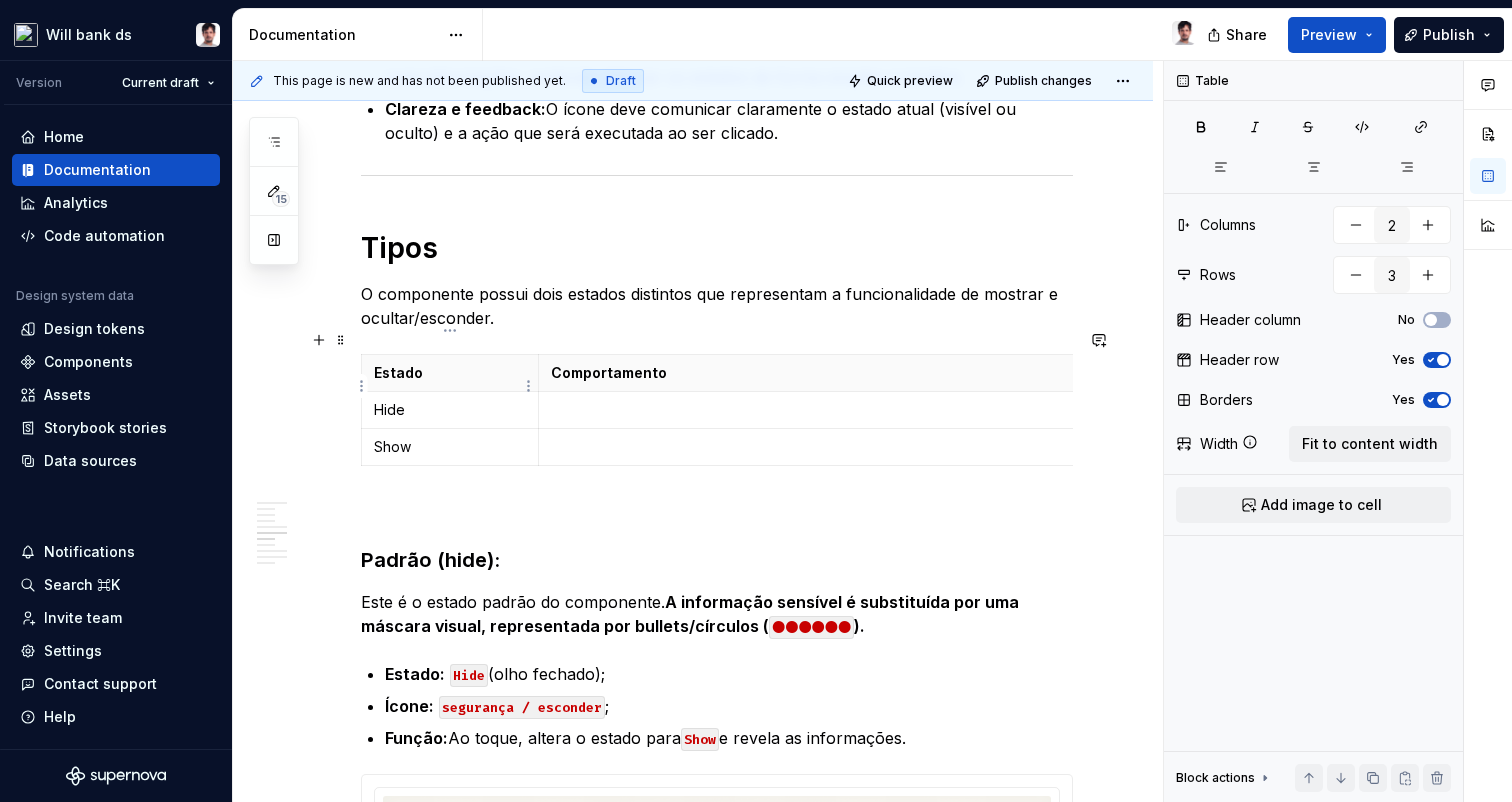 click on "Hide" at bounding box center (450, 410) 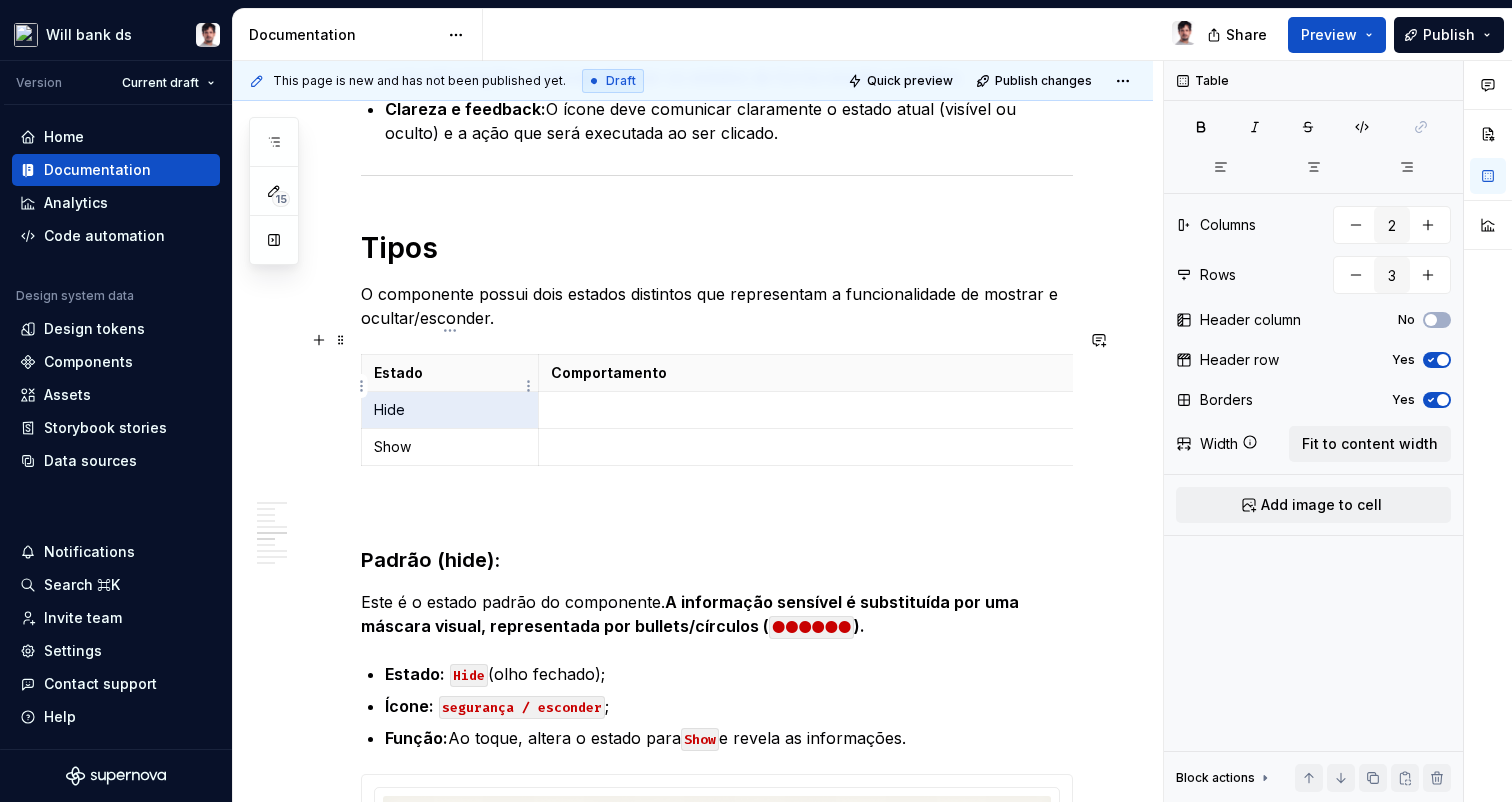 click on "Hide" at bounding box center (450, 410) 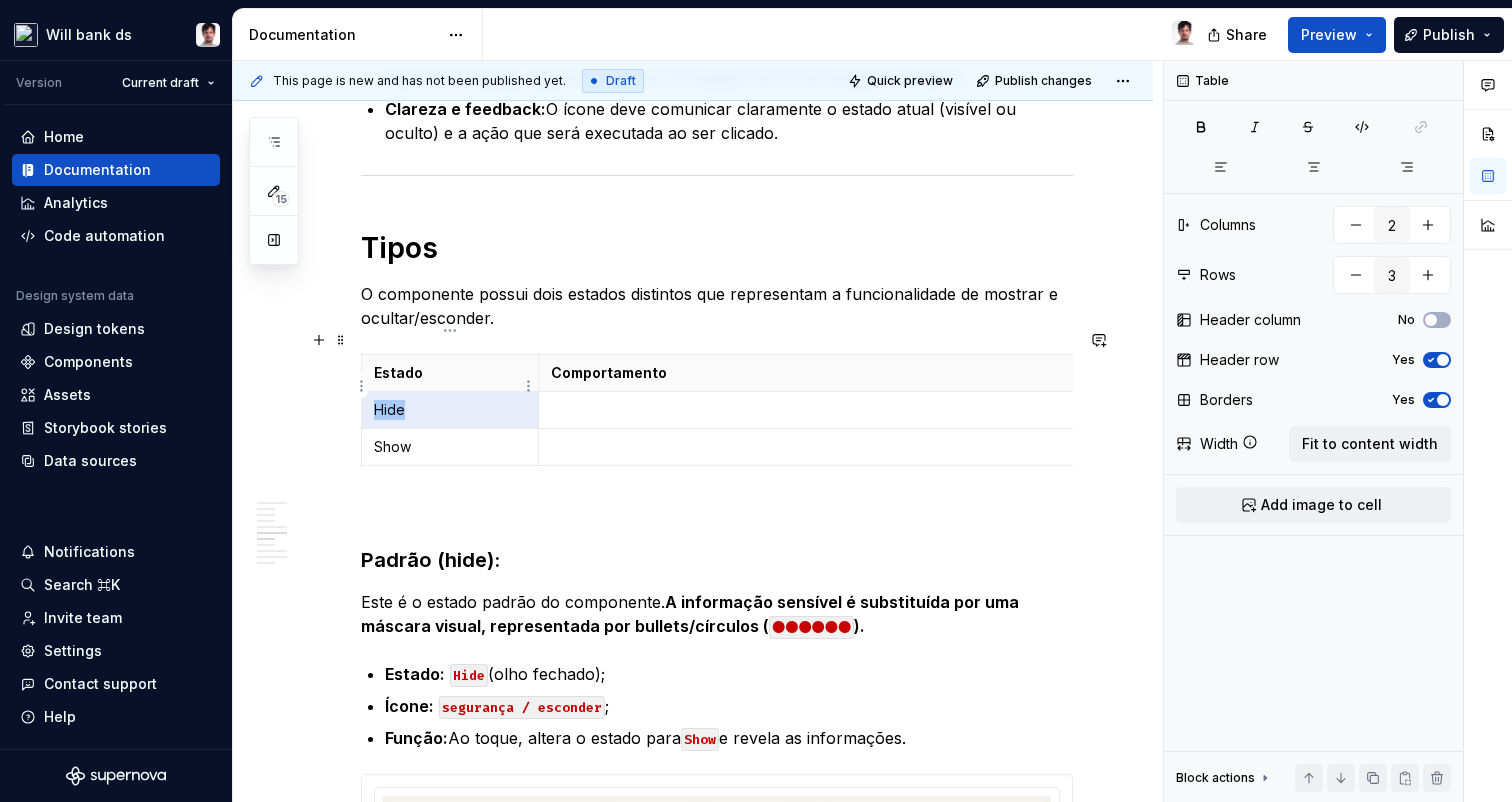 click on "Hide" at bounding box center [450, 410] 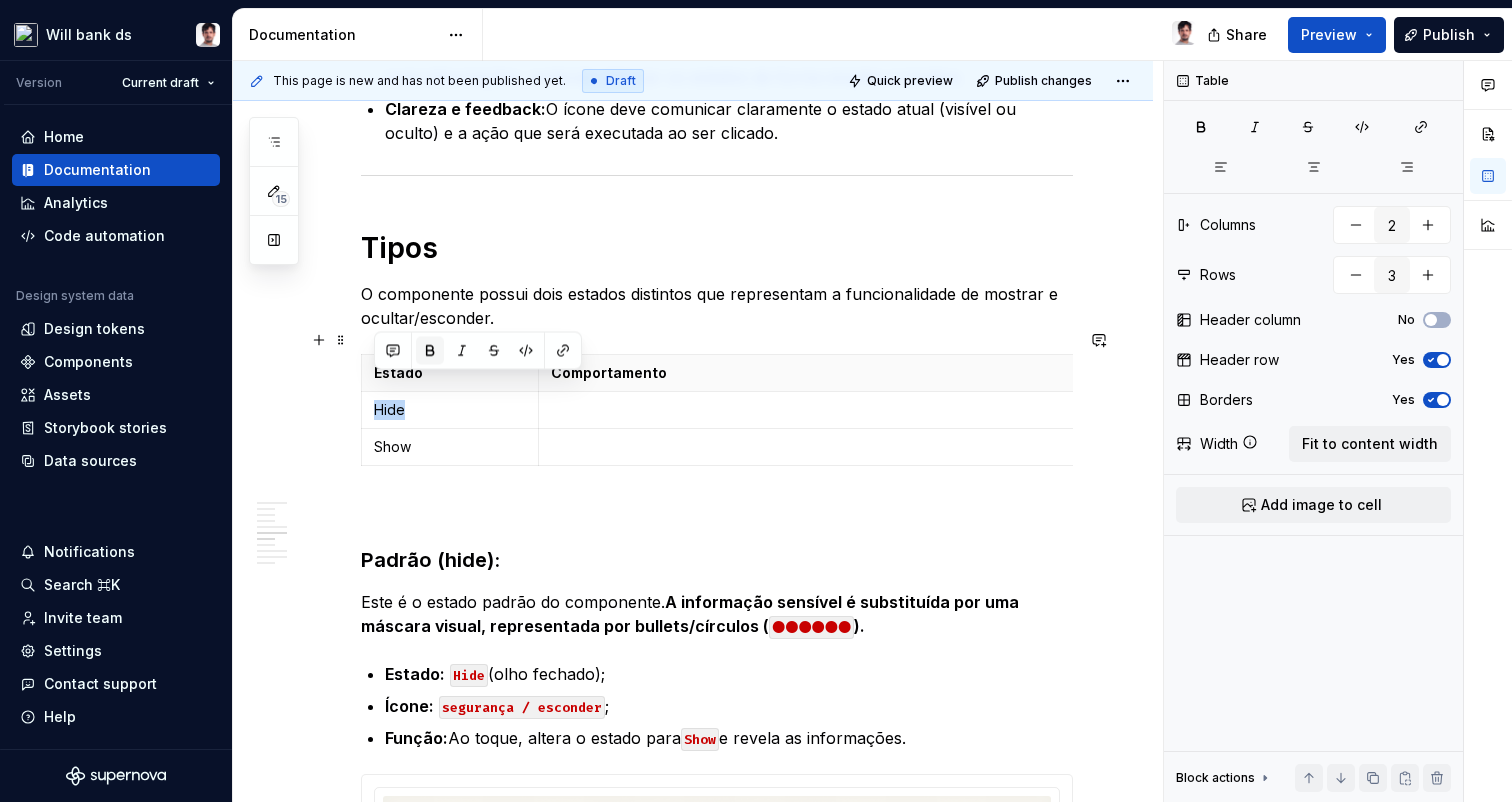click at bounding box center (430, 351) 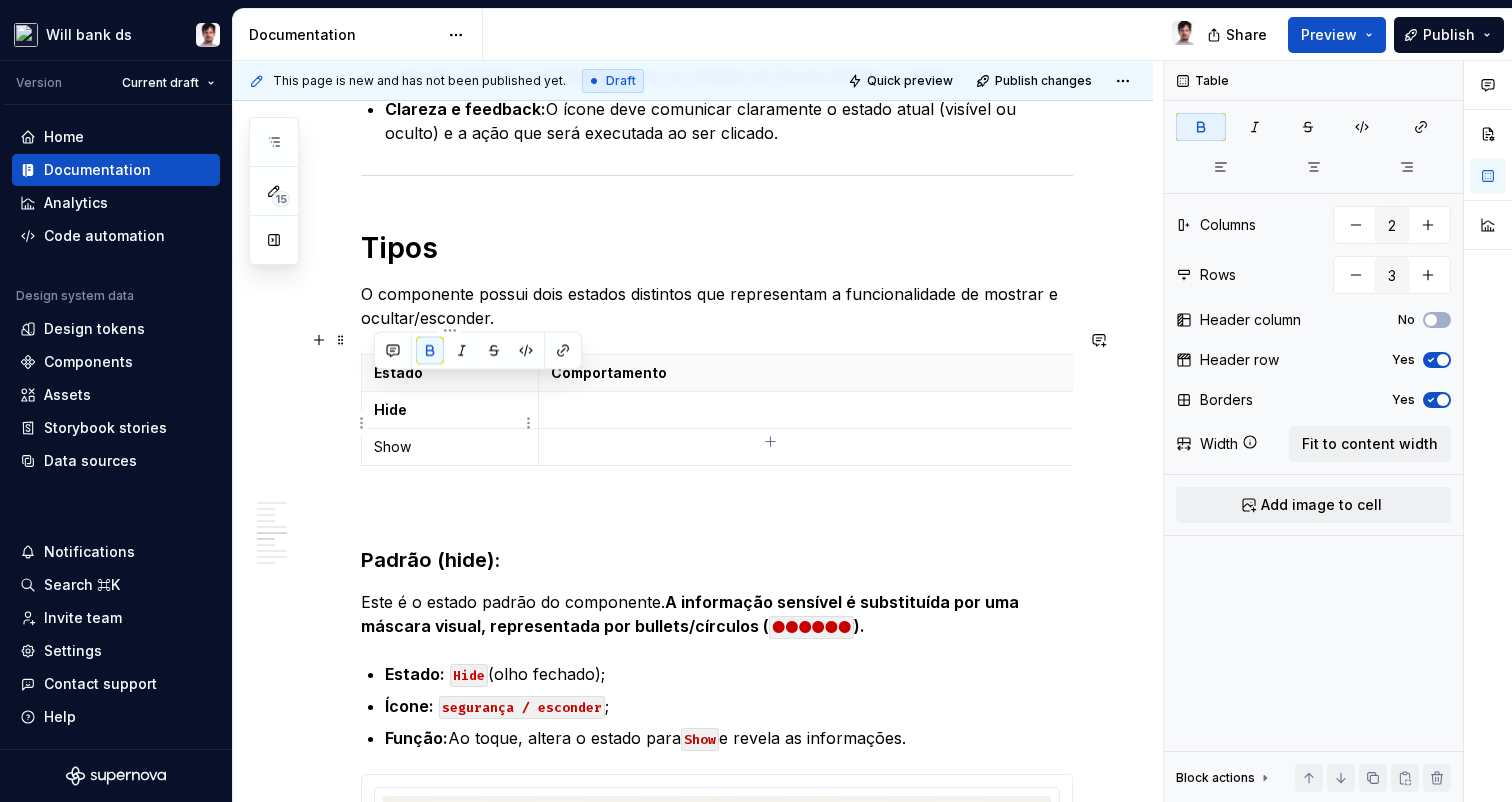 click on "Show" at bounding box center [450, 447] 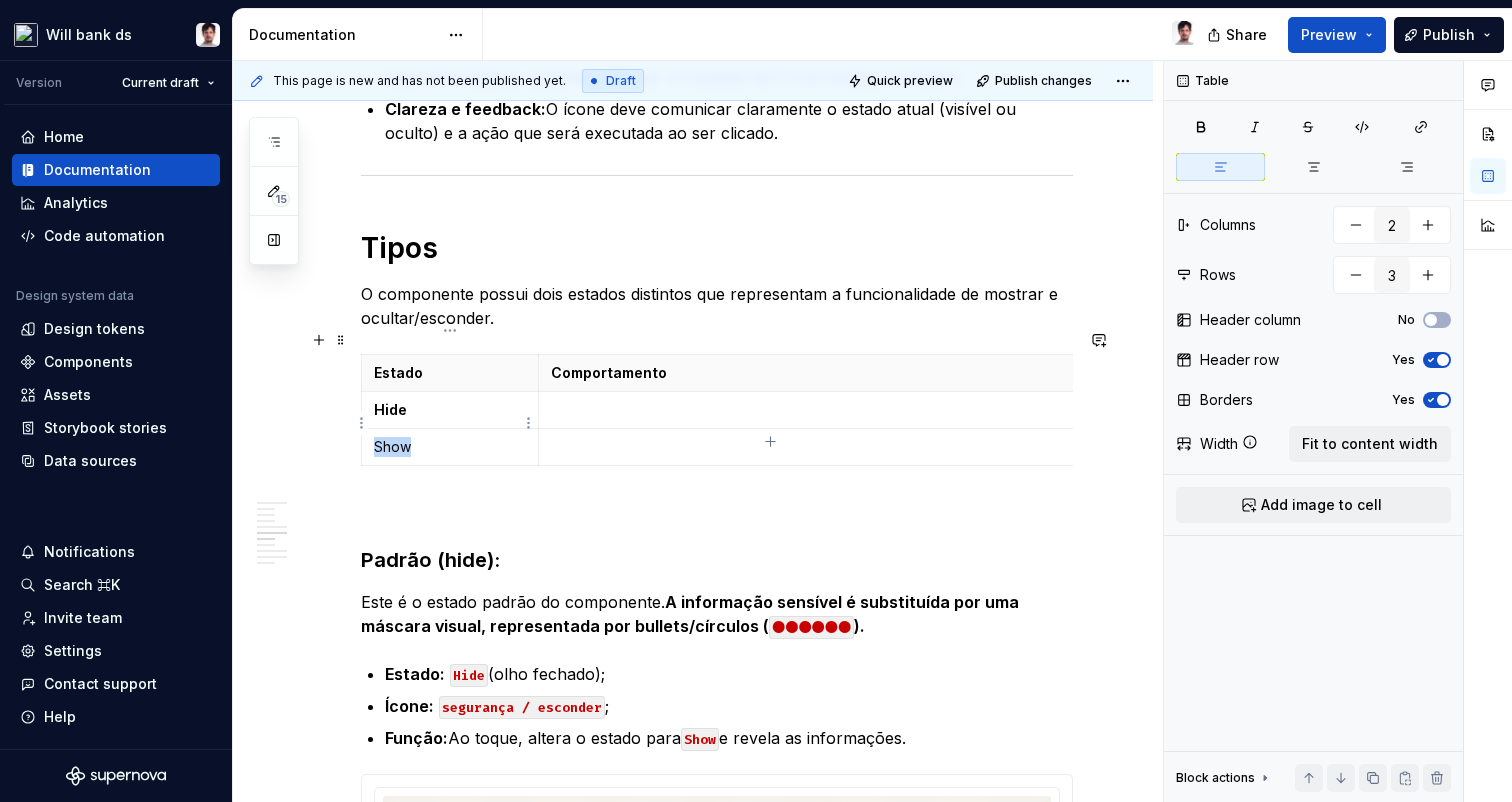 click on "Show" at bounding box center [450, 447] 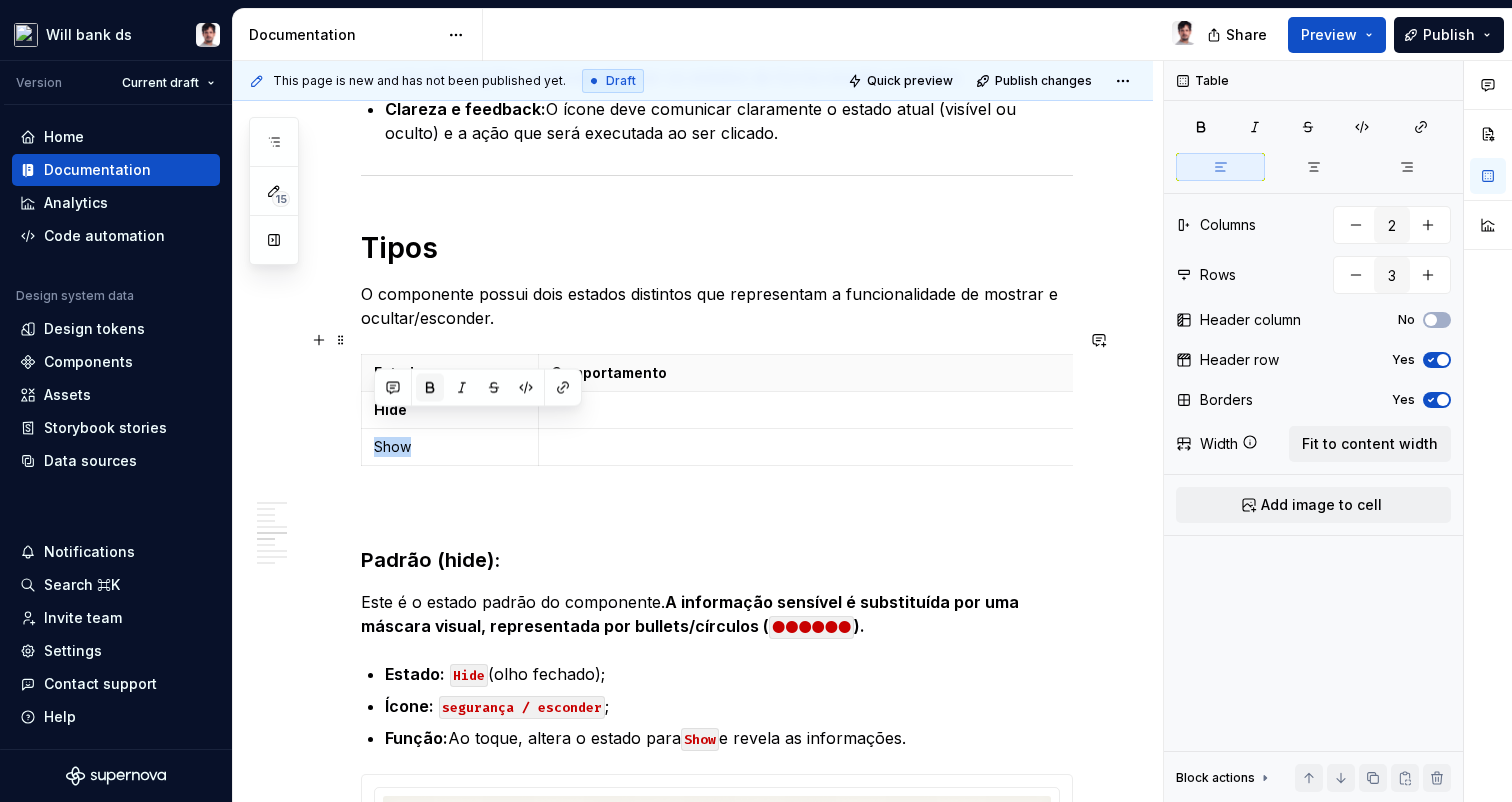 click at bounding box center [430, 388] 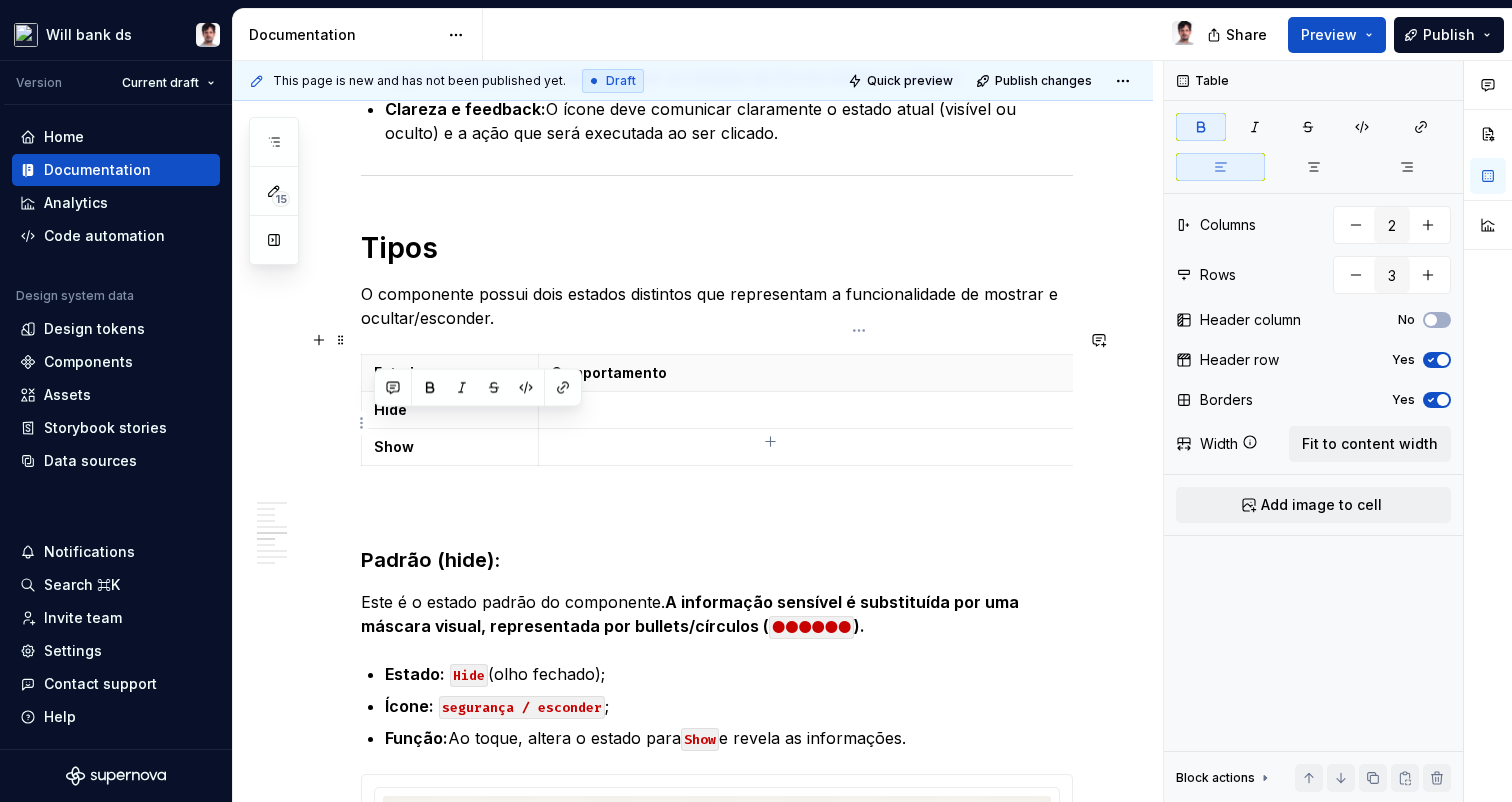 click at bounding box center (858, 447) 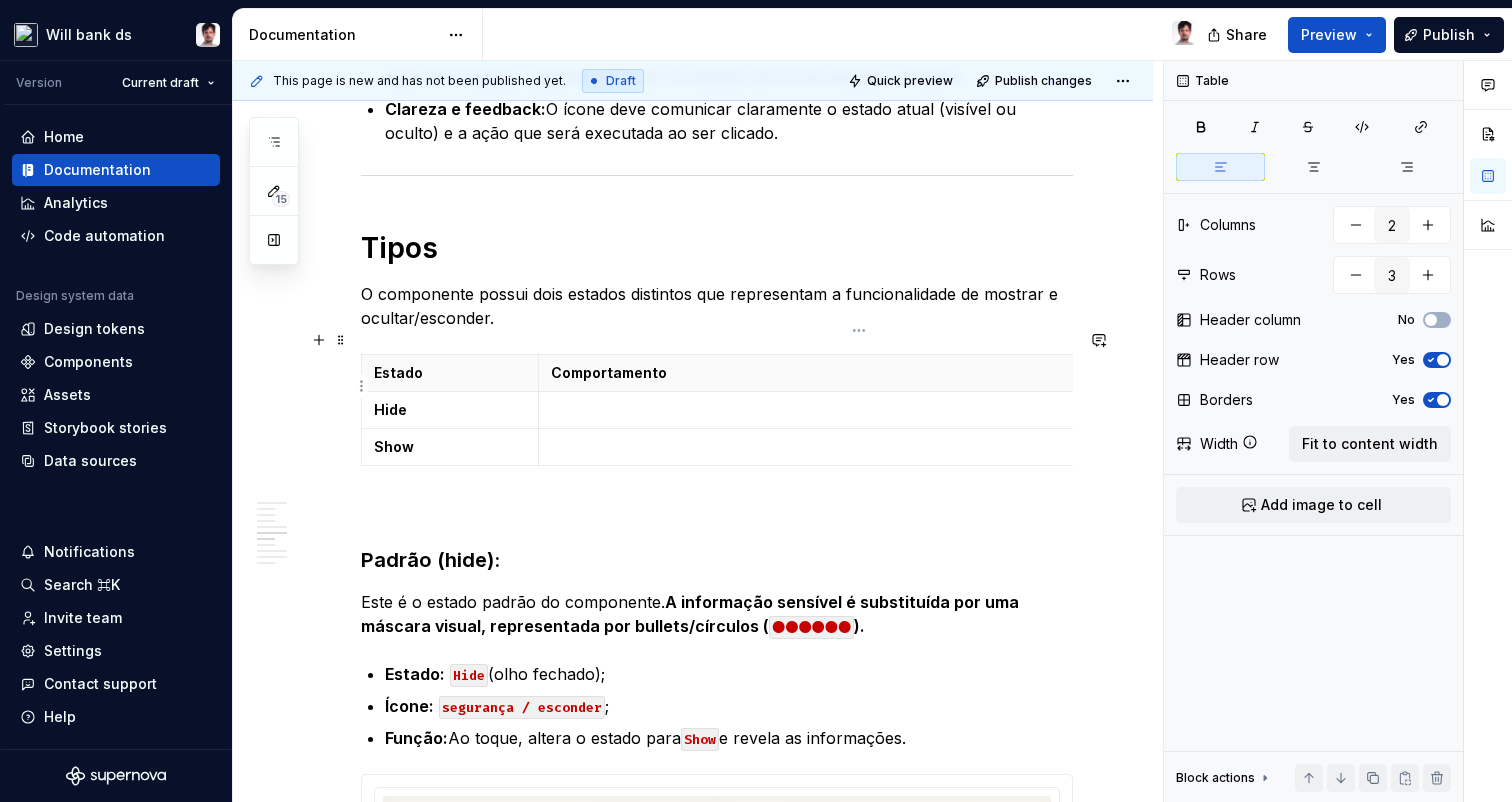 click at bounding box center (859, 410) 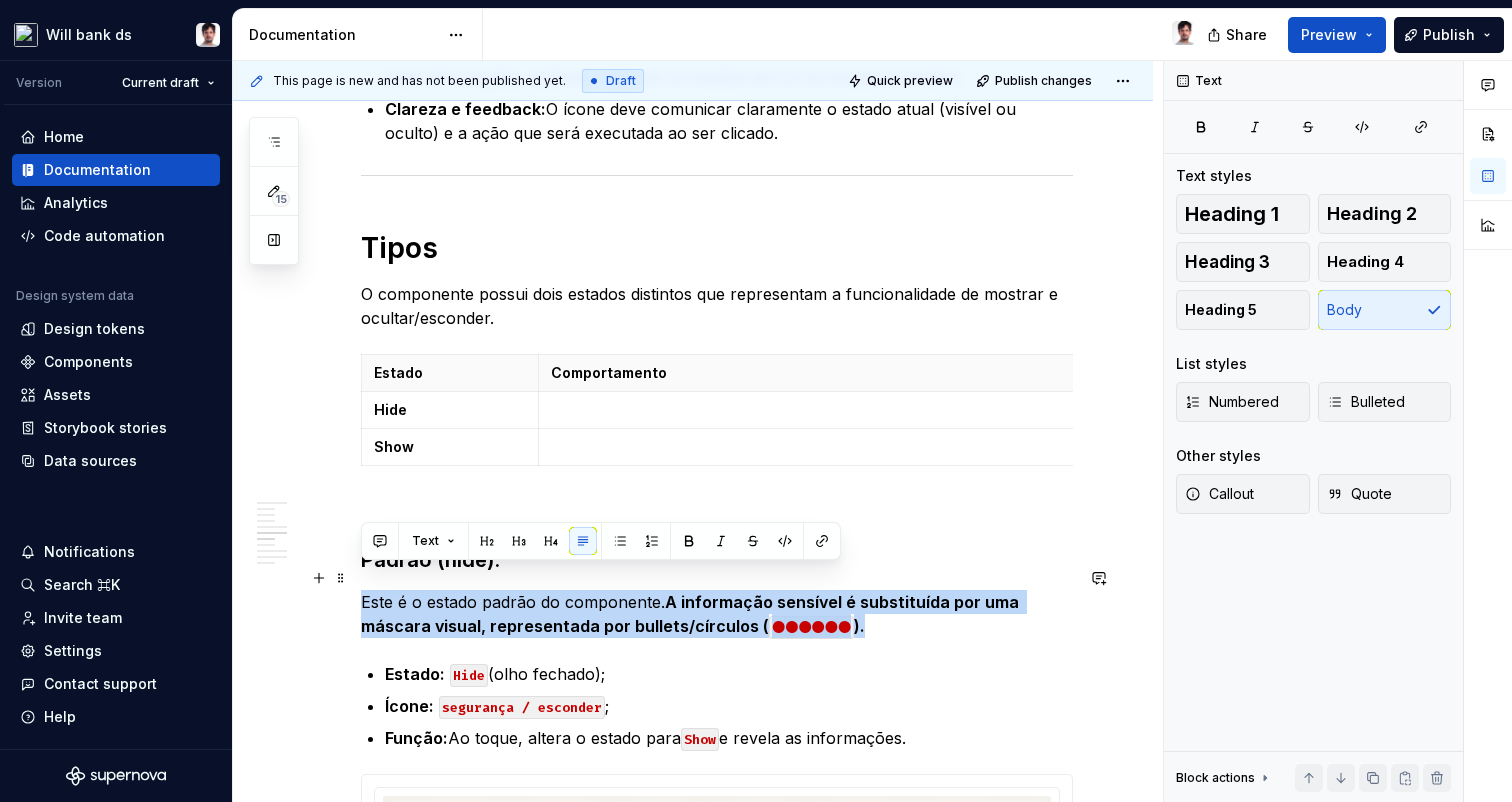 drag, startPoint x: 363, startPoint y: 573, endPoint x: 846, endPoint y: 607, distance: 484.19522 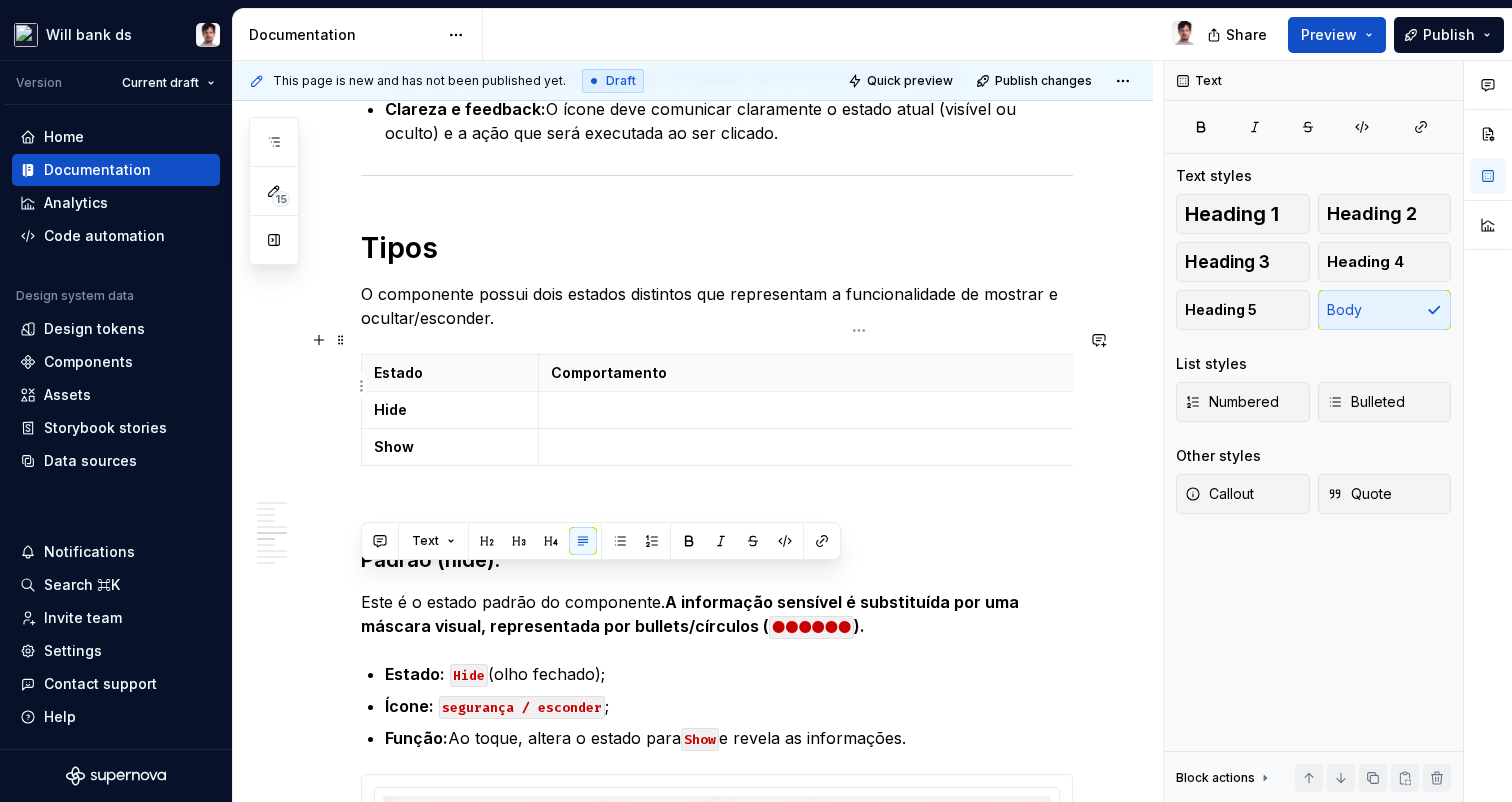click at bounding box center [858, 410] 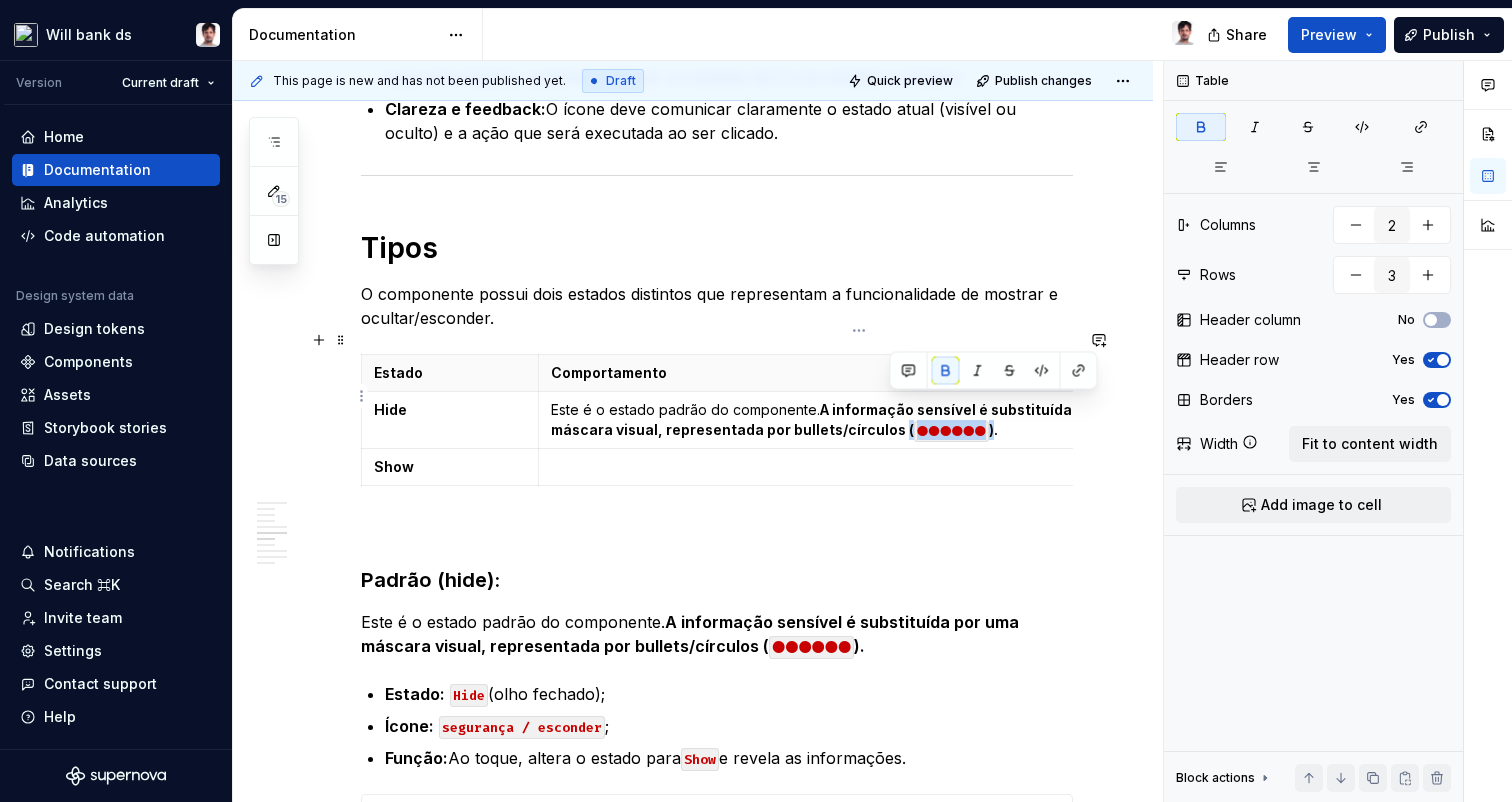 drag, startPoint x: 963, startPoint y: 404, endPoint x: 890, endPoint y: 407, distance: 73.061615 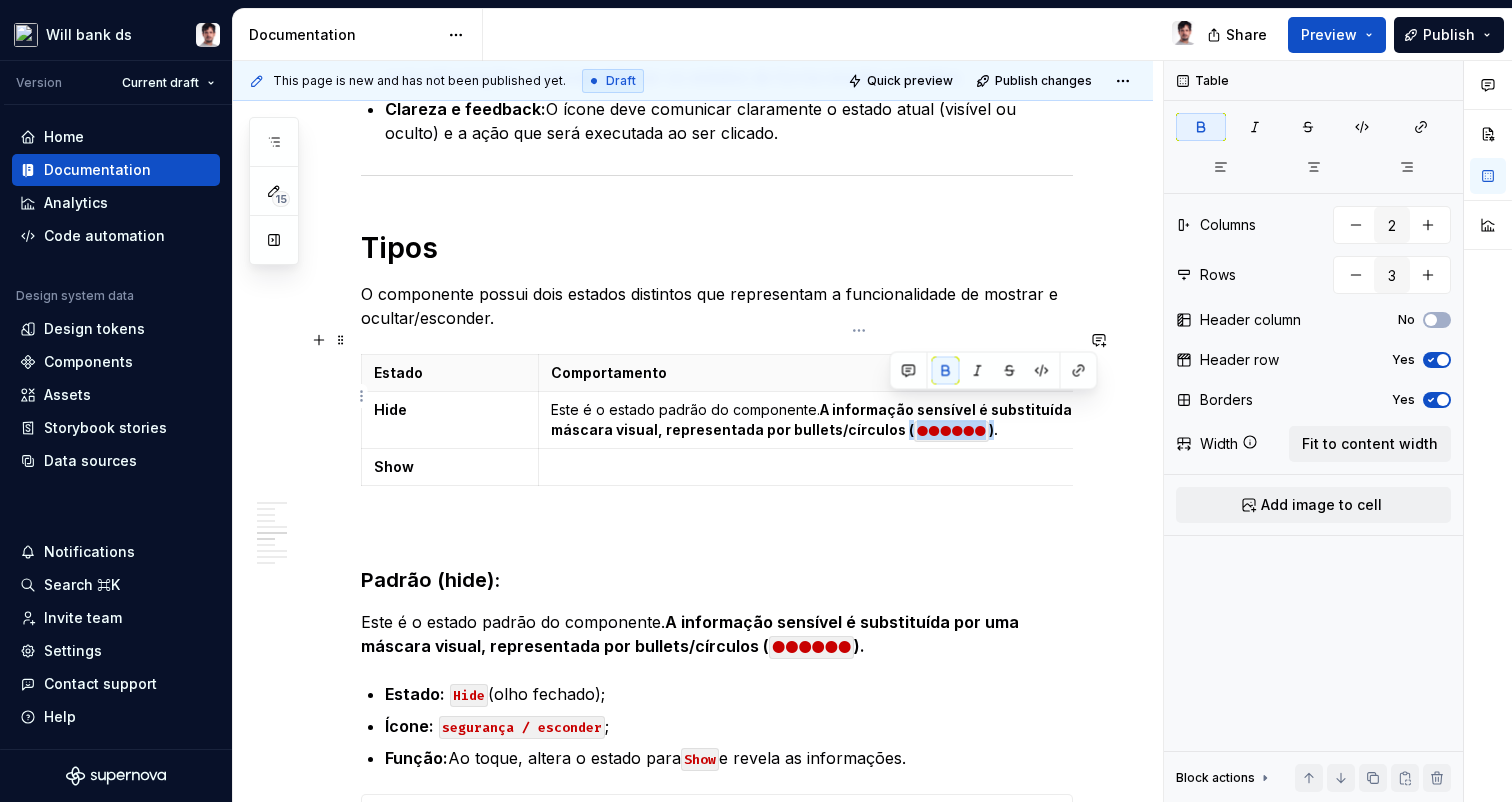 click on "Este é o estado padrão do componente.  A informação sensível é substituída por uma máscara visual, representada por bullets/círculos ( ●●●●●● )." at bounding box center (859, 420) 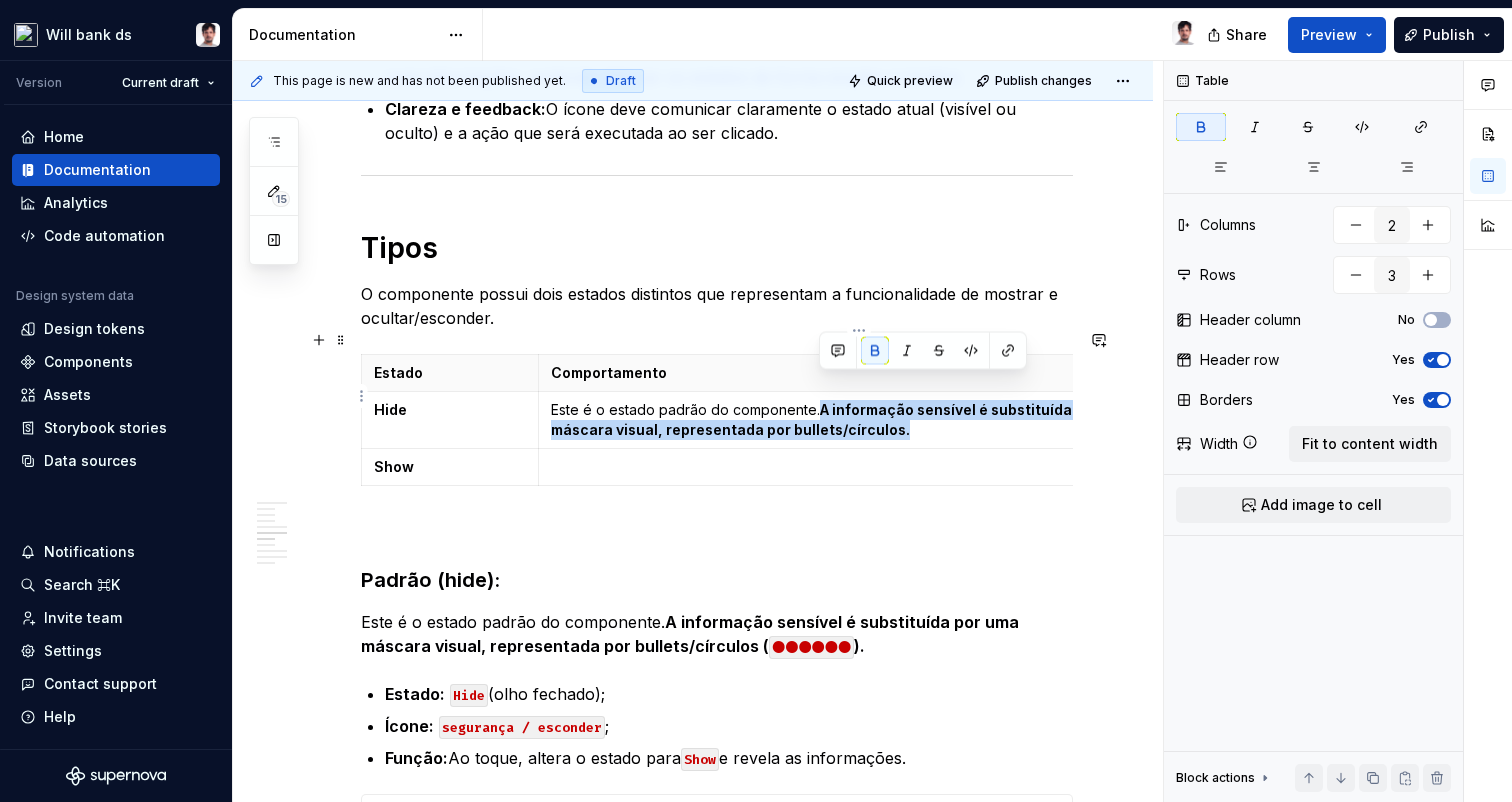 drag, startPoint x: 897, startPoint y: 405, endPoint x: 820, endPoint y: 382, distance: 80.36168 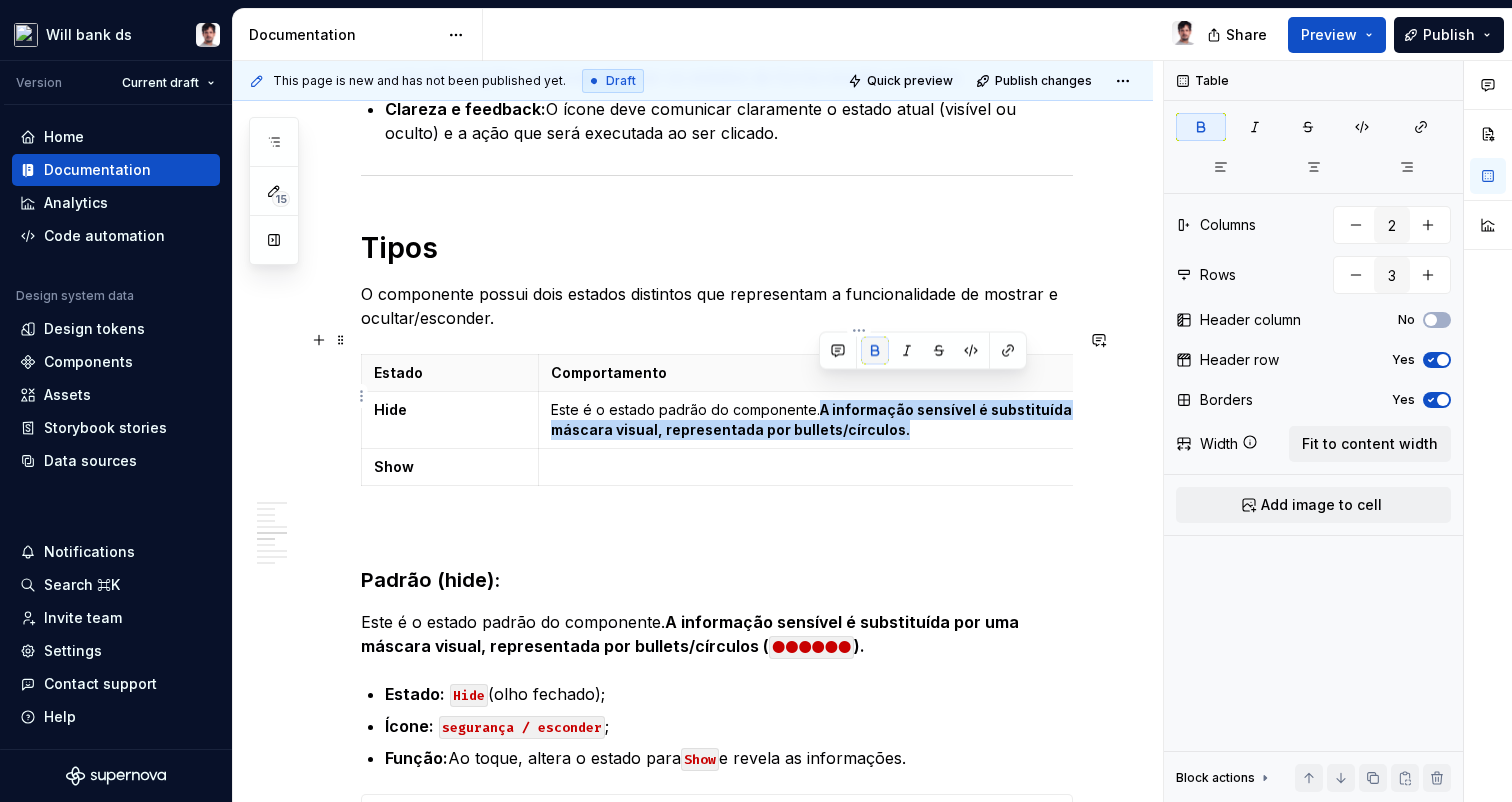click at bounding box center (875, 351) 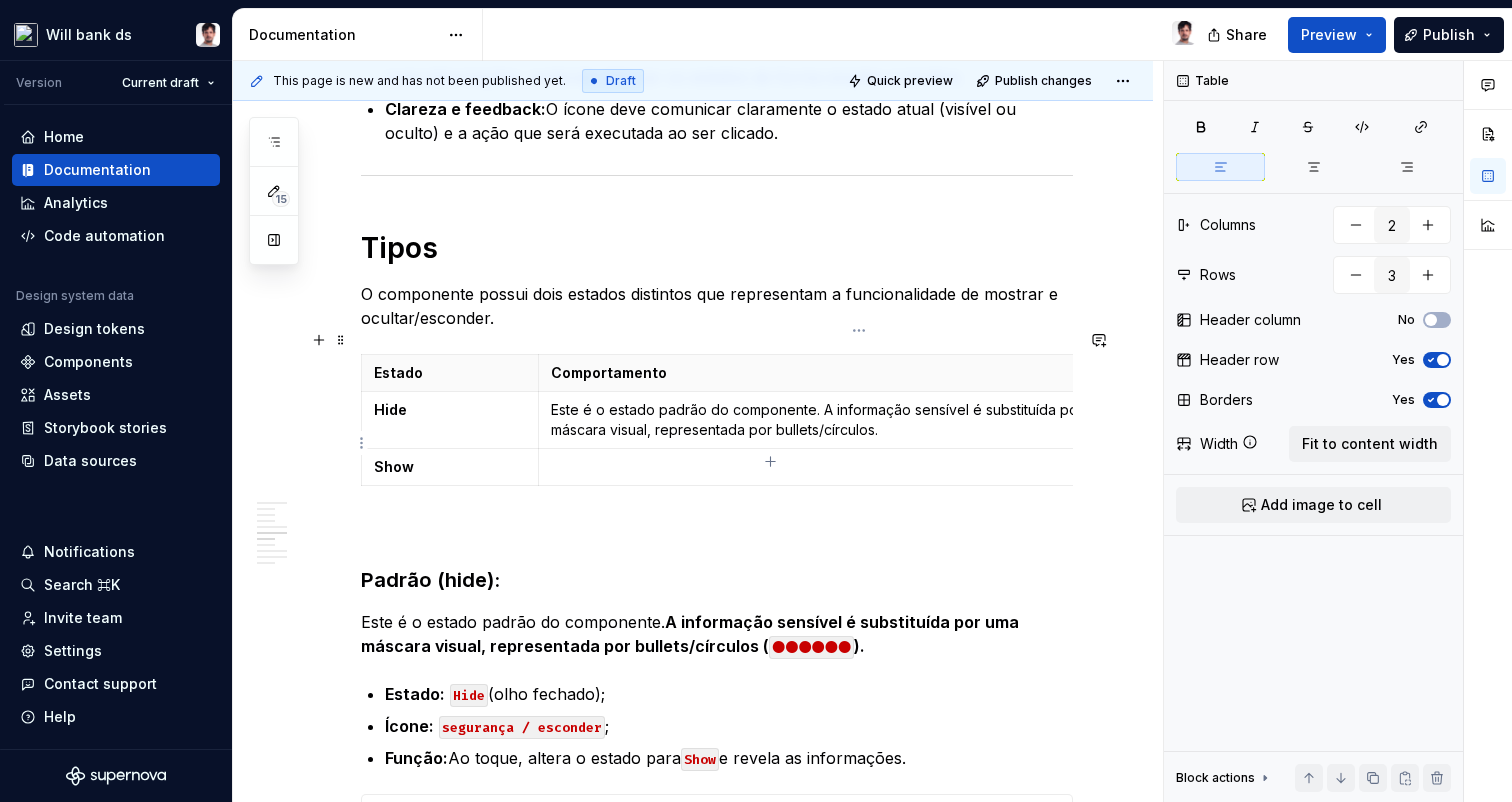 click at bounding box center (859, 467) 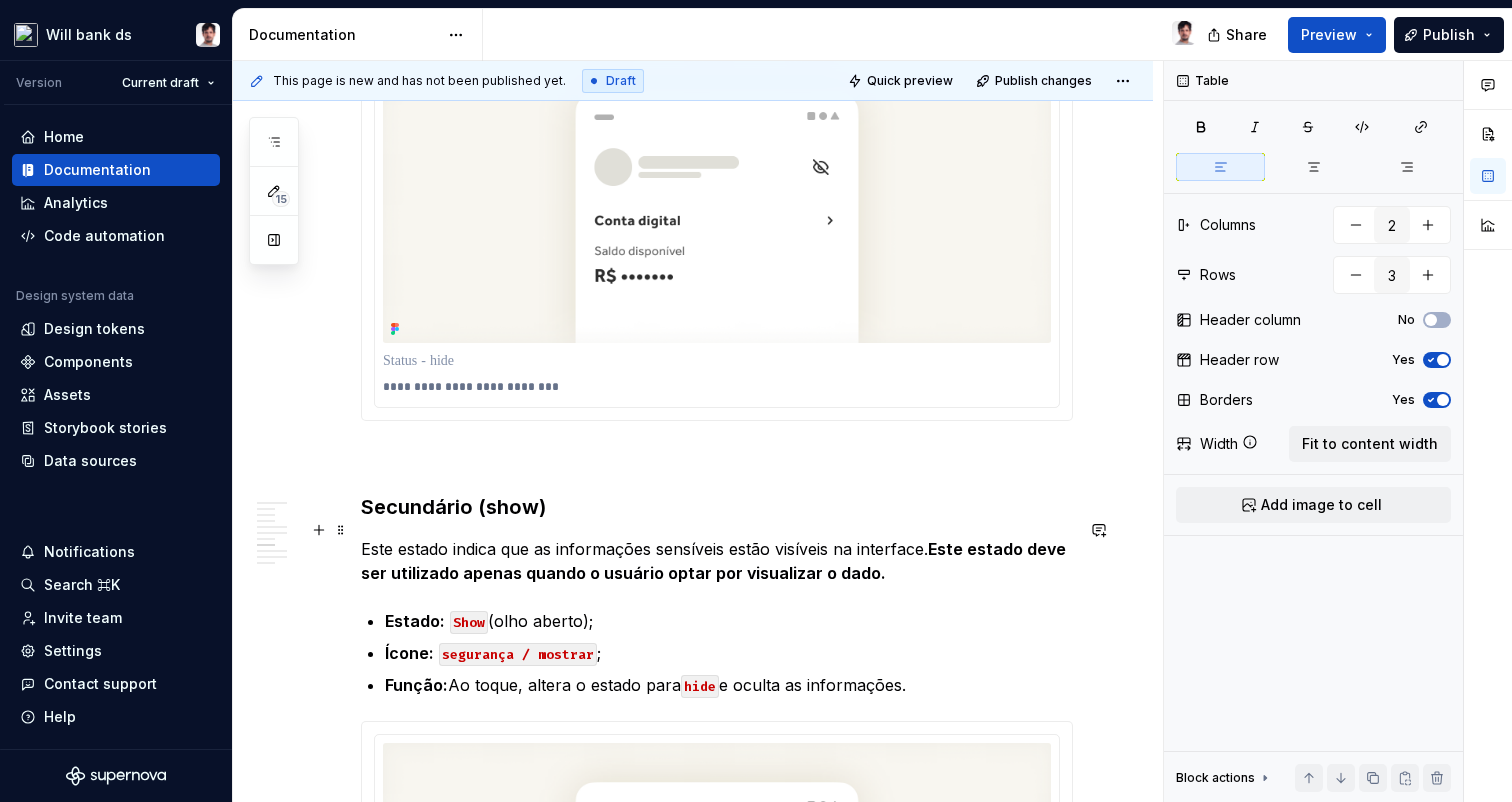 scroll, scrollTop: 2122, scrollLeft: 0, axis: vertical 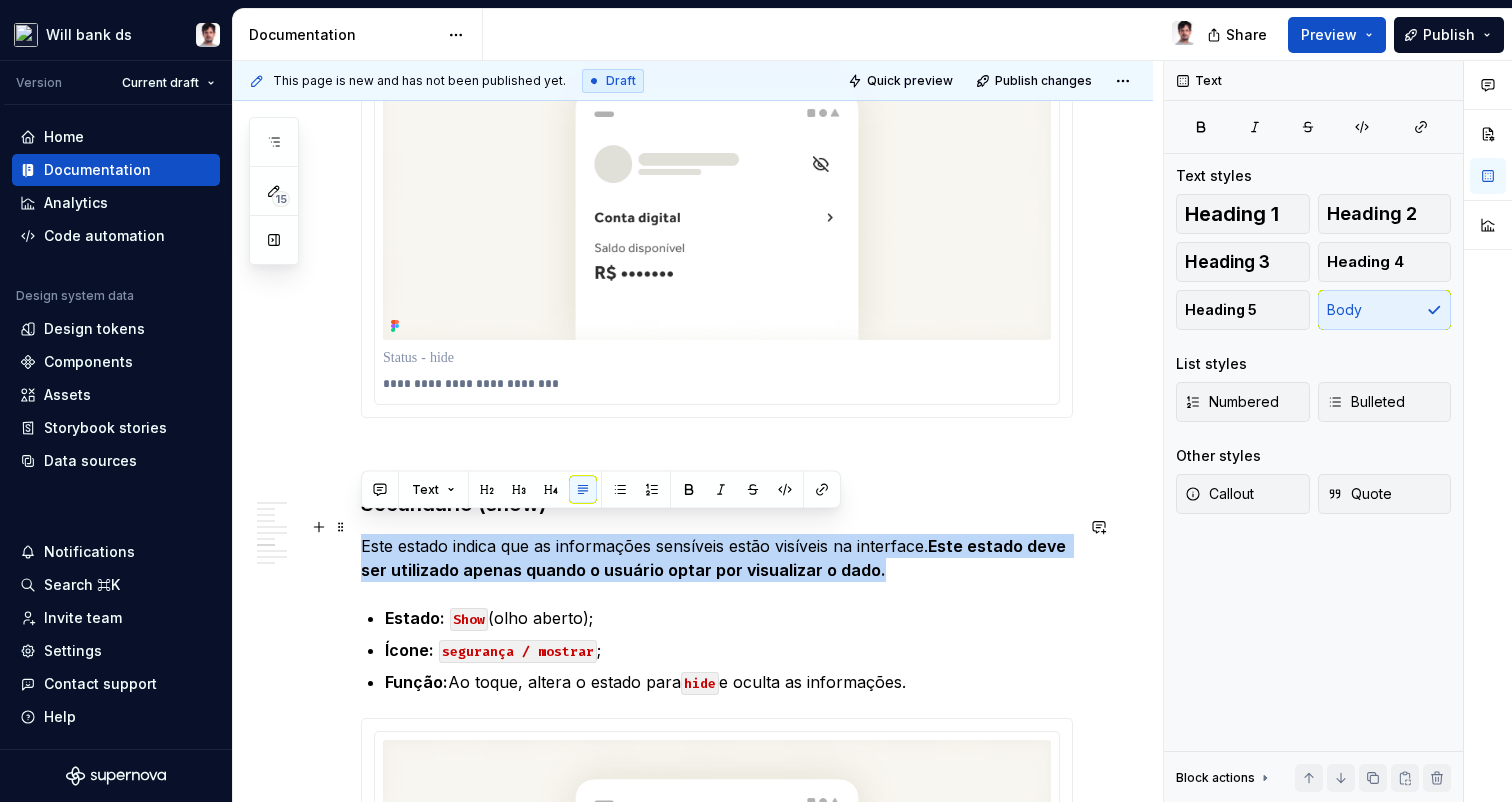 drag, startPoint x: 876, startPoint y: 550, endPoint x: 362, endPoint y: 534, distance: 514.24896 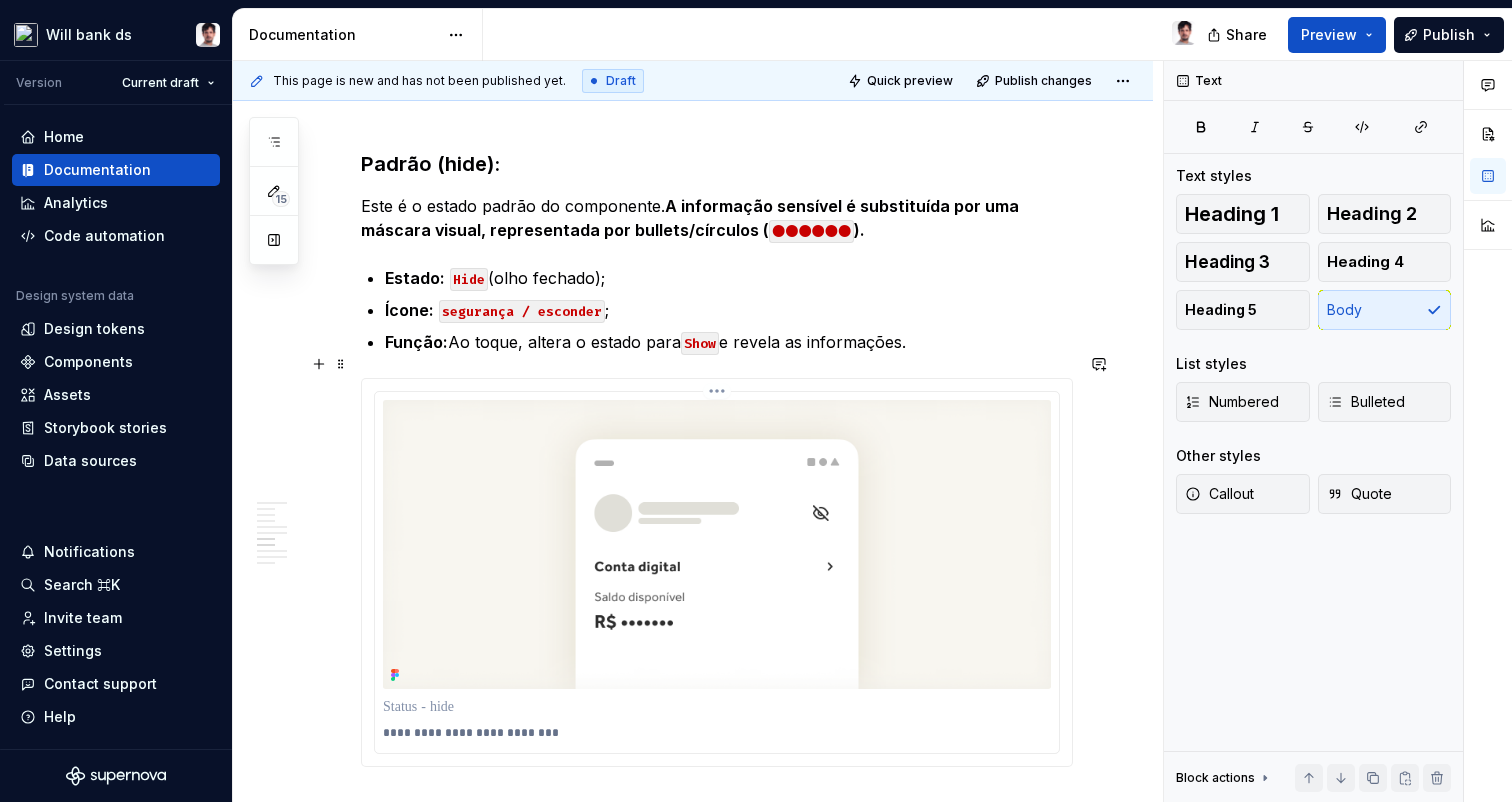 scroll, scrollTop: 1436, scrollLeft: 0, axis: vertical 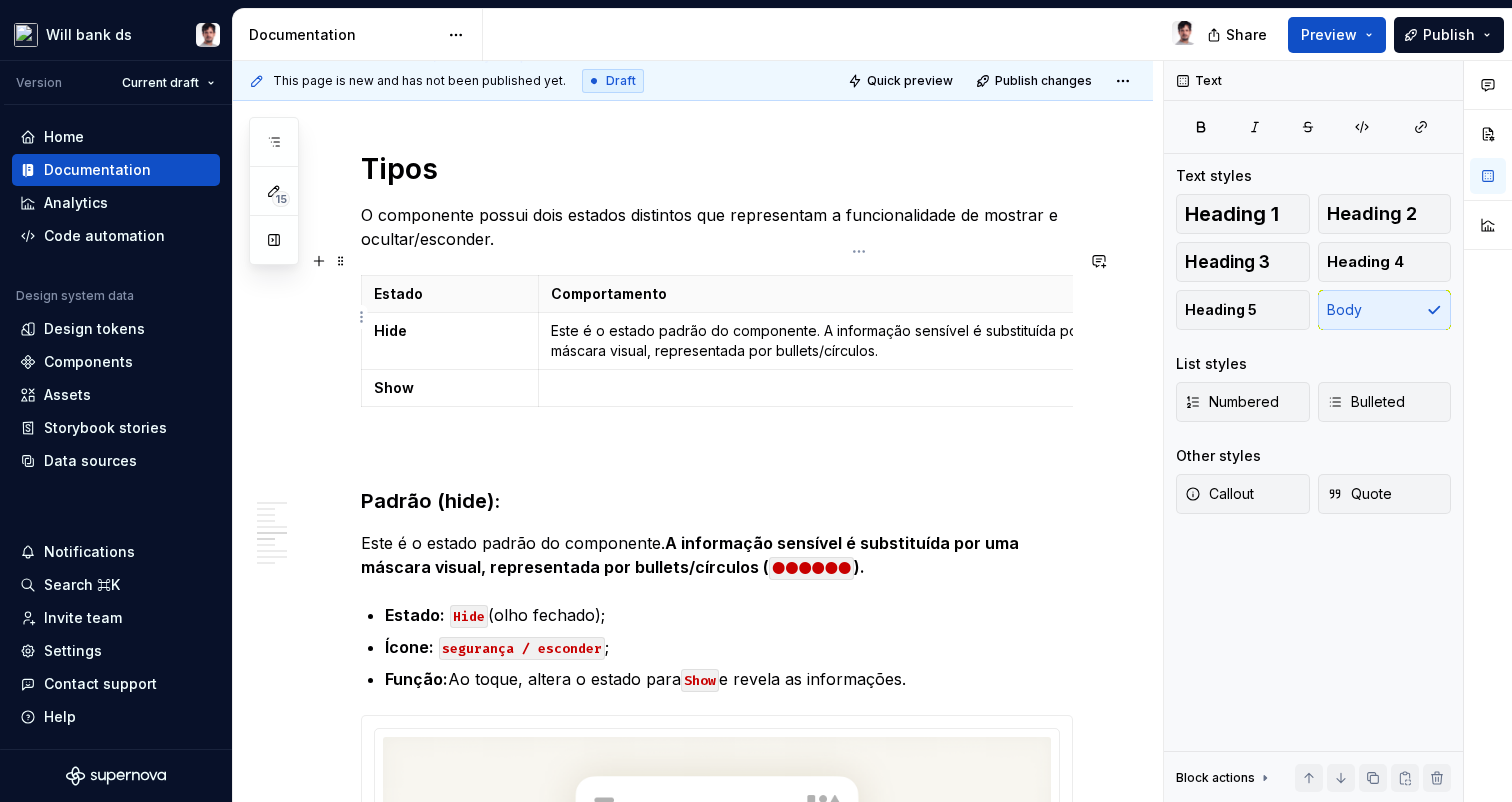 click on "Este é o estado padrão do componente. A informação sensível é substituída por uma máscara visual, representada por bullets/círculos." at bounding box center [859, 341] 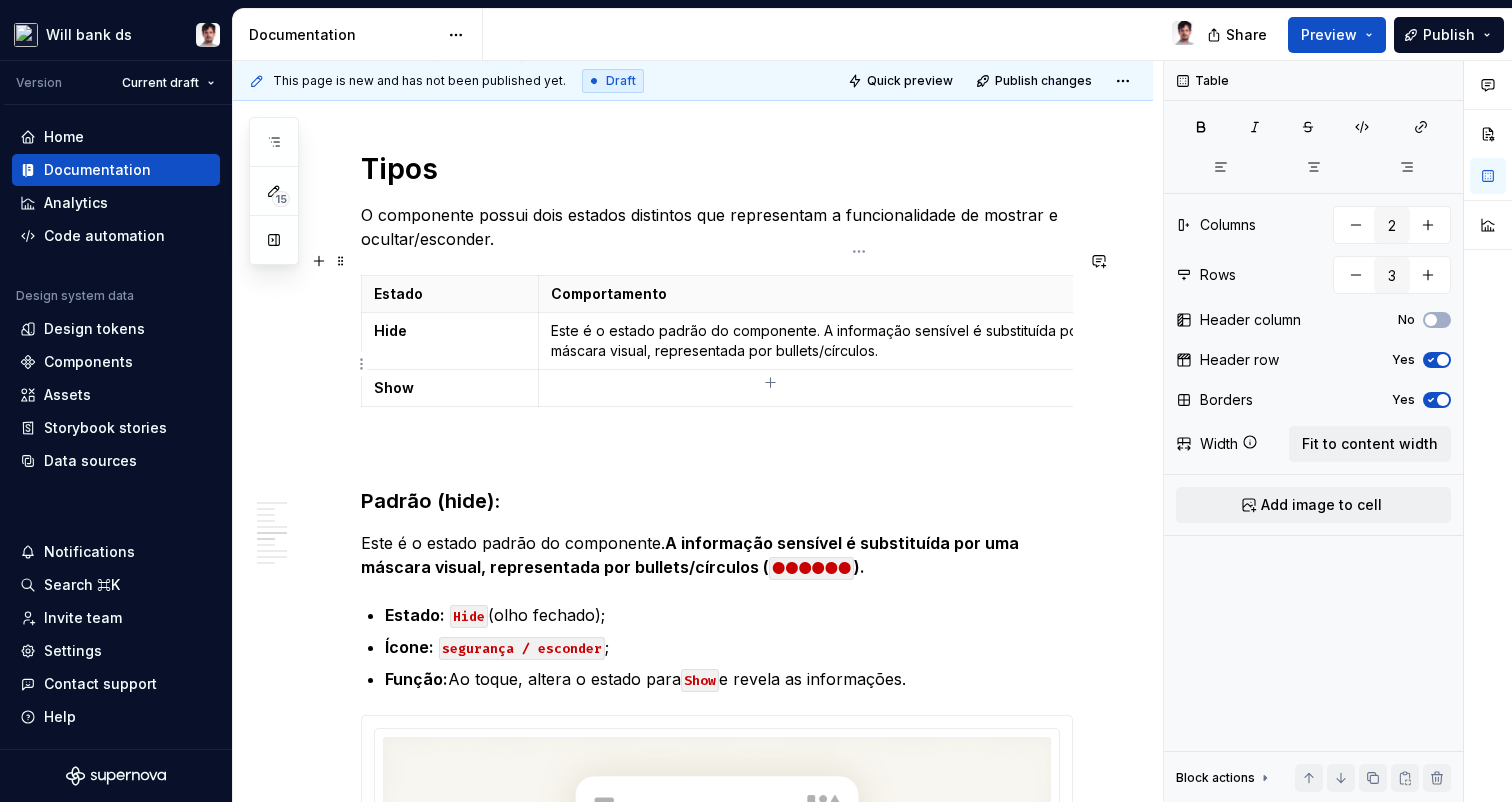 click at bounding box center [859, 388] 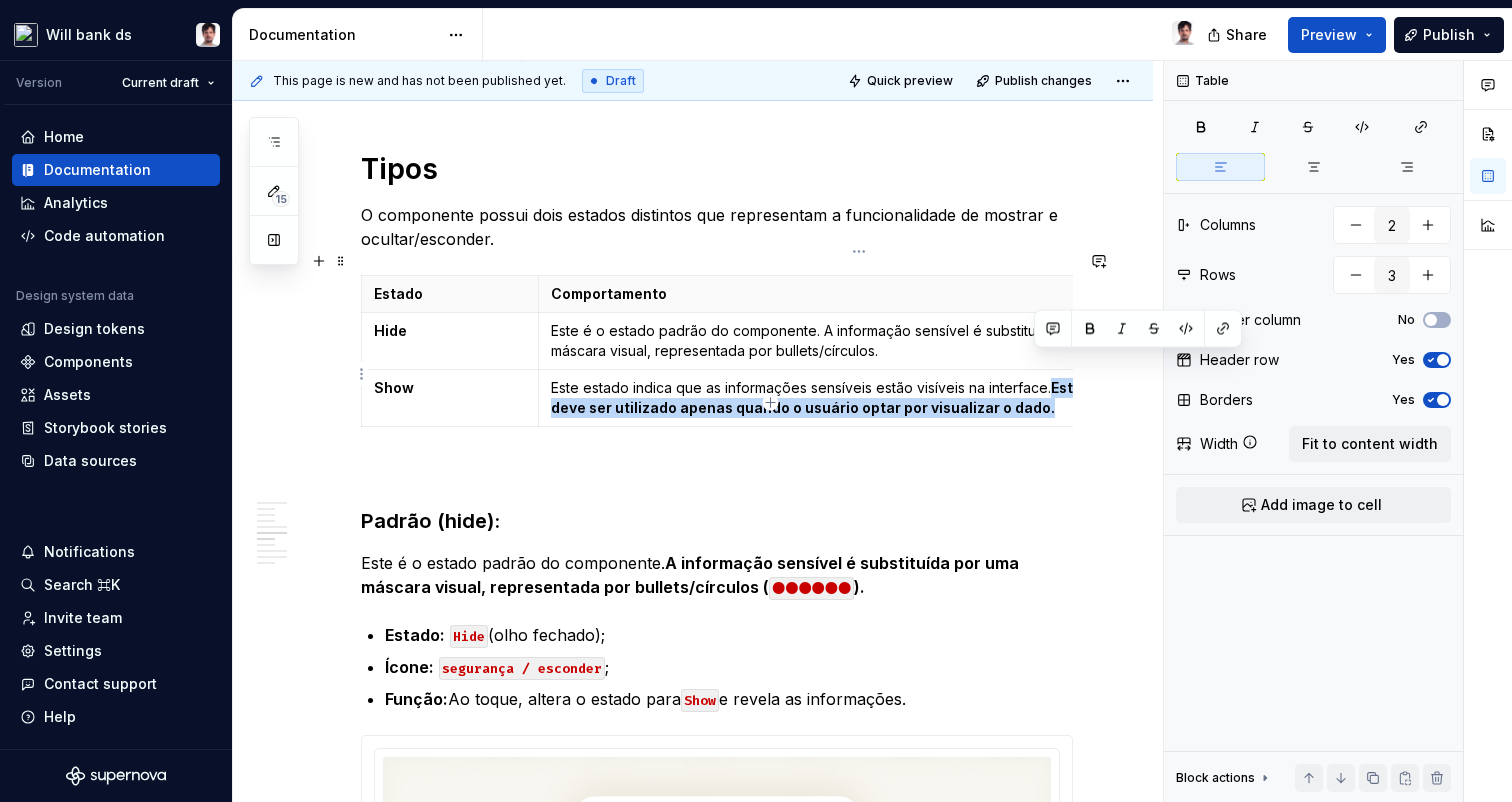drag, startPoint x: 1037, startPoint y: 385, endPoint x: 1049, endPoint y: 363, distance: 25.059929 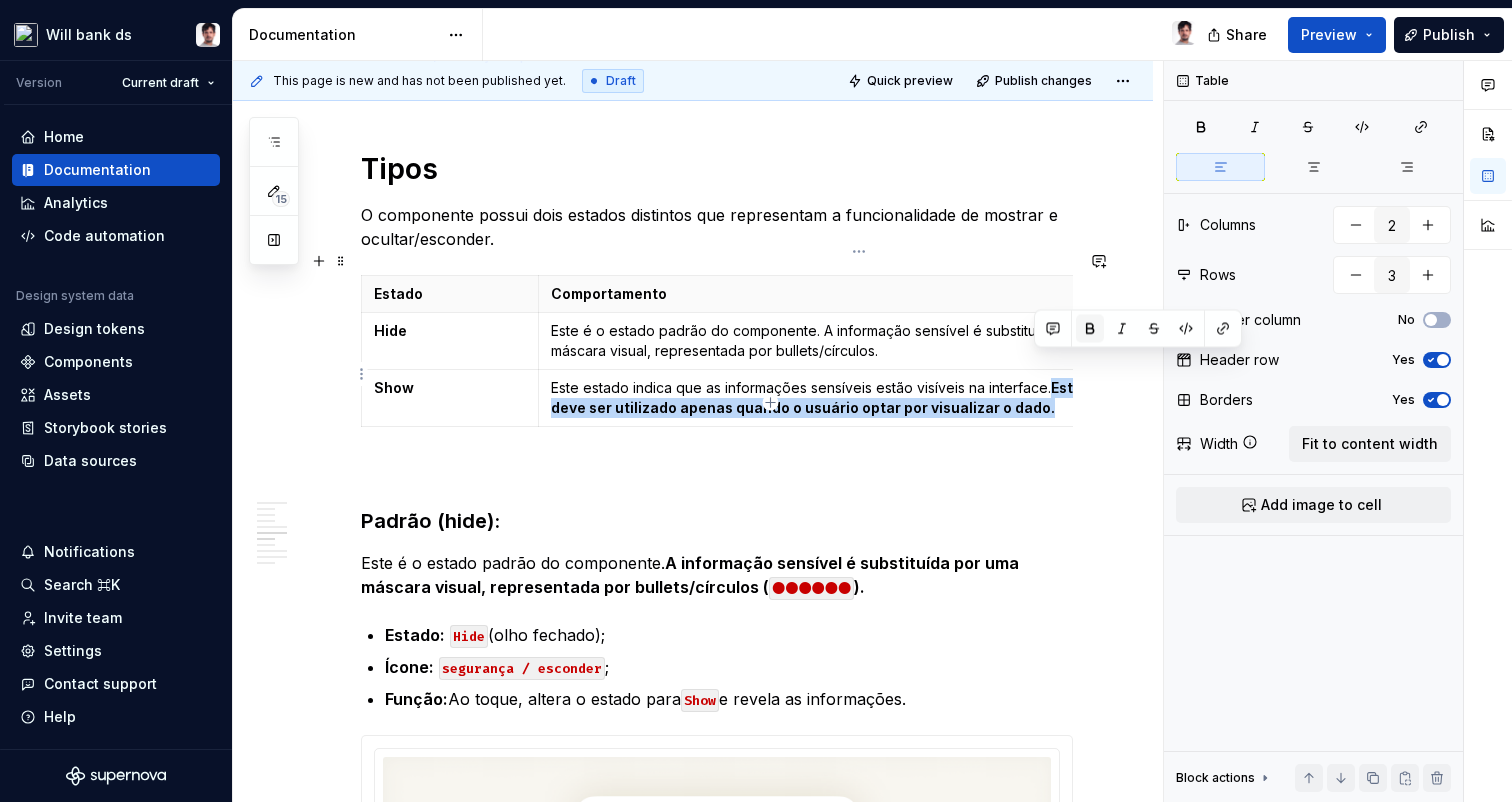 click at bounding box center [1090, 329] 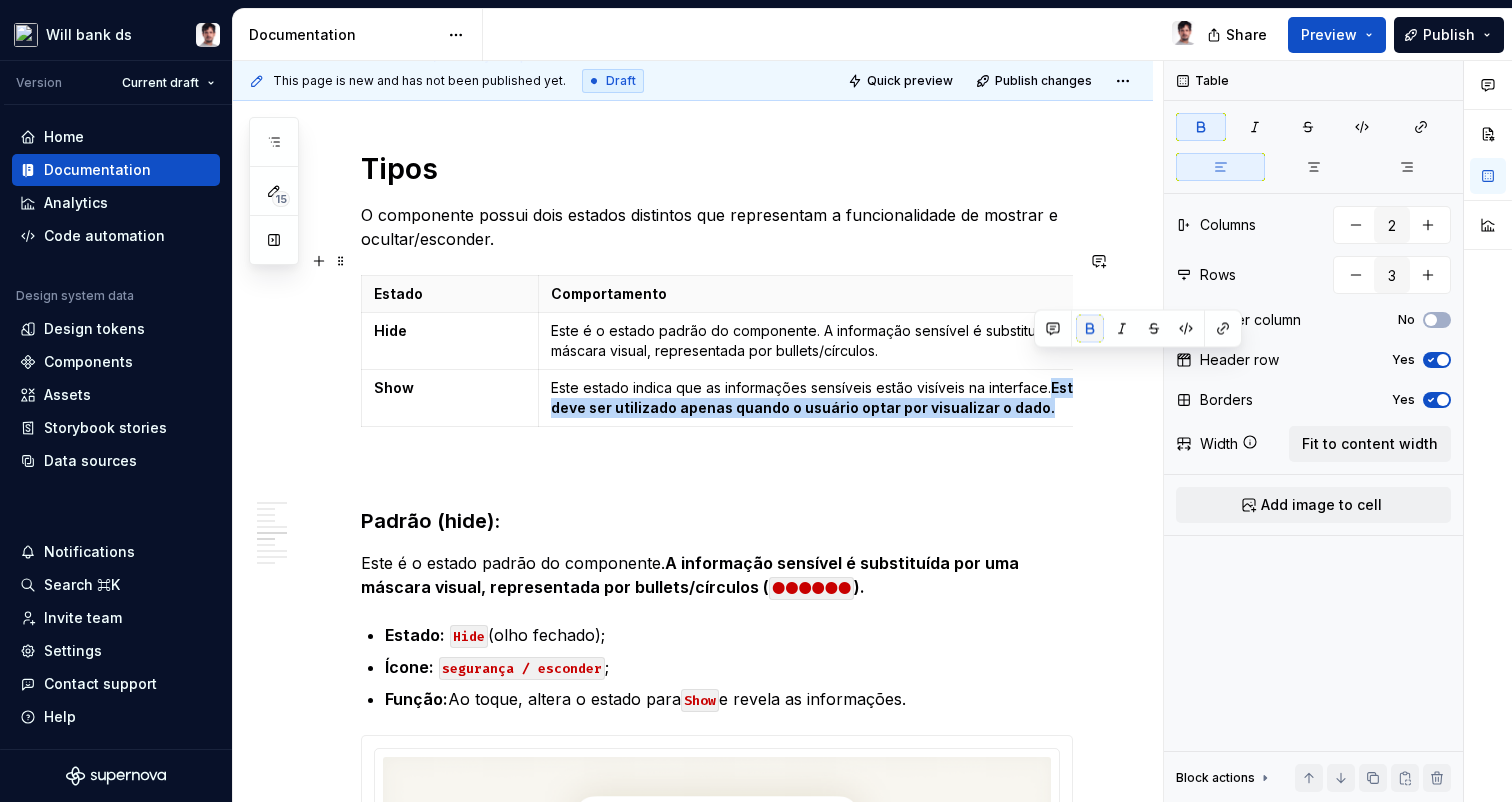 click at bounding box center (1090, 329) 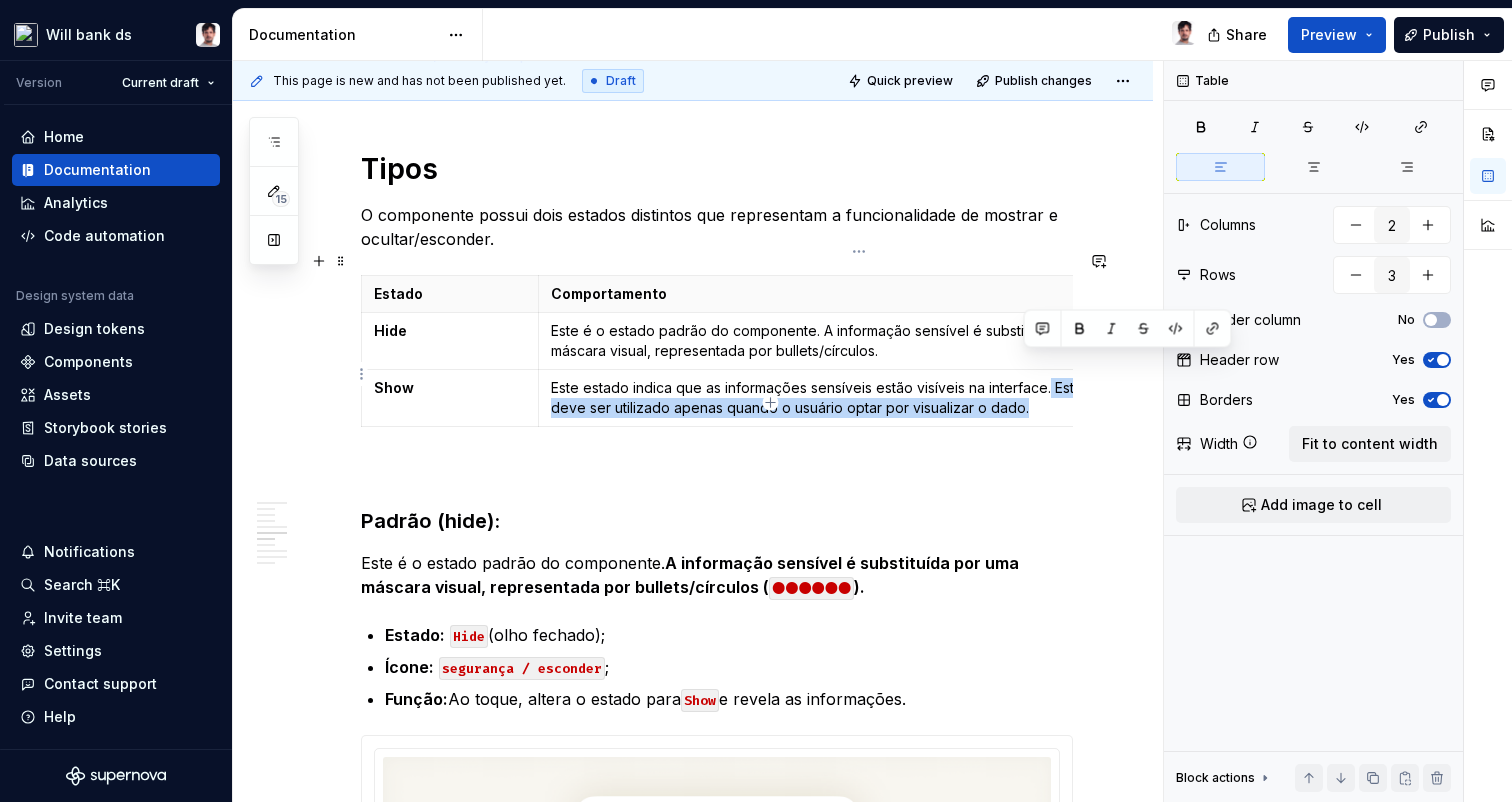 click on "Este estado indica que as informações sensíveis estão visíveis na interface. Este estado deve ser utilizado apenas quando o usuário optar por visualizar o dado." at bounding box center (859, 398) 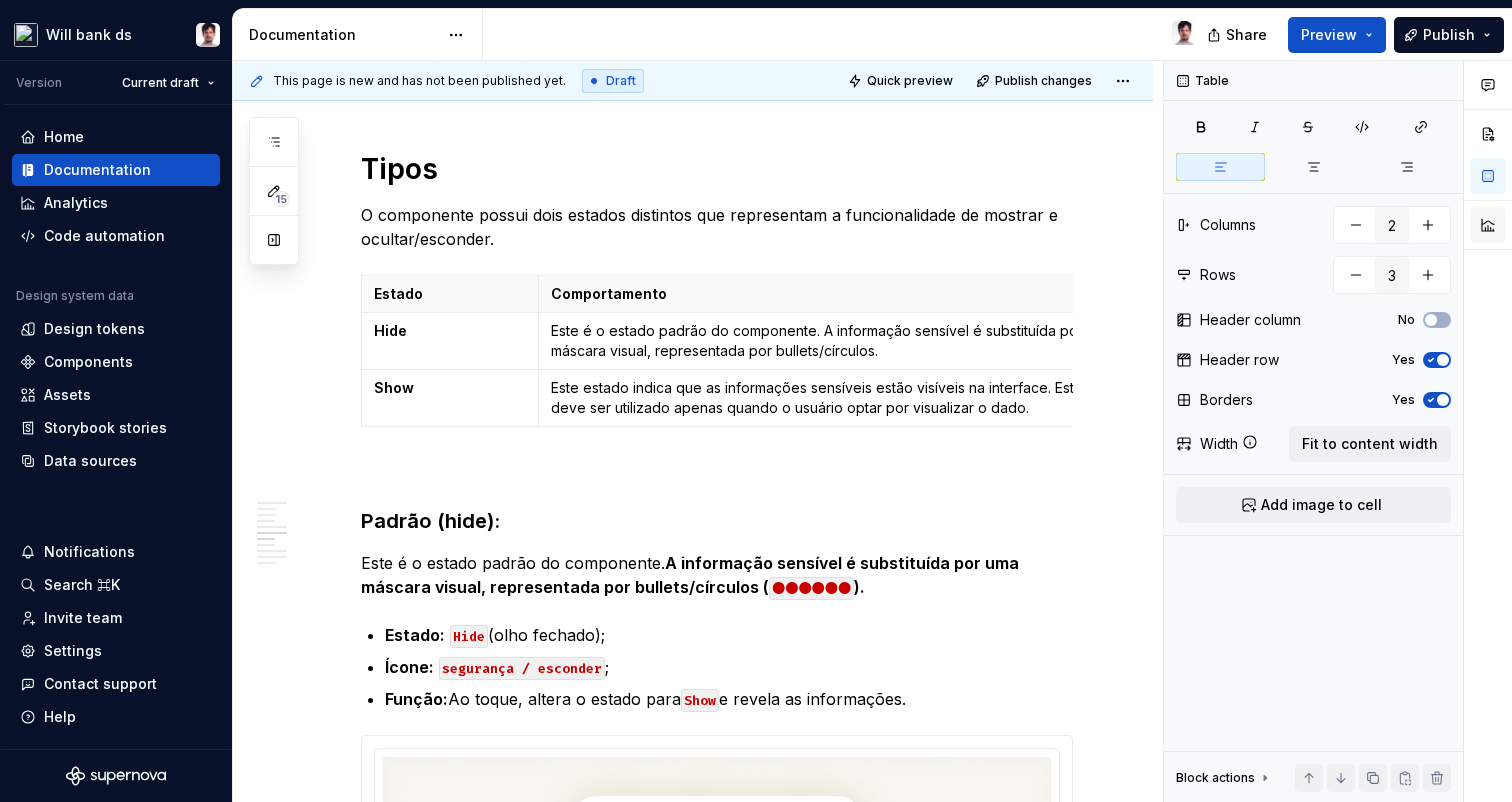 type on "*" 